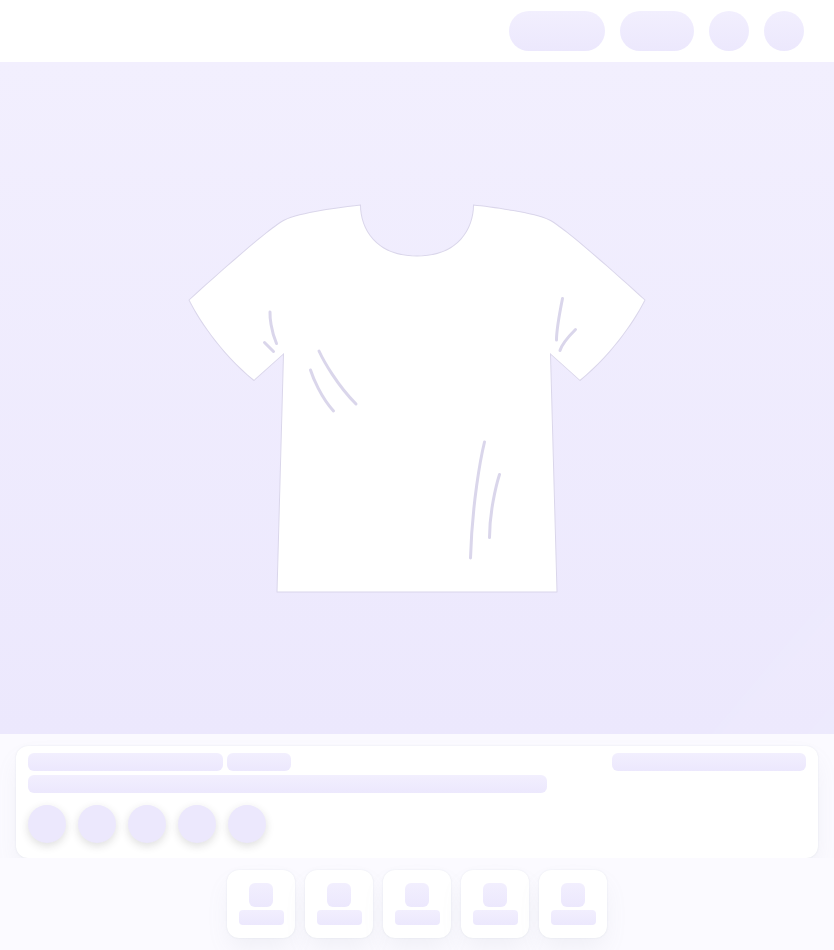 scroll, scrollTop: 0, scrollLeft: 0, axis: both 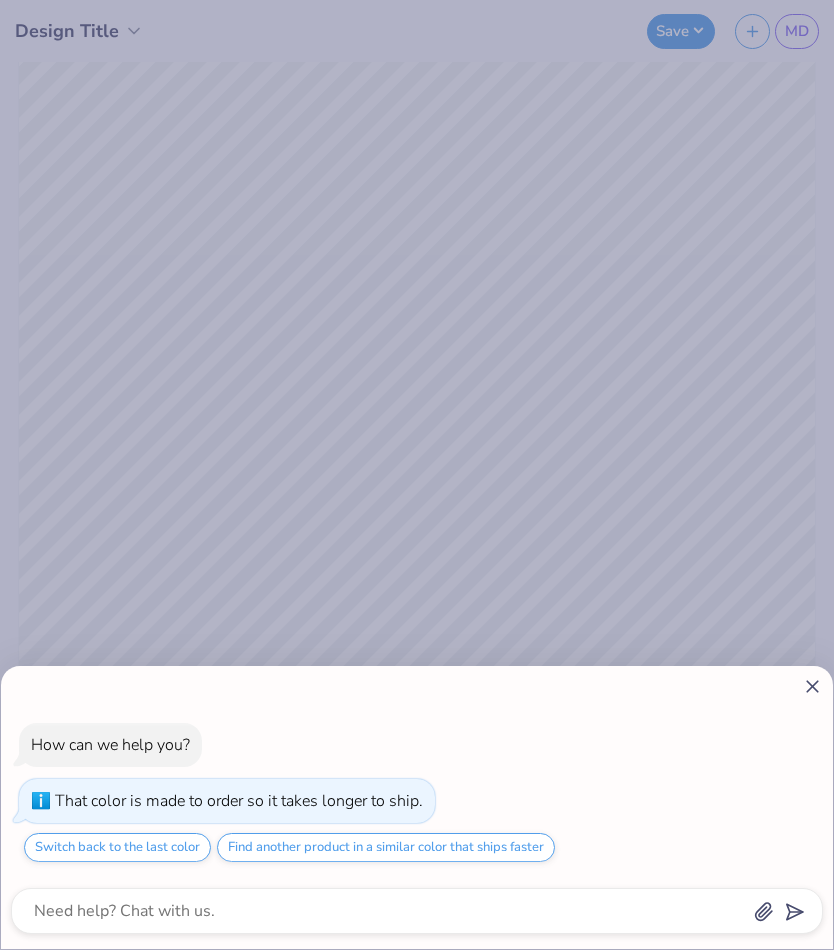 click 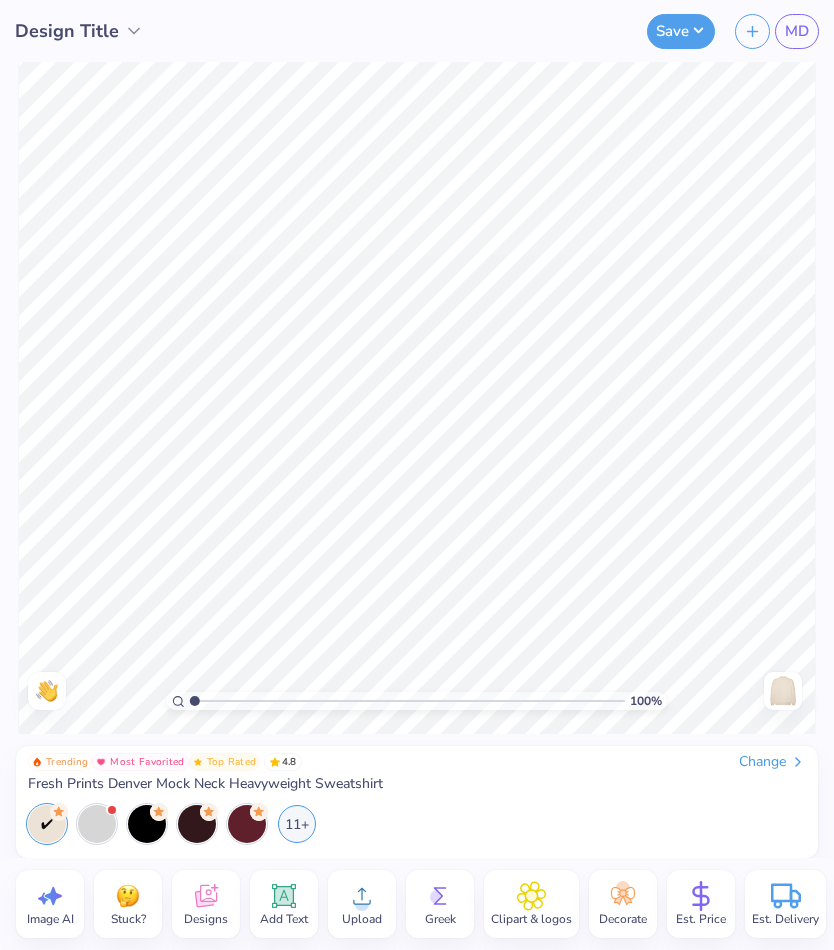 click on "Trending Most Favorited Top Rated 4.8 Change Fresh Prints Denver Mock Neck Heavyweight Sweatshirt   11+" at bounding box center (417, 802) 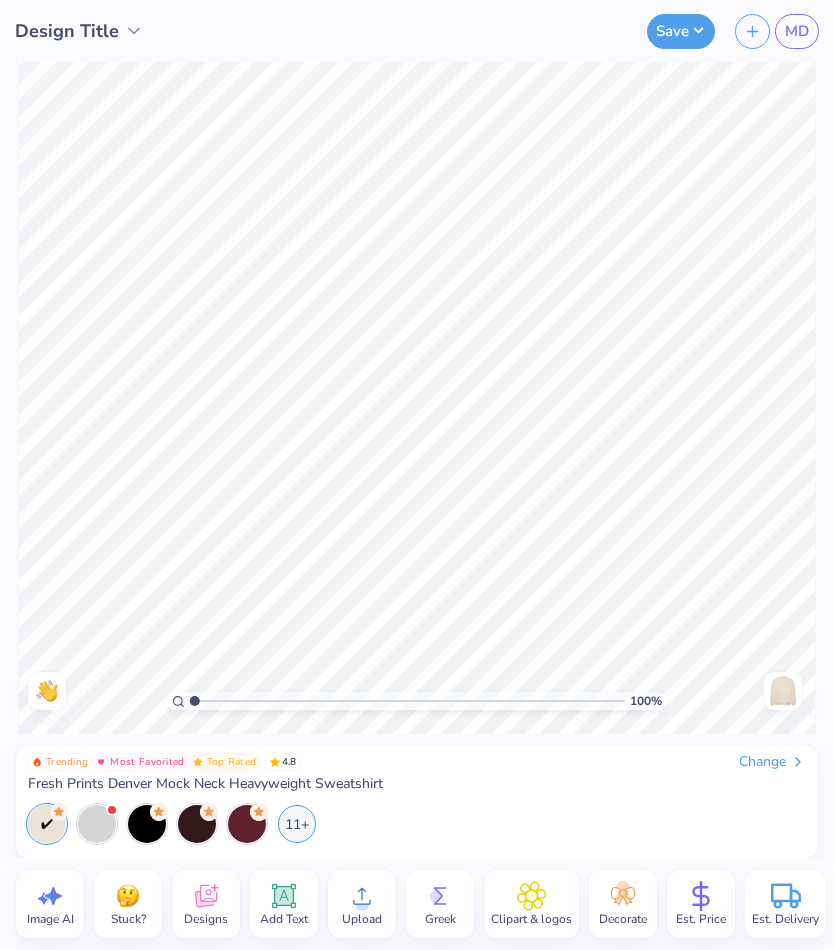 click 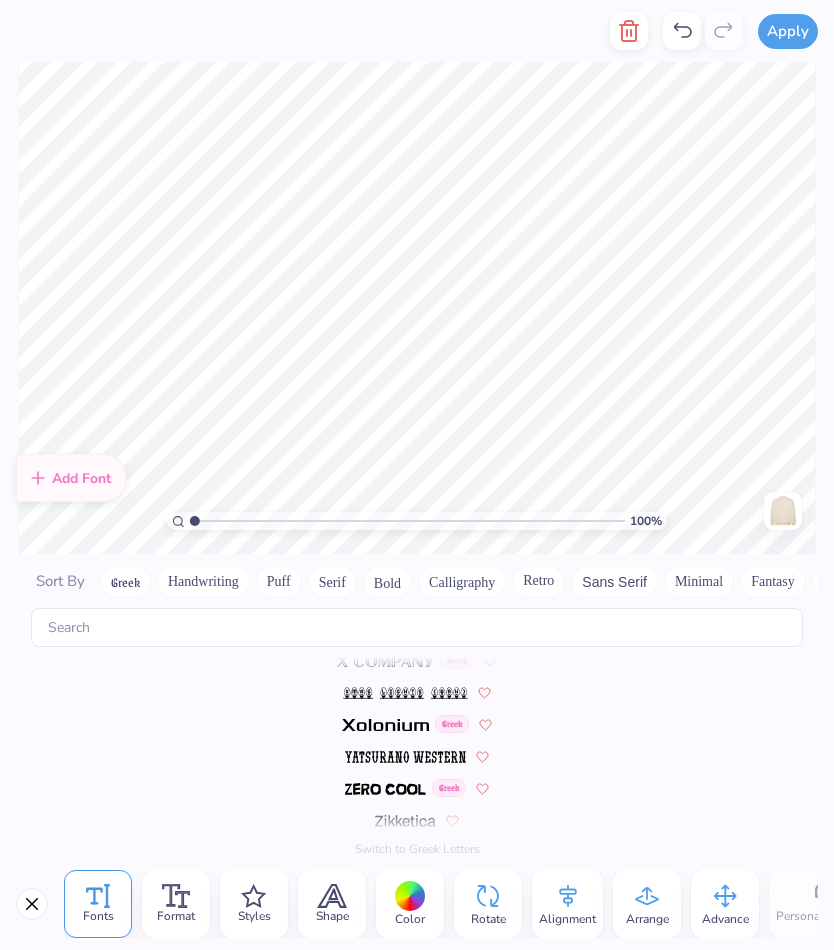 scroll, scrollTop: 9780, scrollLeft: 0, axis: vertical 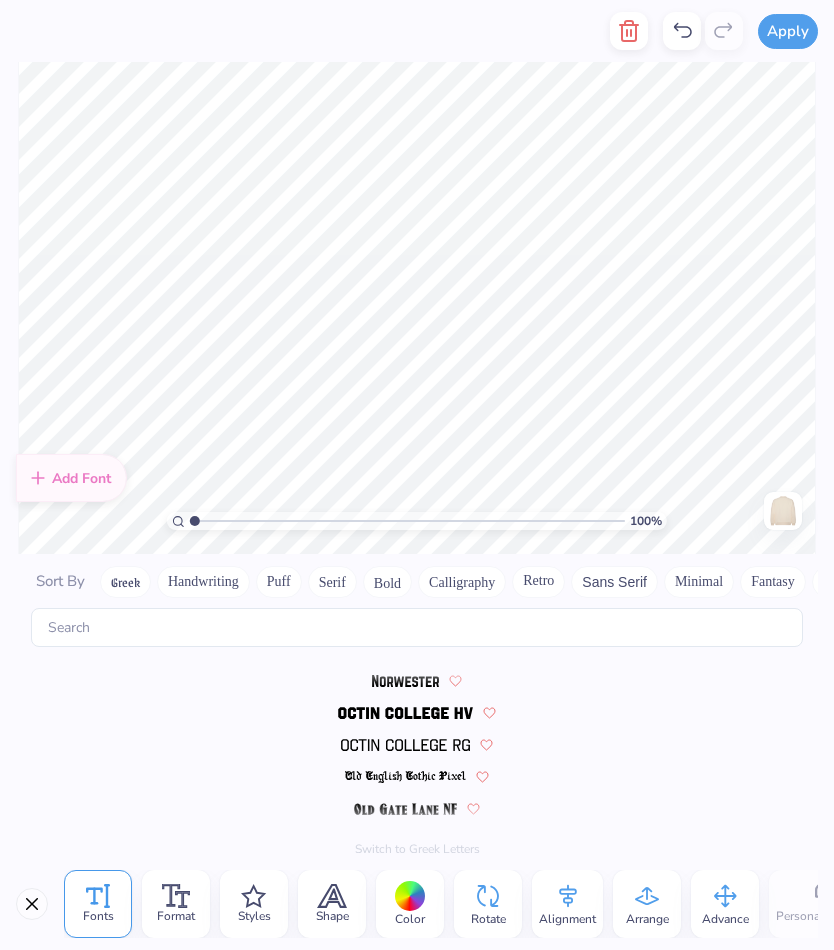 click on "Handwriting" at bounding box center (203, 582) 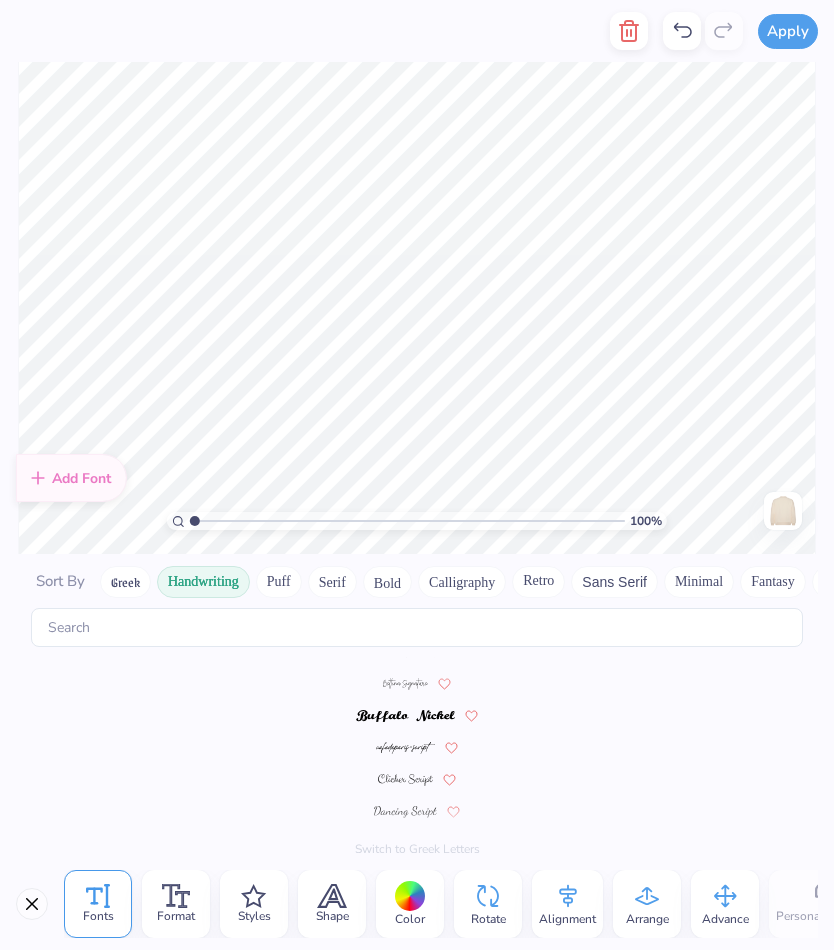 scroll, scrollTop: 0, scrollLeft: 0, axis: both 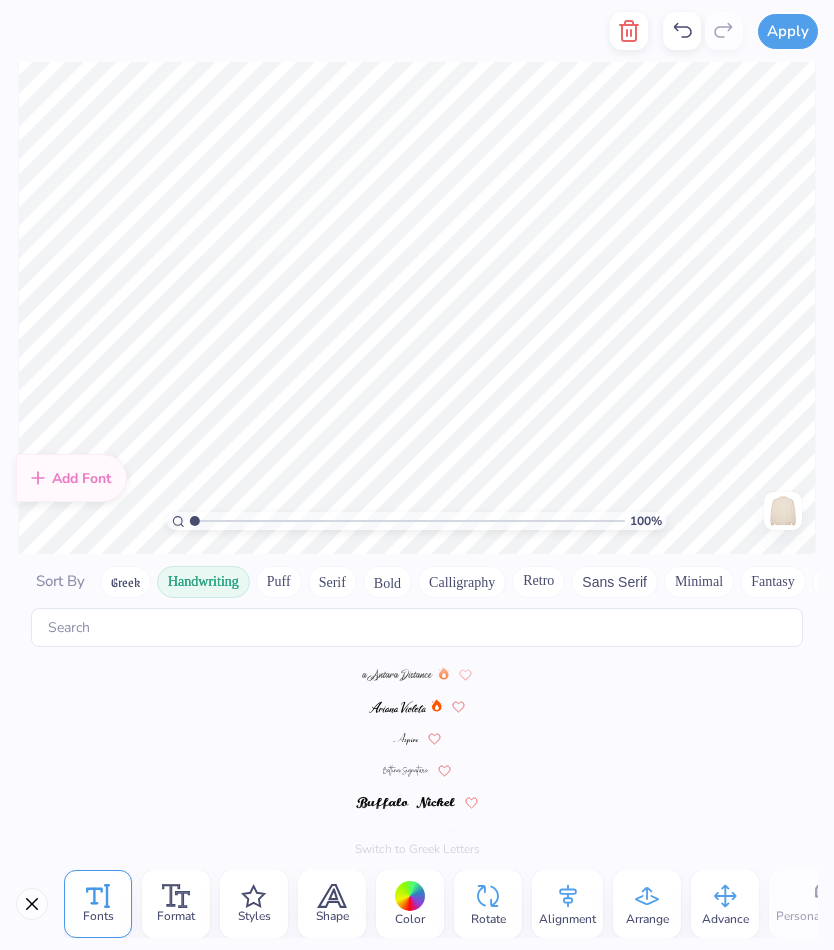 click on "Greek" at bounding box center (125, 582) 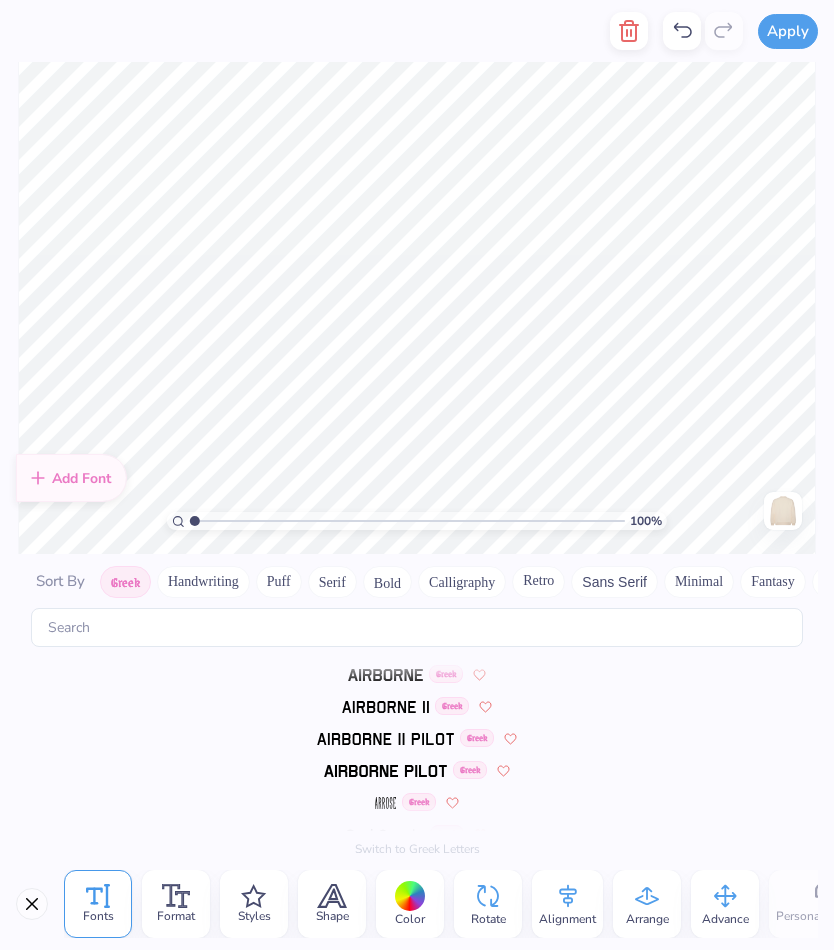 click on "Puff" at bounding box center [279, 582] 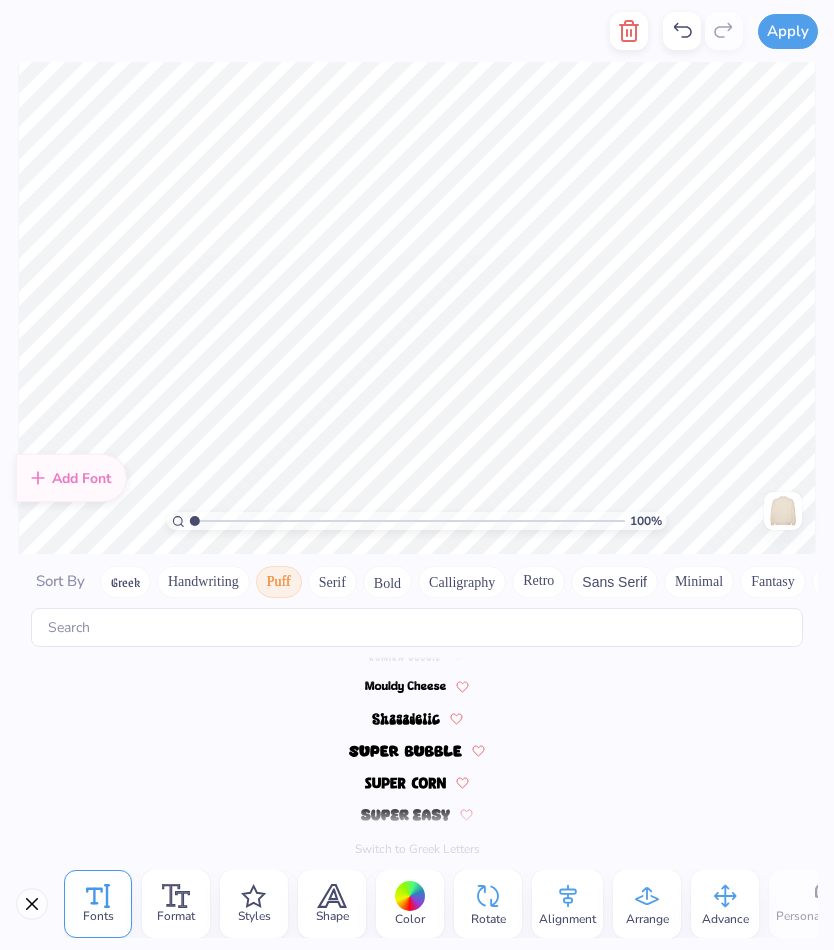 scroll, scrollTop: 282, scrollLeft: 0, axis: vertical 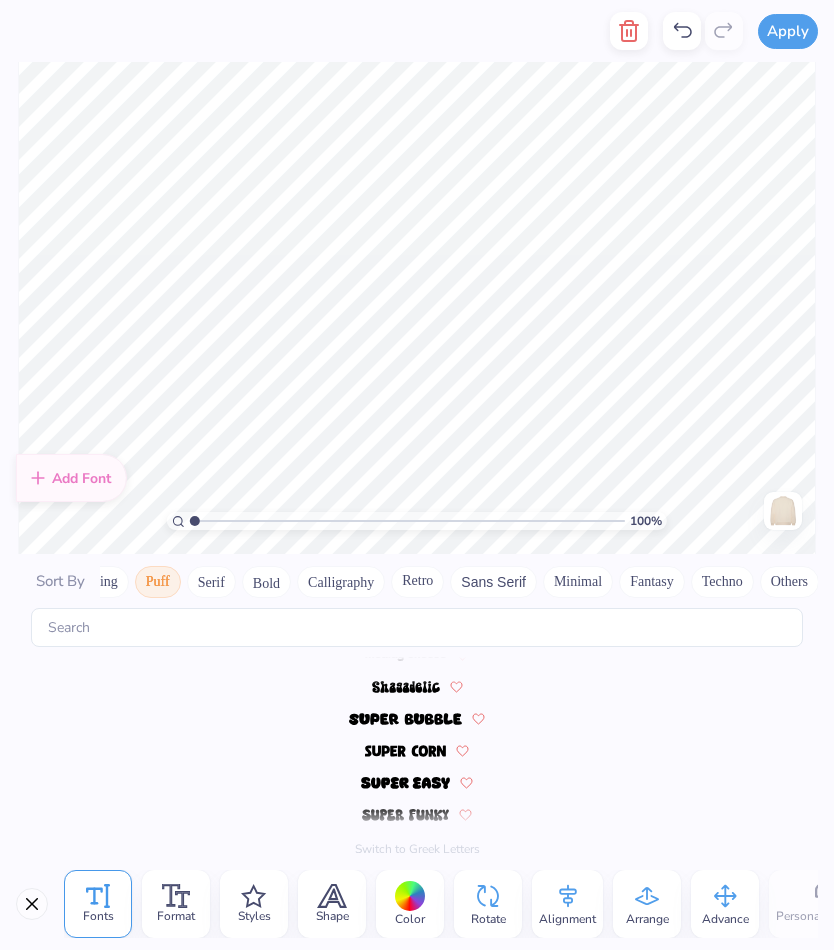 click at bounding box center [406, 751] 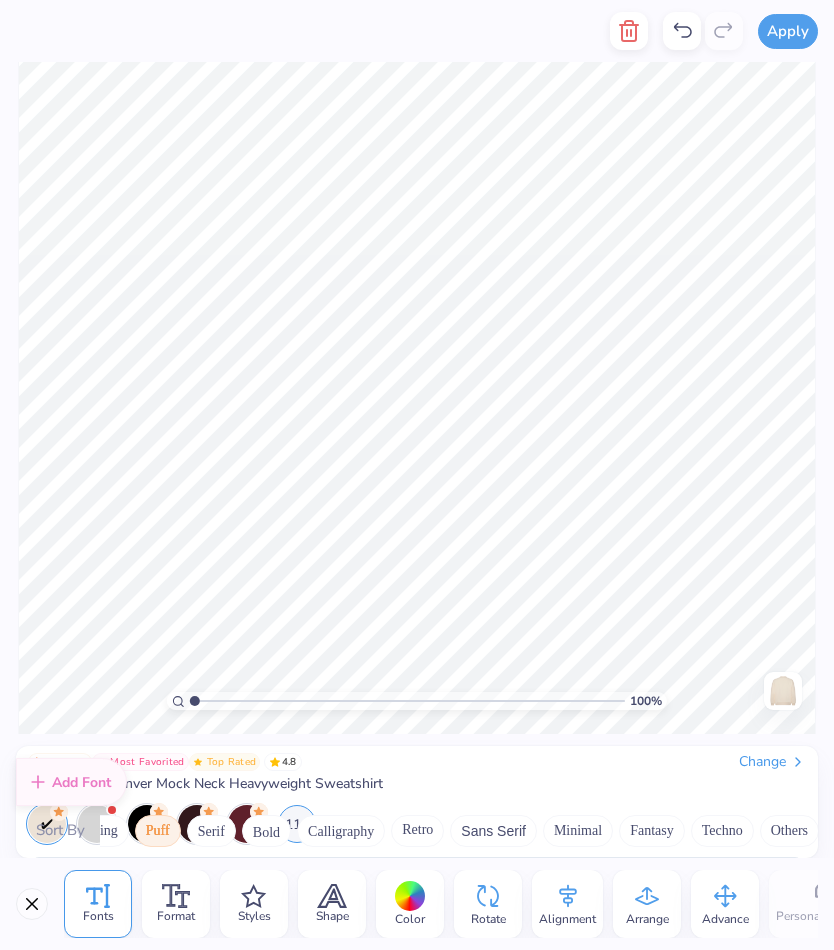 scroll, scrollTop: 0, scrollLeft: 0, axis: both 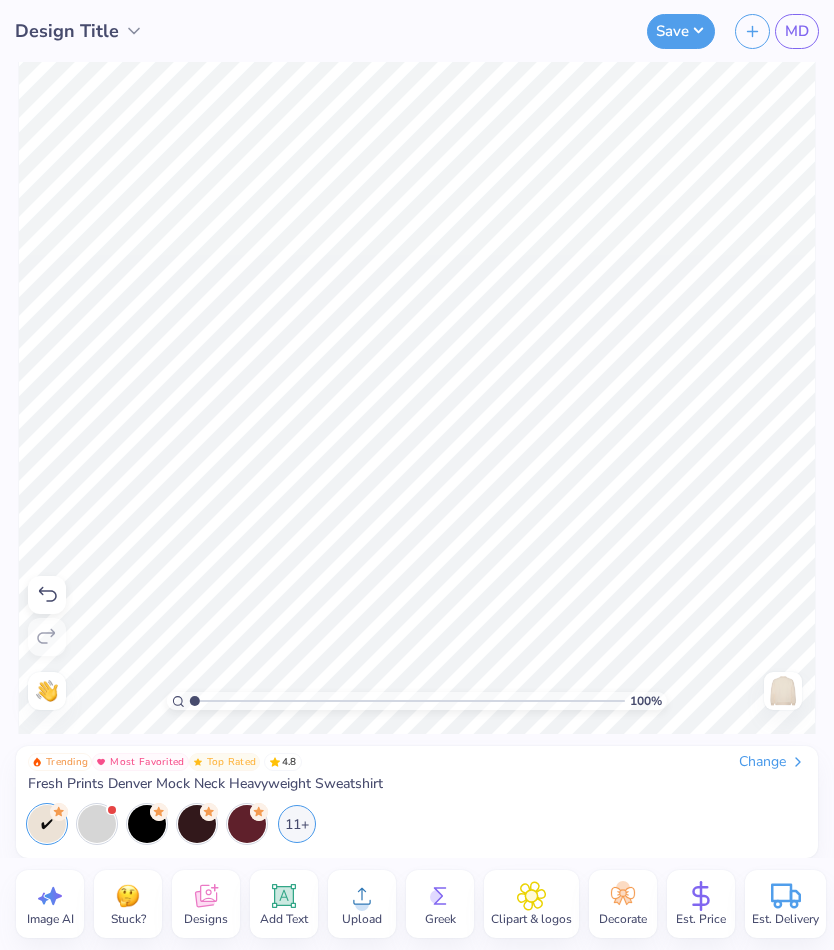 click on "Trending Most Favorited Top Rated 4.8 Change Fresh Prints Denver Mock Neck Heavyweight Sweatshirt   11+" at bounding box center (417, 802) 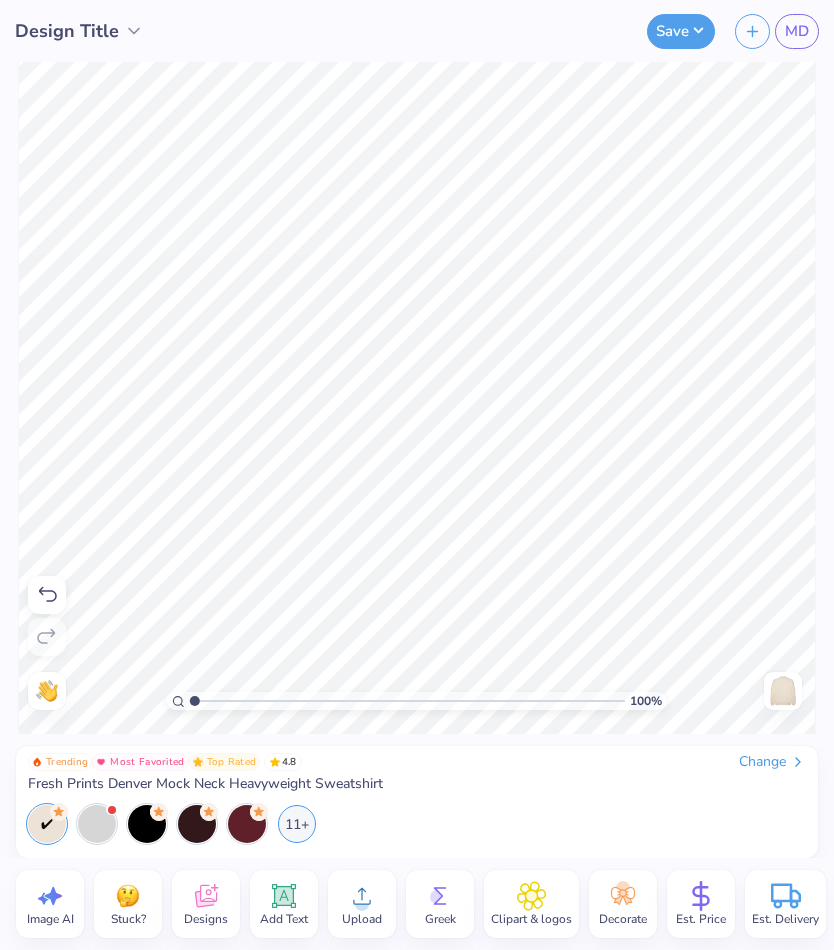 click 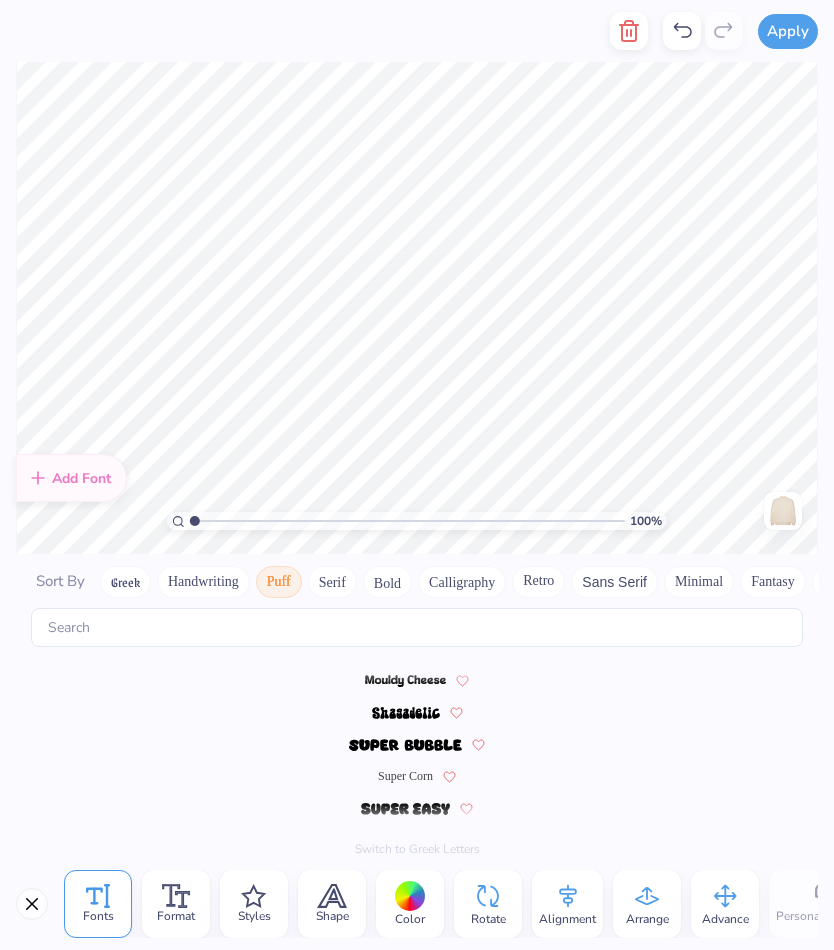scroll, scrollTop: 308, scrollLeft: 0, axis: vertical 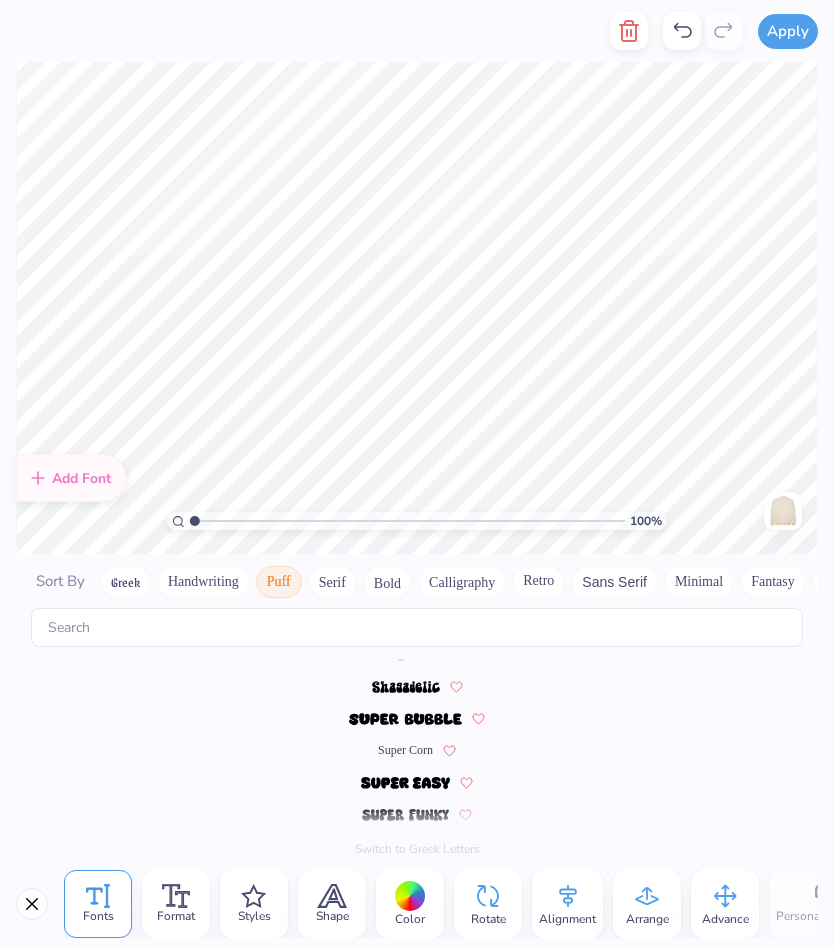 click on "Super Corn" at bounding box center (405, 750) 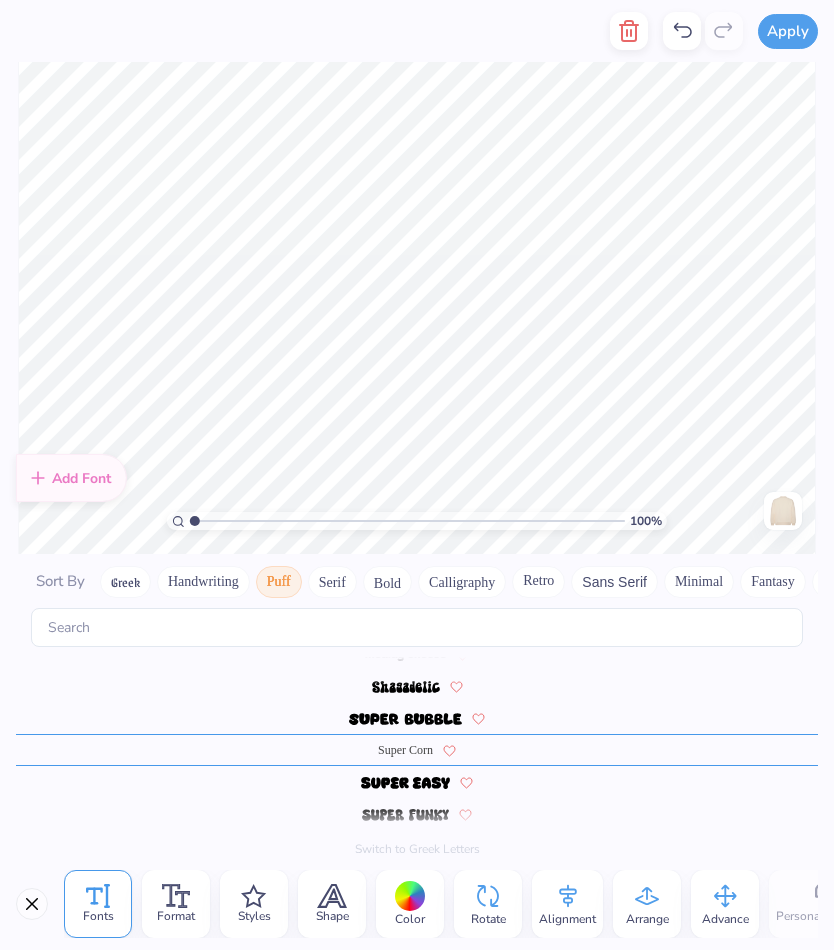 scroll, scrollTop: 16, scrollLeft: 2, axis: both 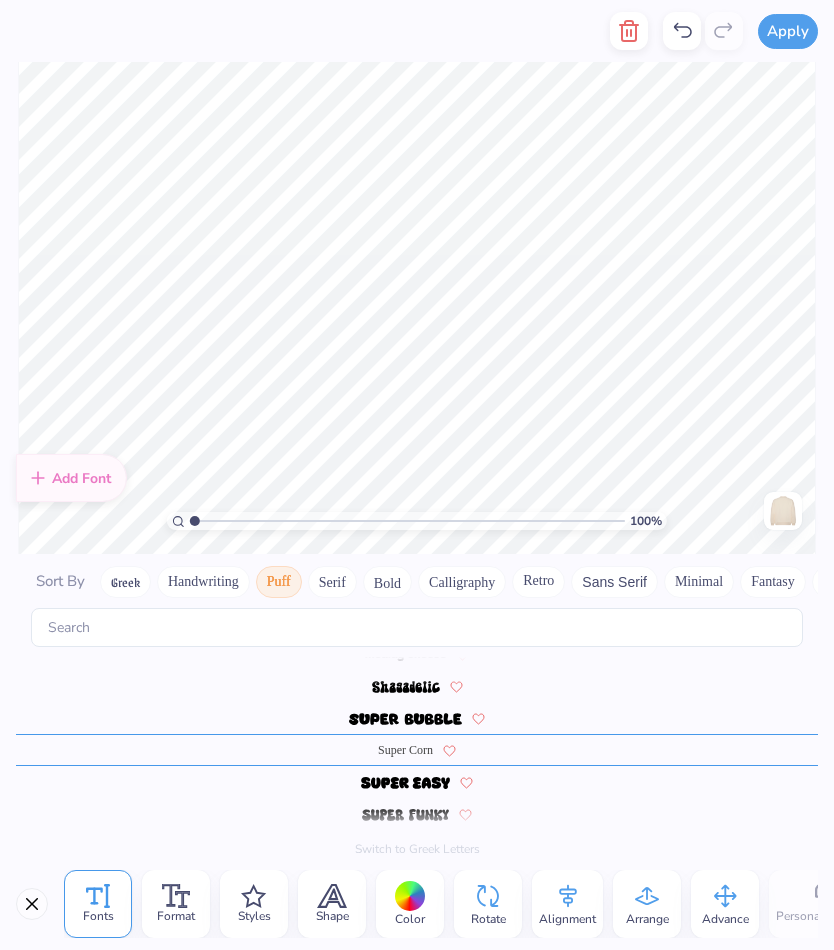 type on "T" 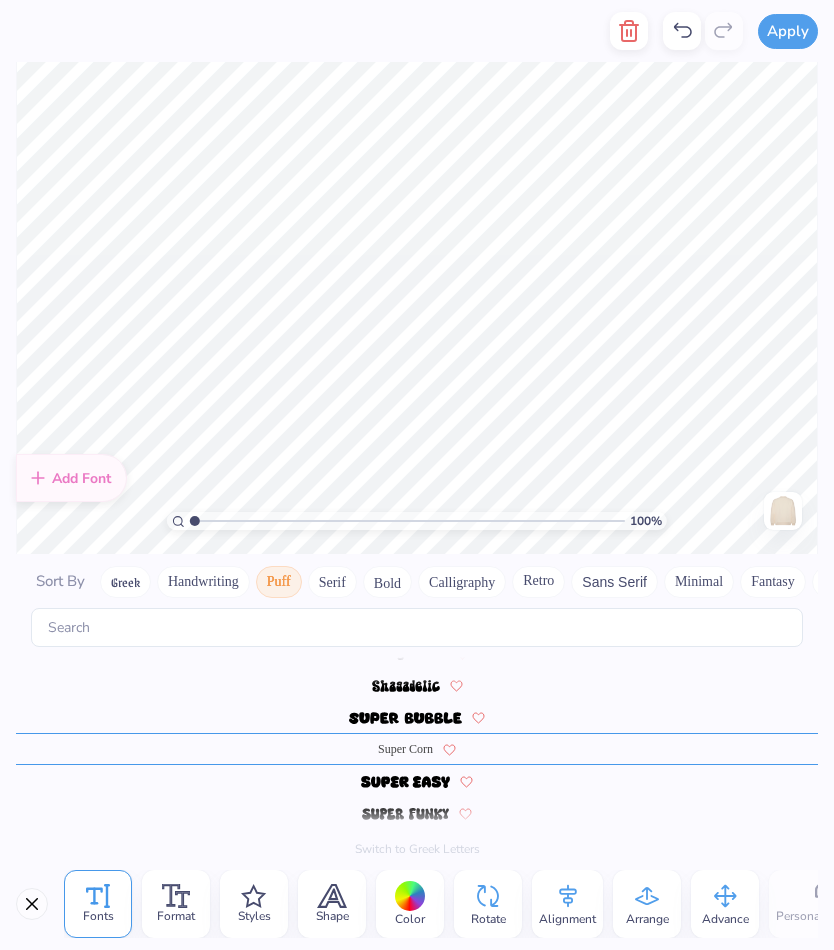 scroll, scrollTop: 308, scrollLeft: 0, axis: vertical 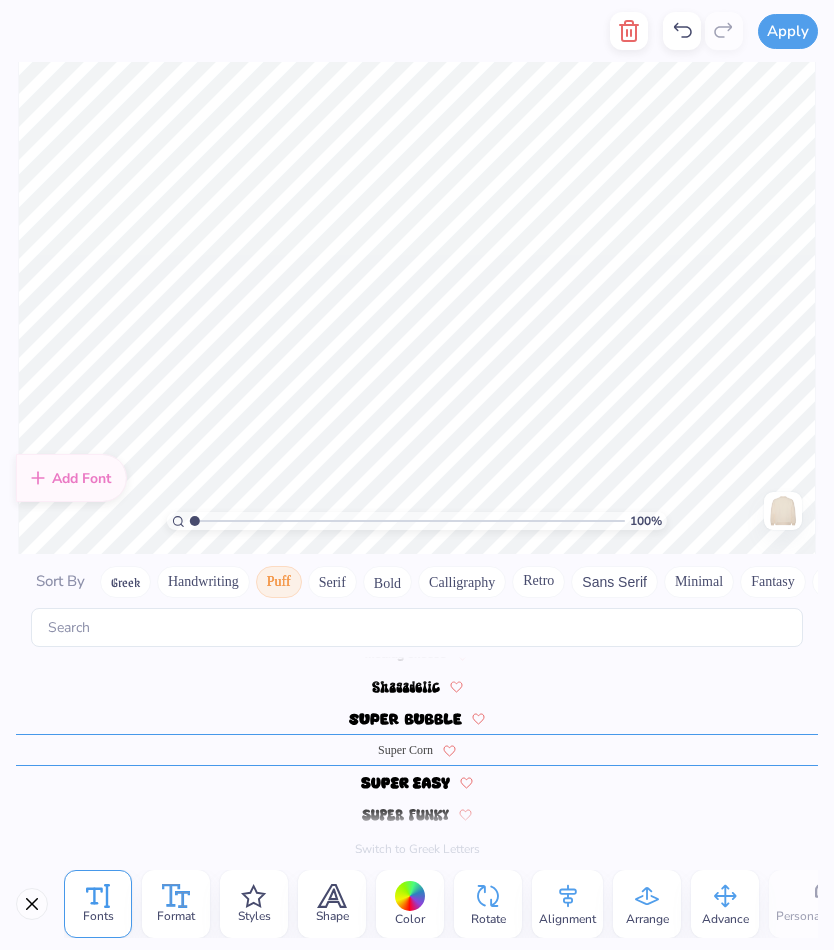 click on "Format" at bounding box center [176, 916] 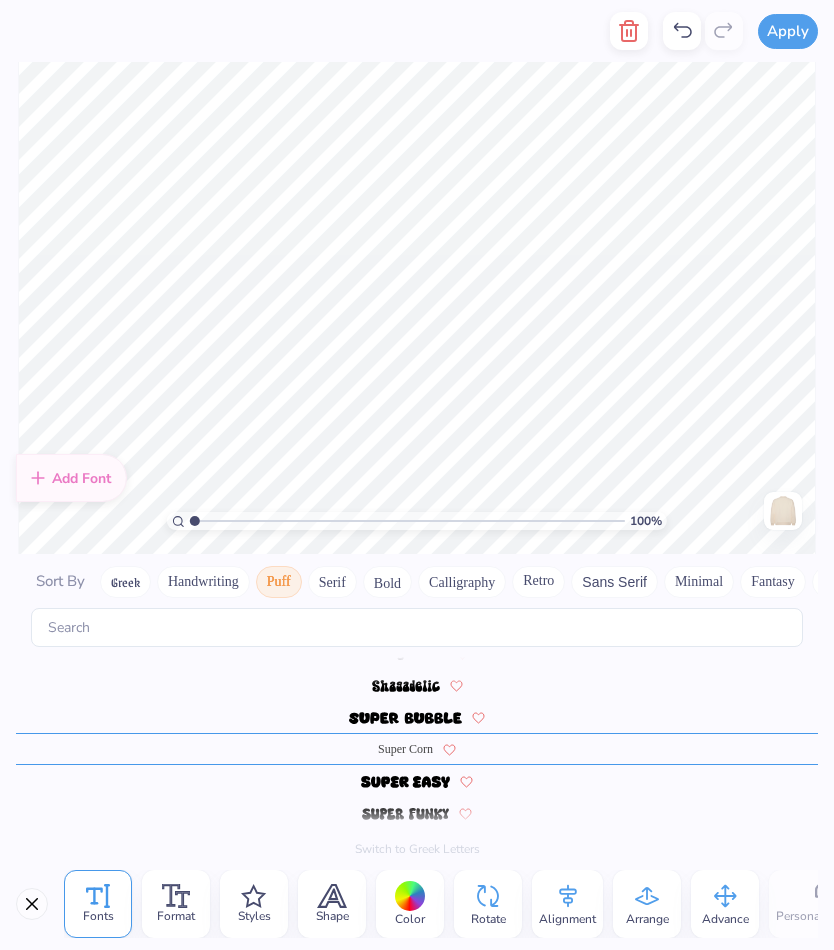 scroll, scrollTop: 308, scrollLeft: 0, axis: vertical 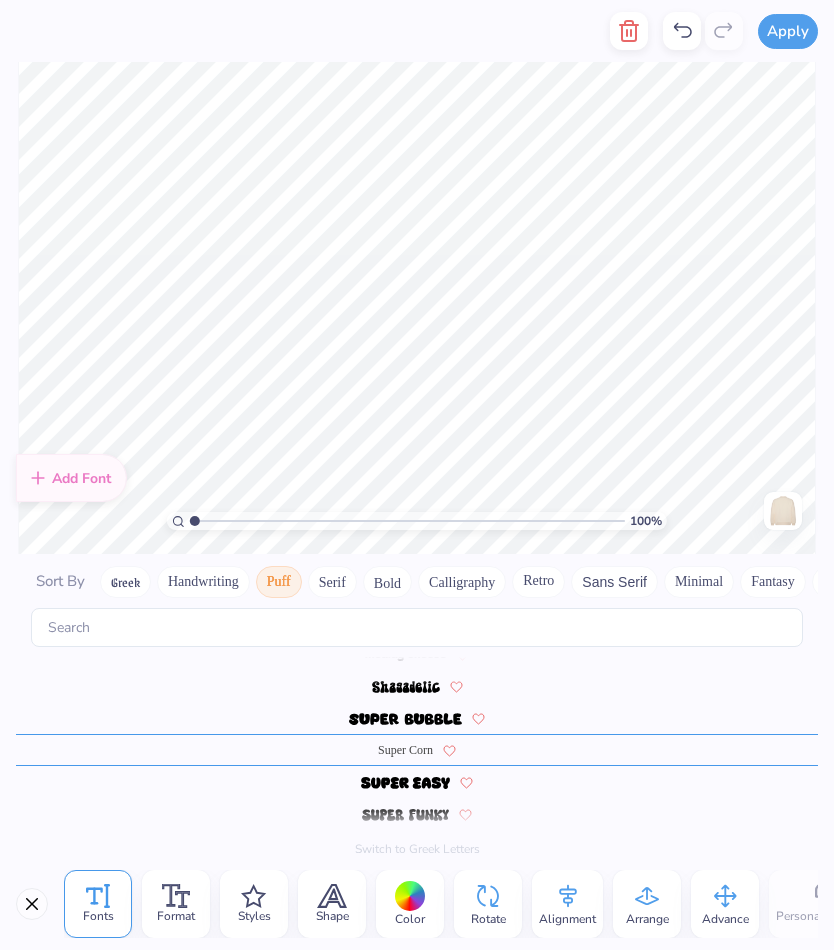 click on "Add Font" at bounding box center [71, 478] 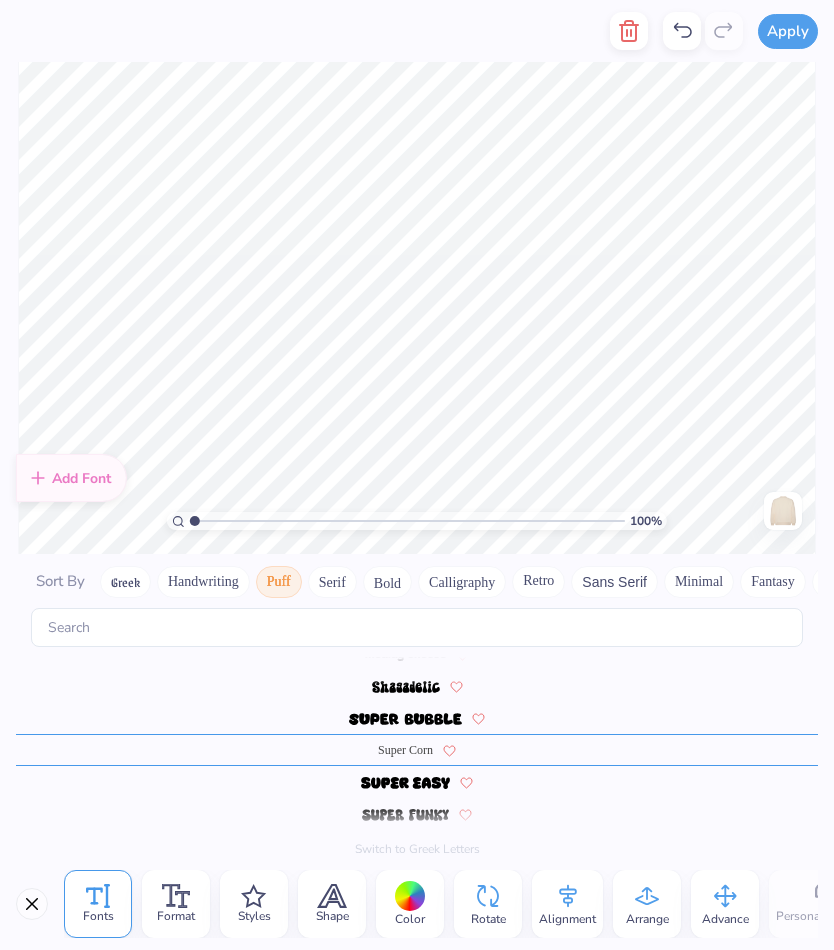 click at bounding box center (417, 718) 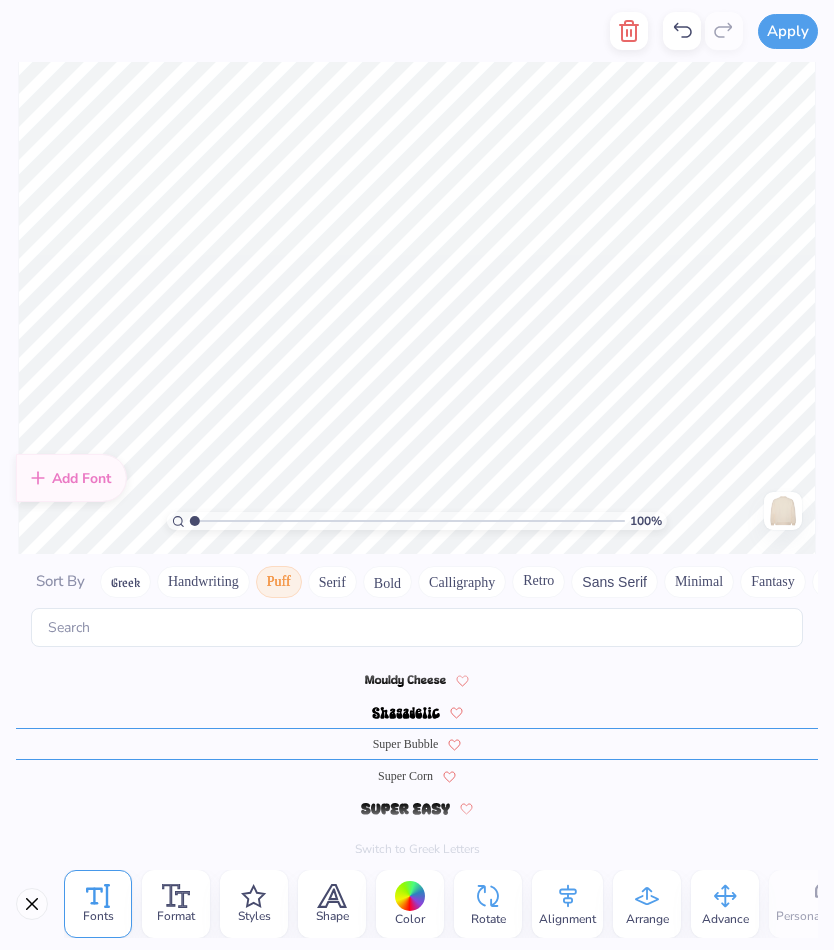 scroll, scrollTop: 308, scrollLeft: 0, axis: vertical 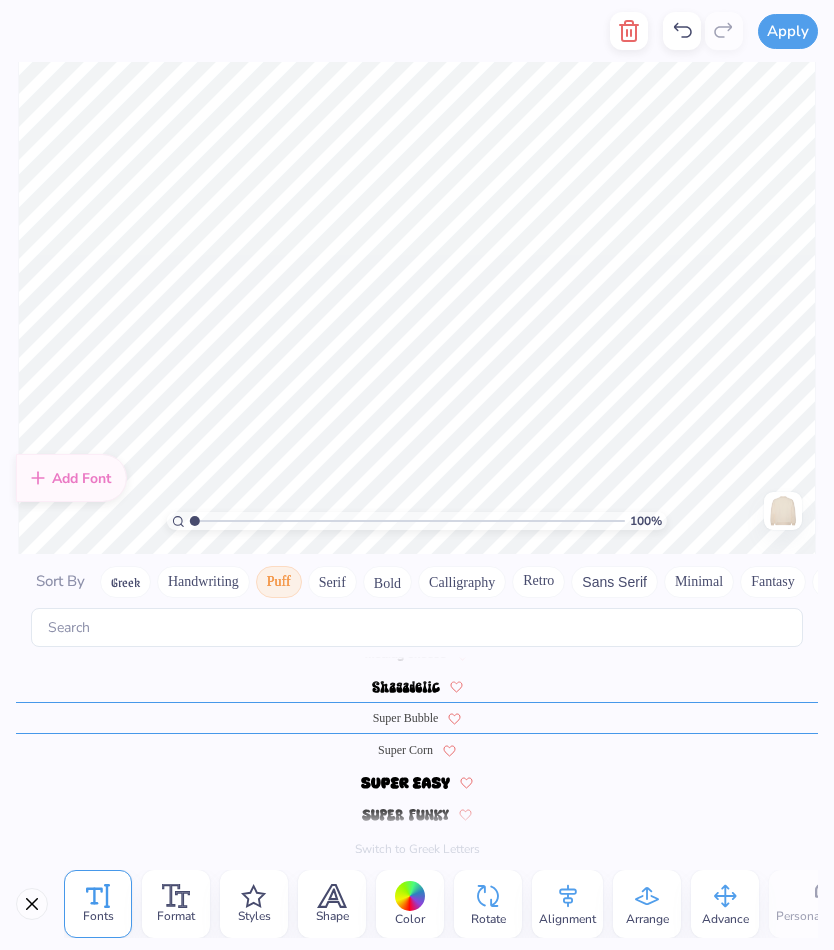 click at bounding box center (417, 814) 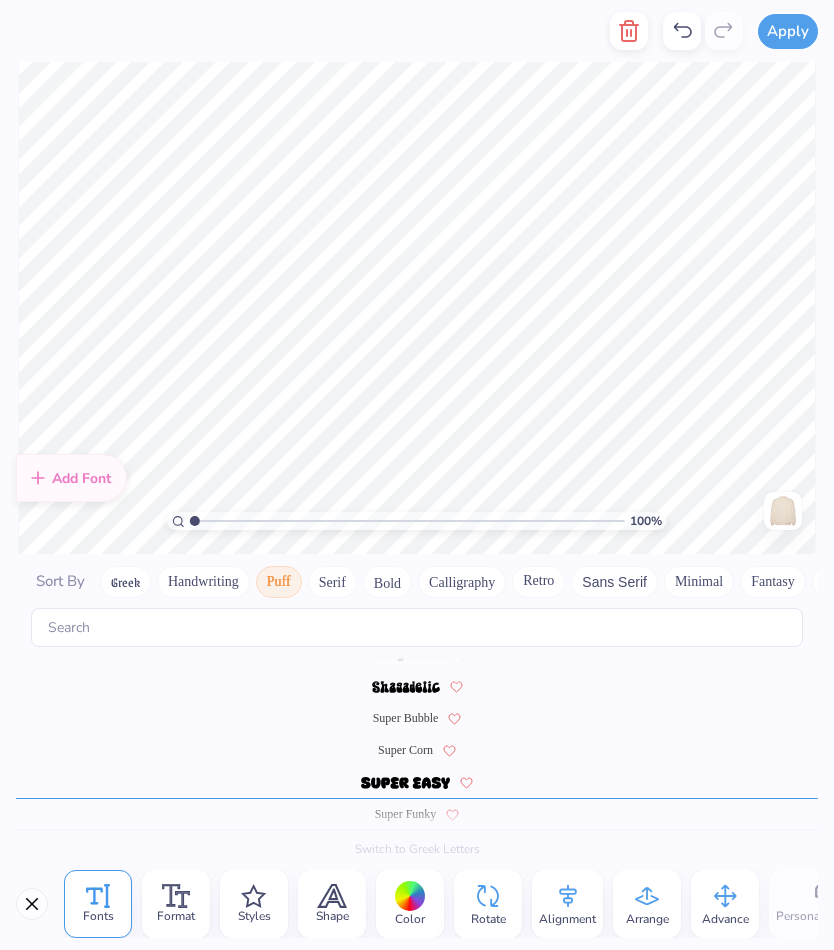 click on "Handwriting" at bounding box center (203, 582) 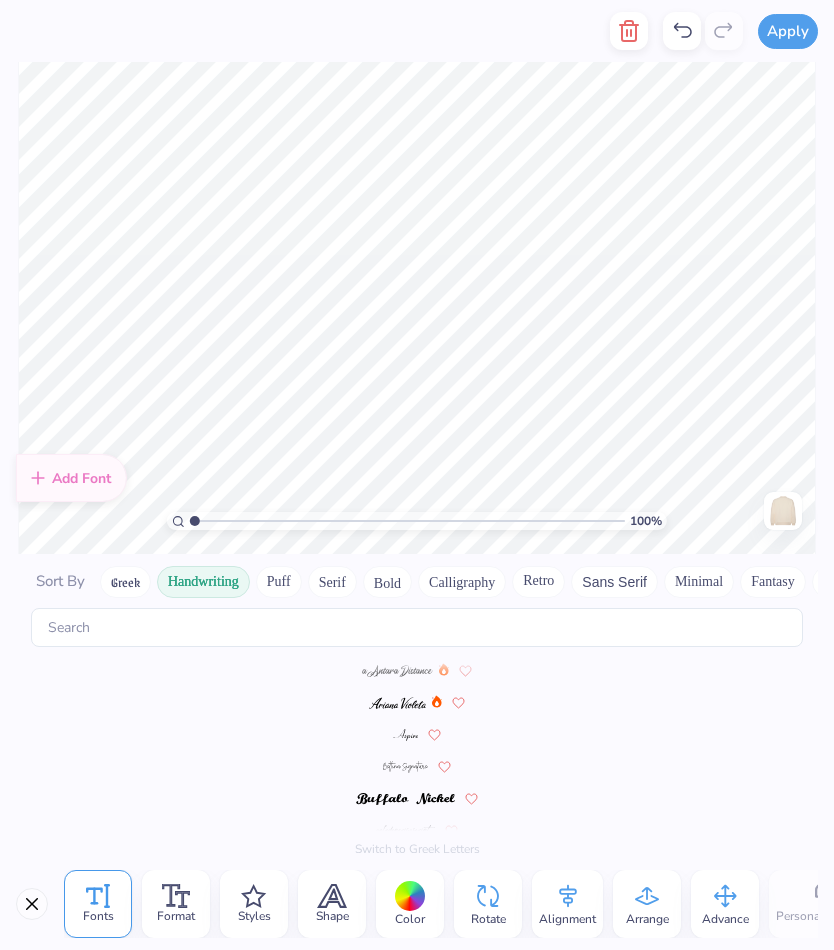 scroll, scrollTop: 0, scrollLeft: 0, axis: both 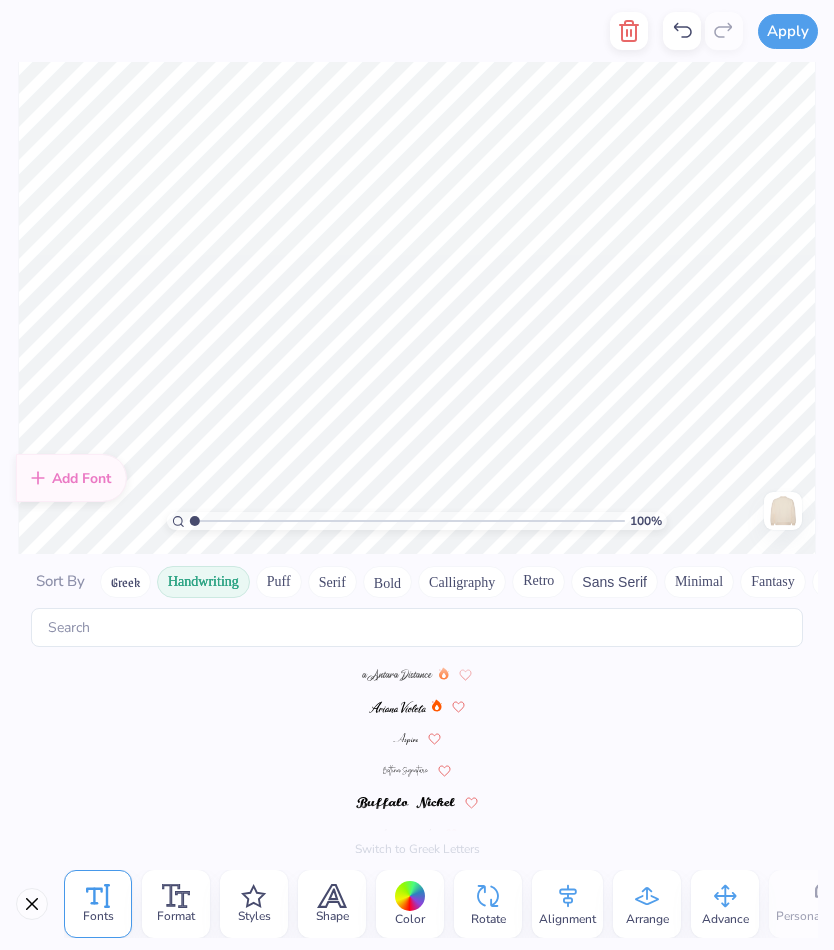 click at bounding box center (398, 707) 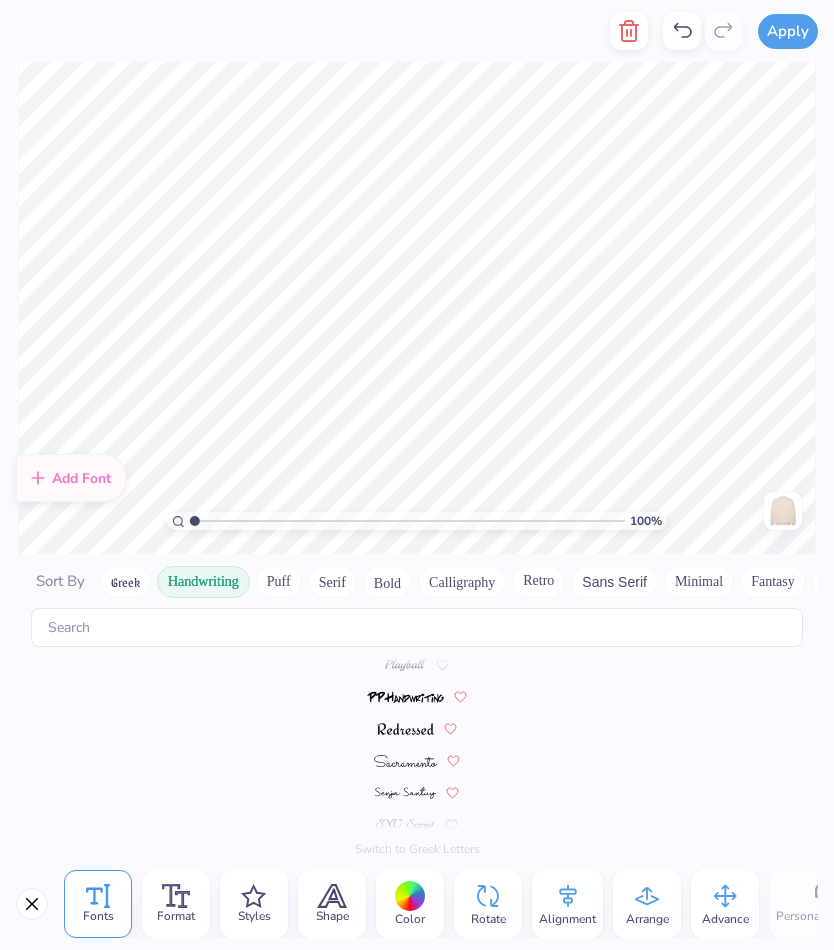 scroll, scrollTop: 634, scrollLeft: 0, axis: vertical 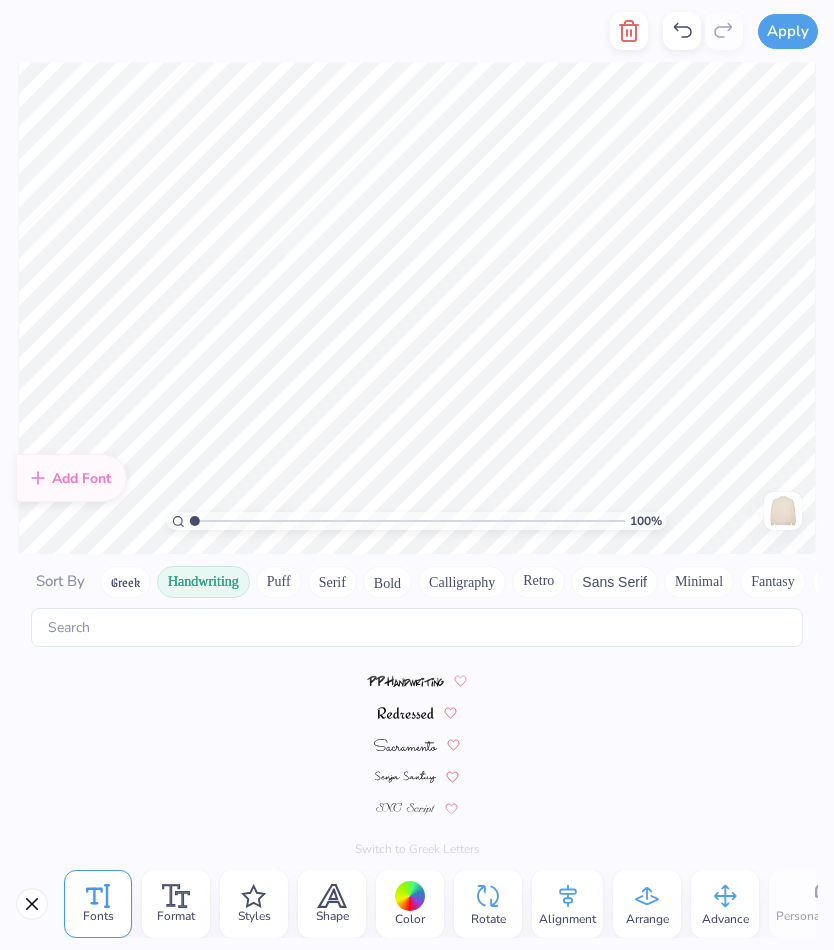 click at bounding box center [406, 712] 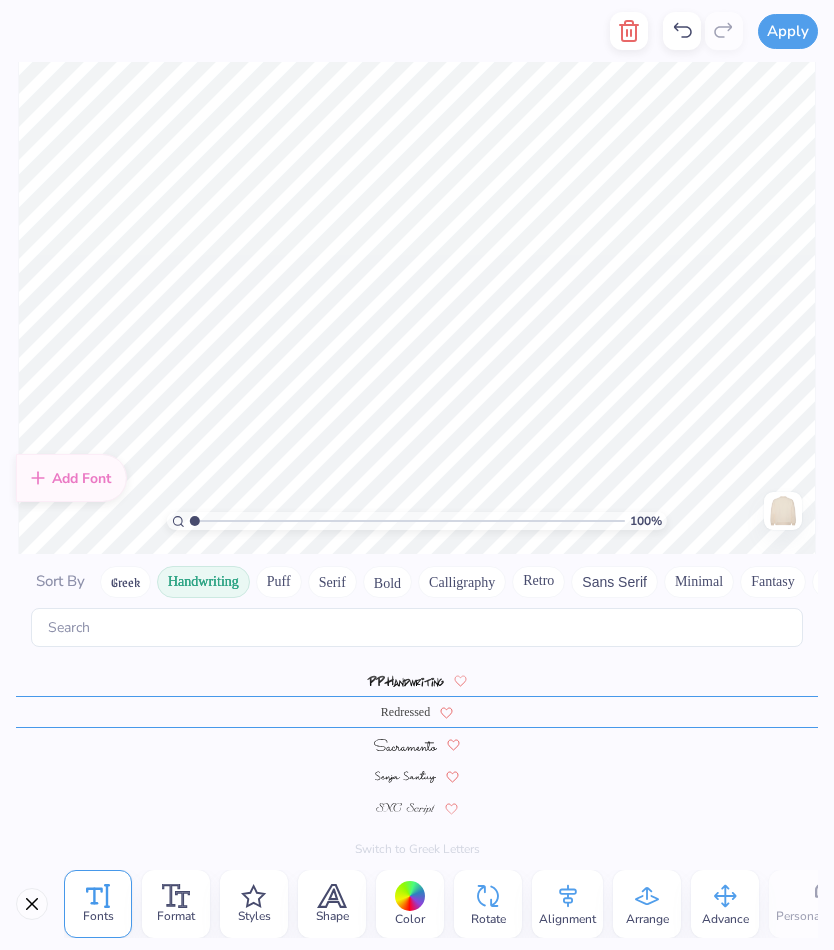 scroll, scrollTop: 602, scrollLeft: 0, axis: vertical 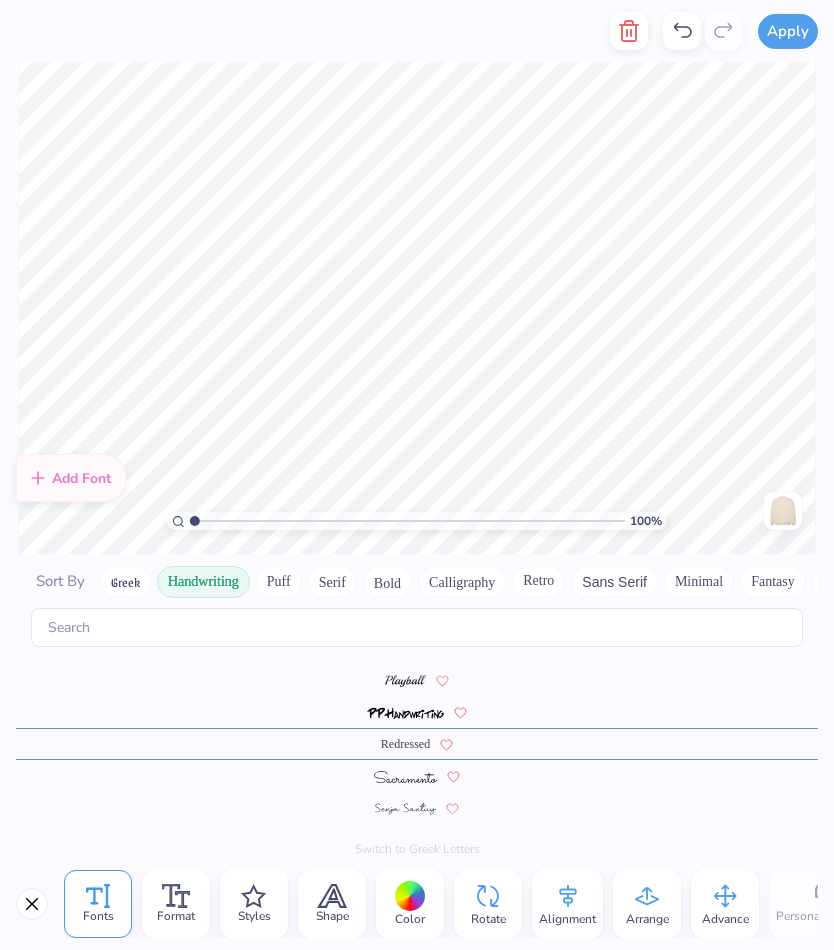 click at bounding box center [405, 713] 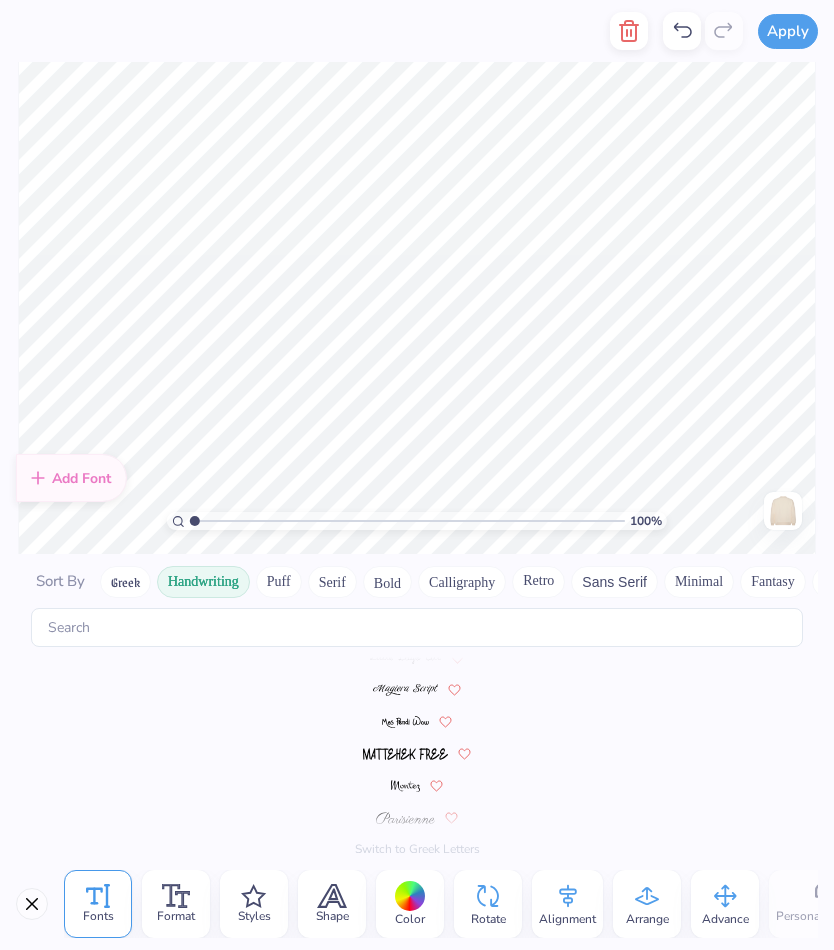 scroll, scrollTop: 410, scrollLeft: 0, axis: vertical 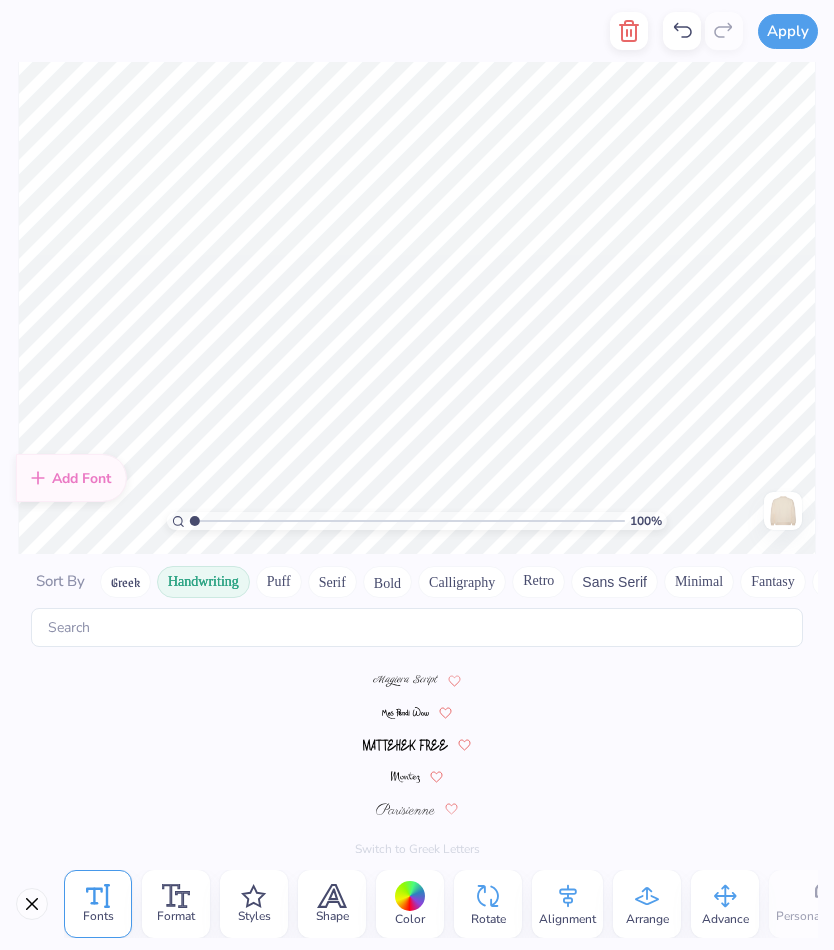 click at bounding box center [406, 745] 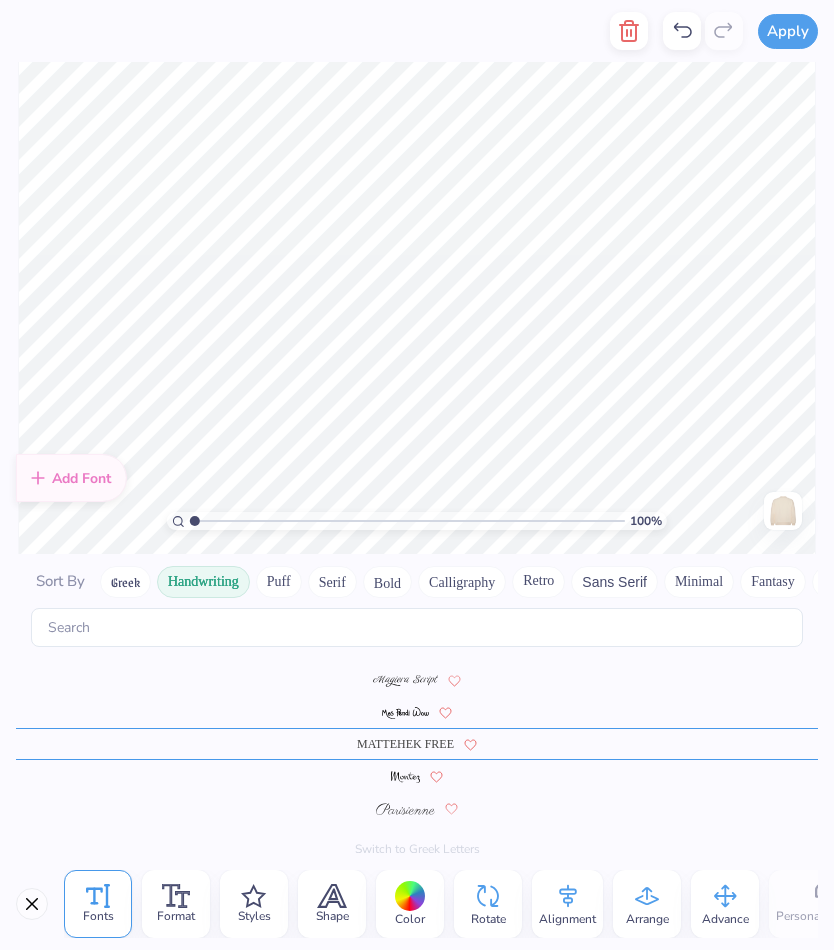 click at bounding box center (405, 681) 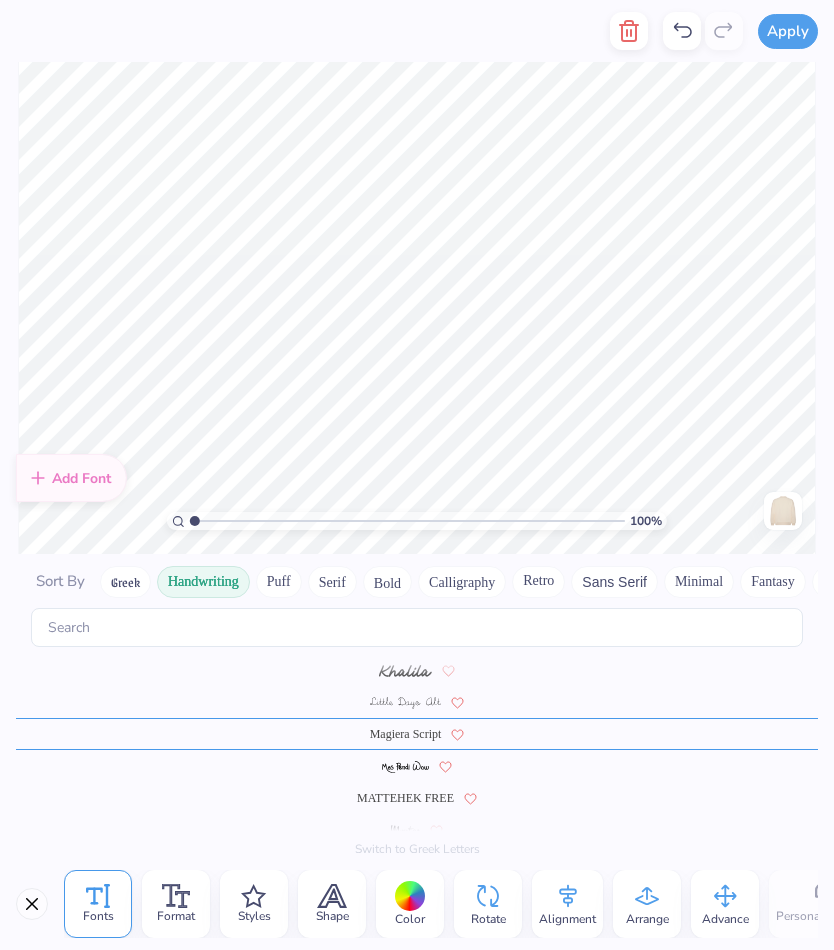 scroll, scrollTop: 346, scrollLeft: 0, axis: vertical 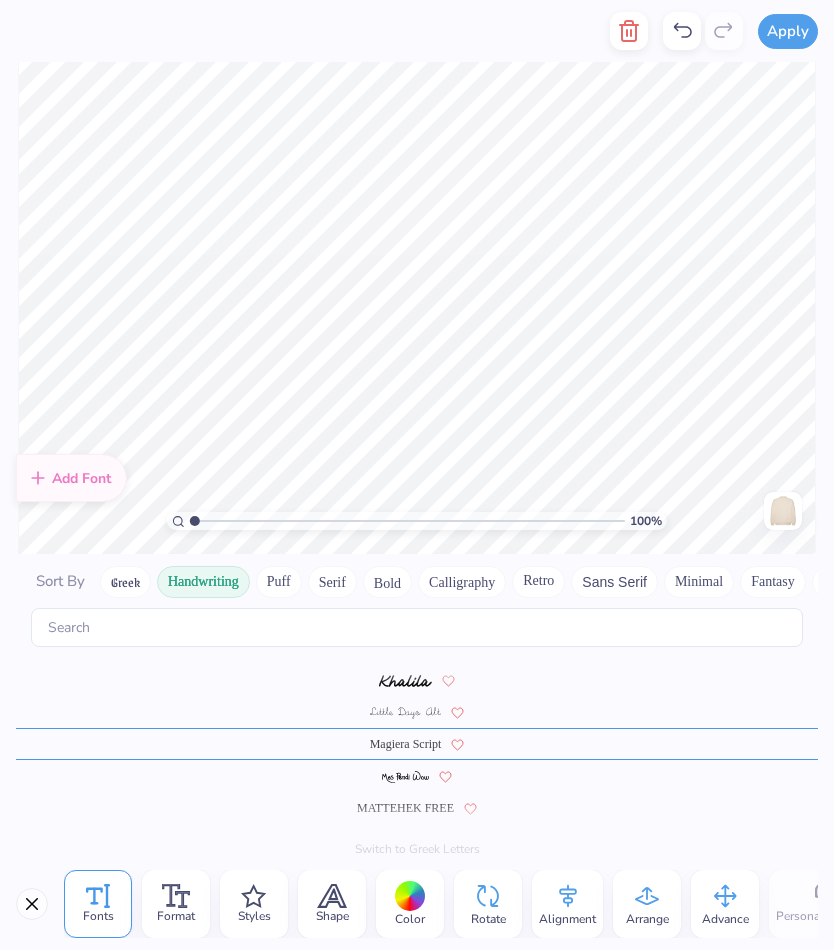 click at bounding box center [405, 713] 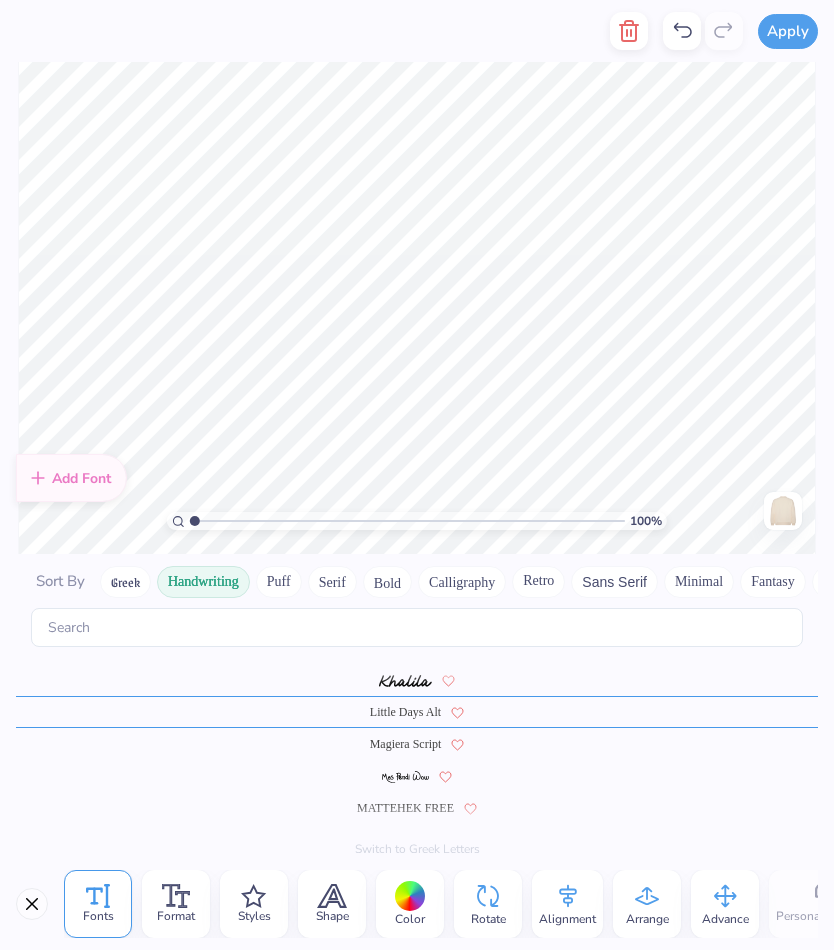 scroll, scrollTop: 314, scrollLeft: 0, axis: vertical 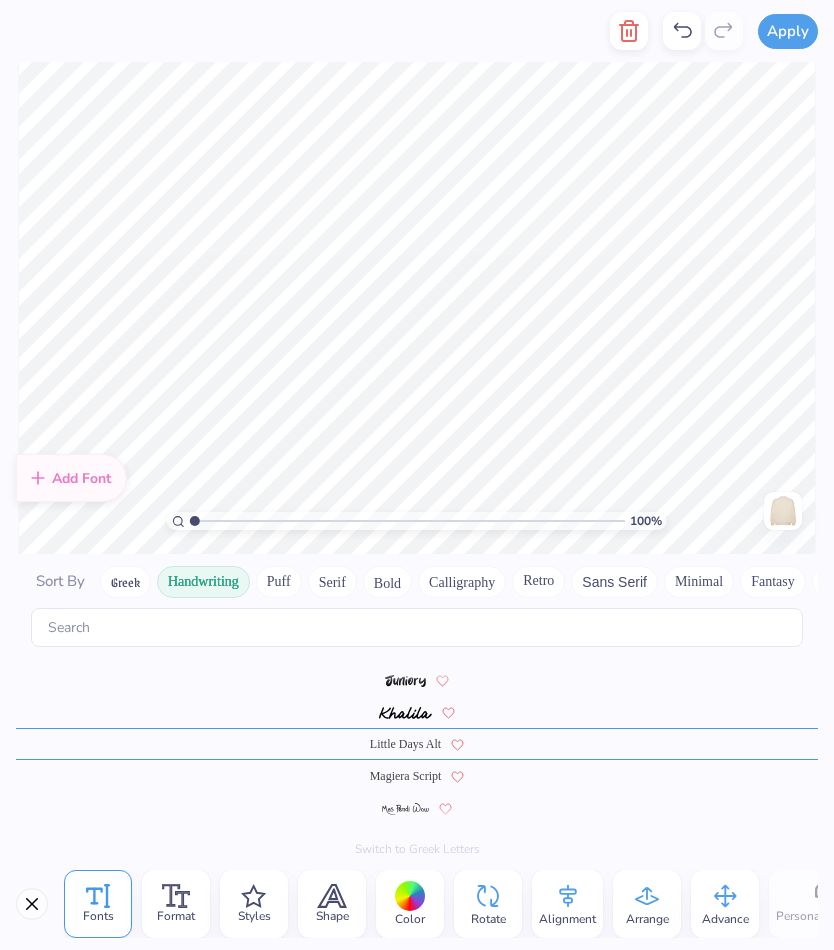 click on "Magiera Script" at bounding box center (417, 776) 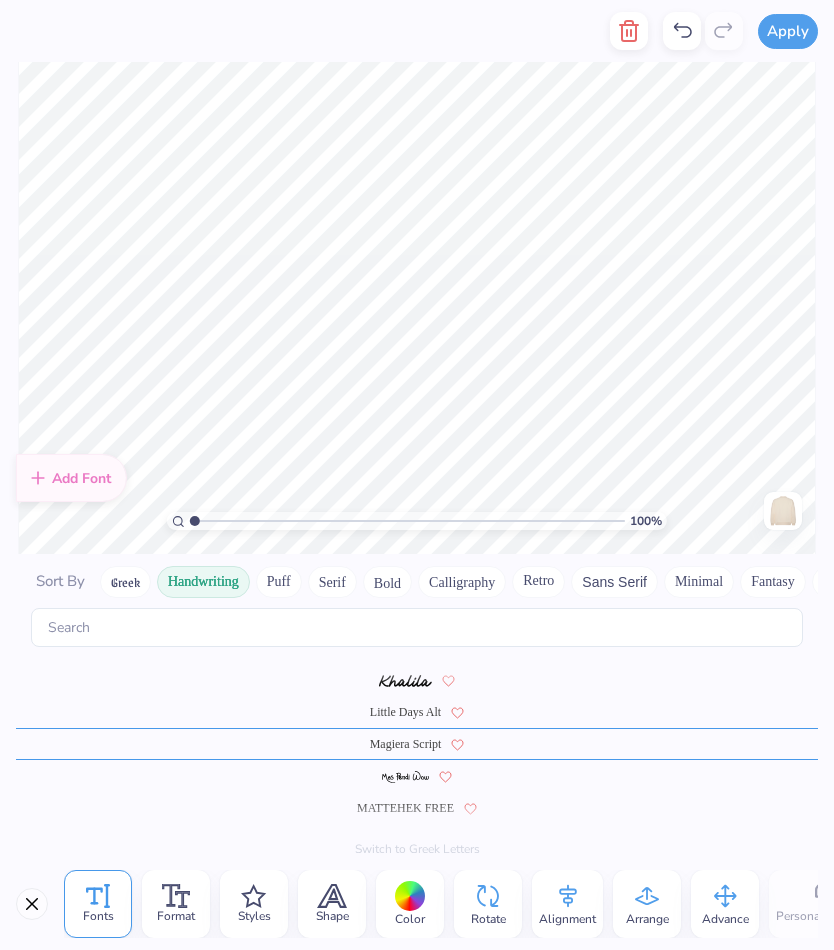 scroll, scrollTop: 724, scrollLeft: 0, axis: vertical 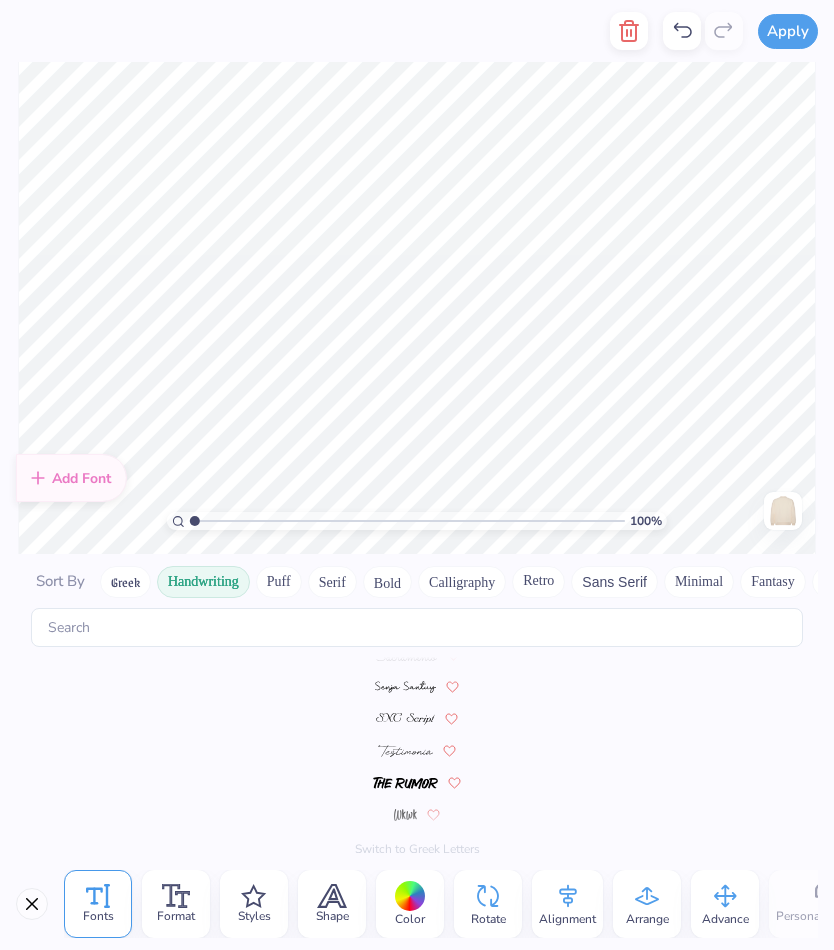 click at bounding box center [405, 815] 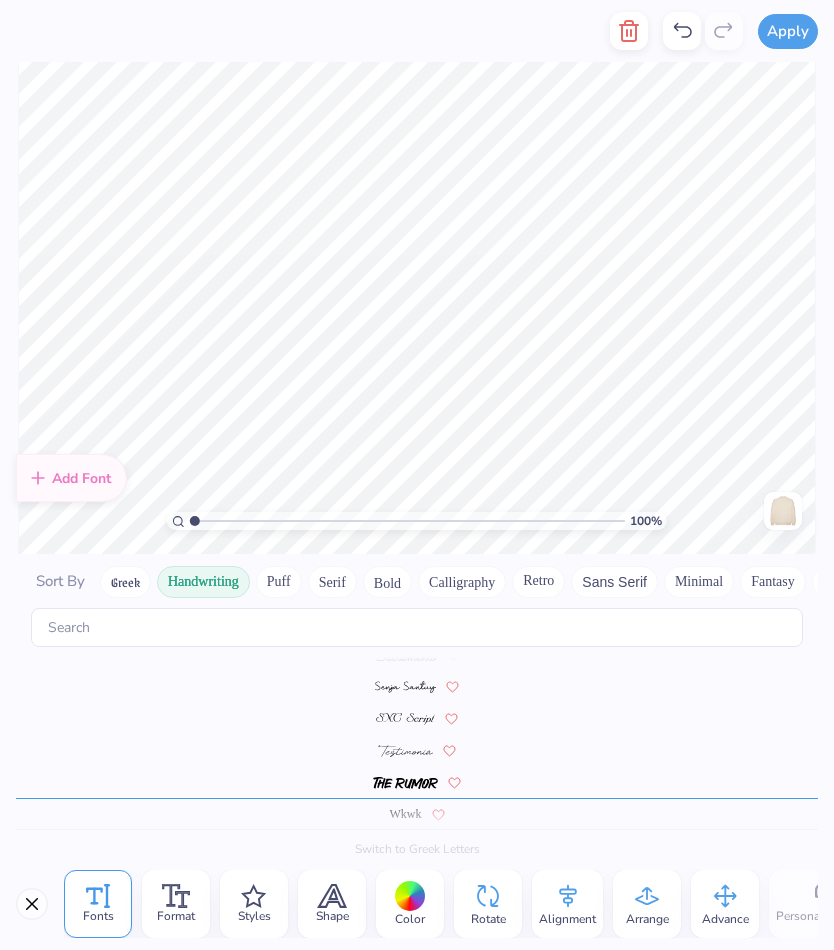 click at bounding box center (405, 751) 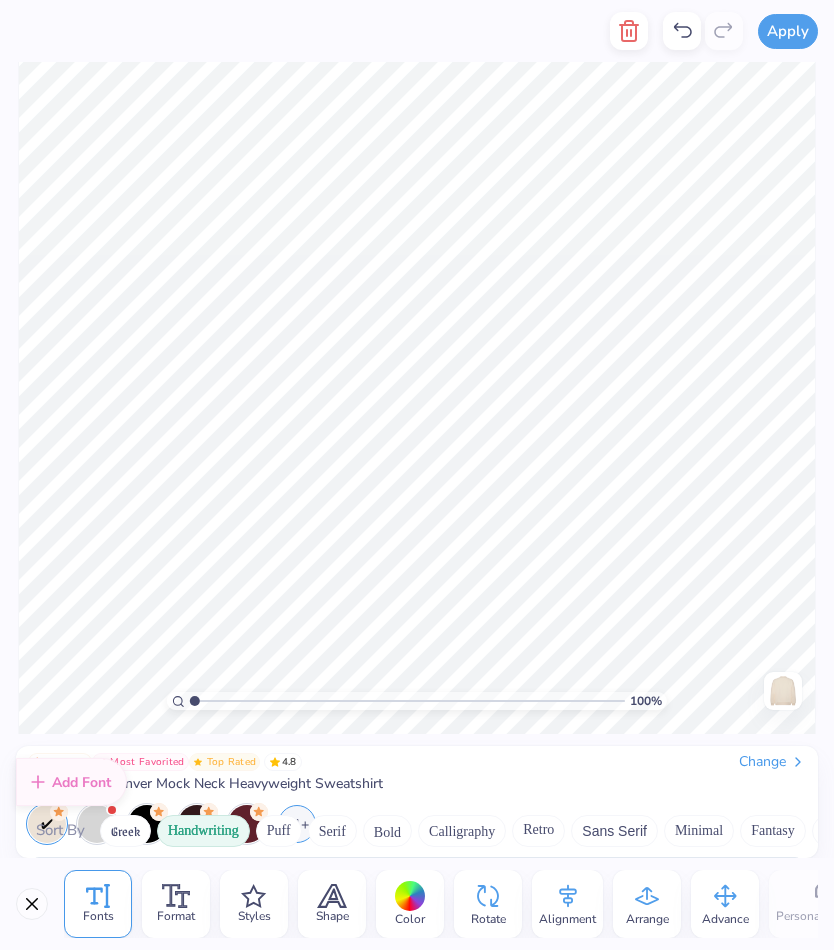 scroll, scrollTop: 811, scrollLeft: 0, axis: vertical 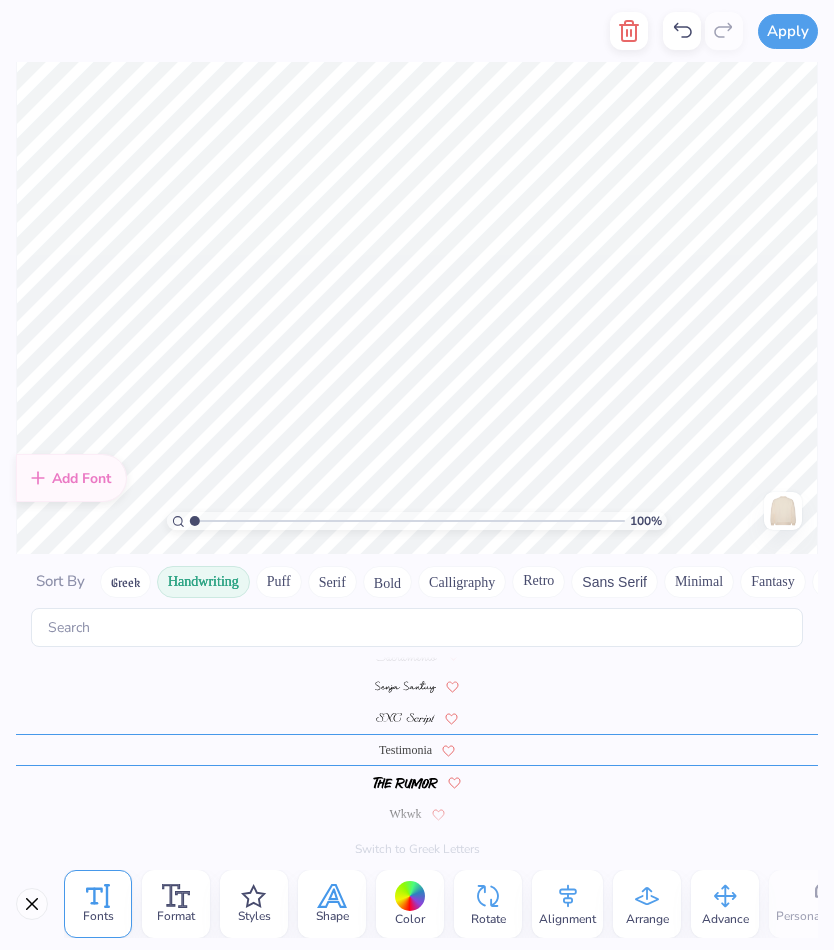 click 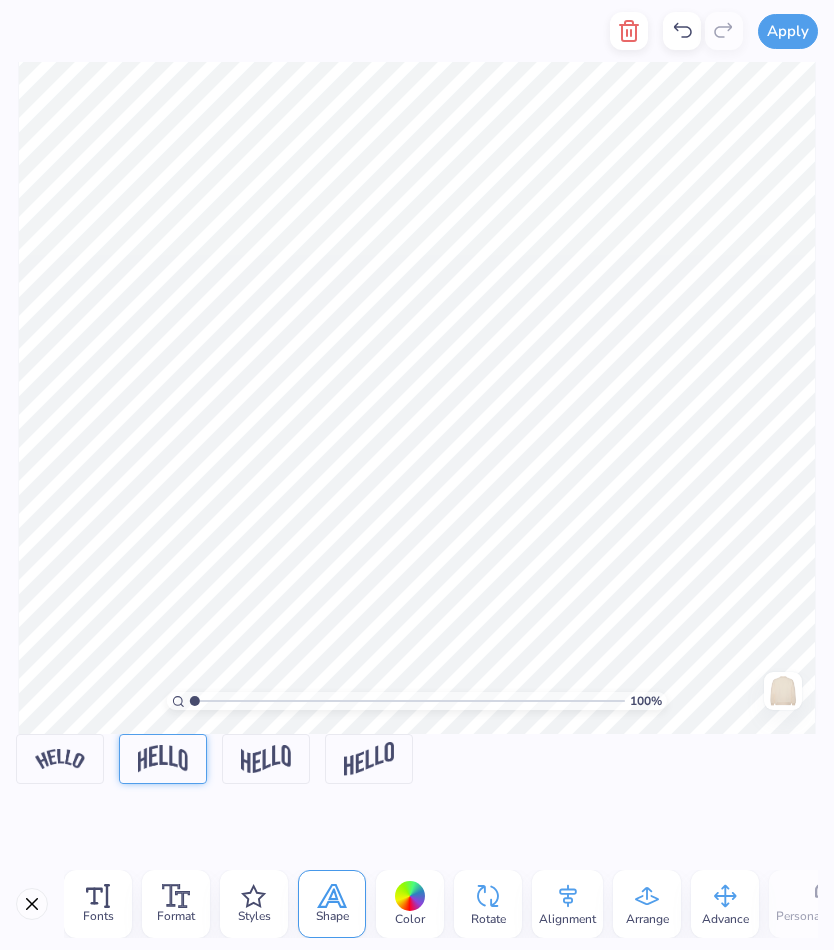 click at bounding box center (163, 758) 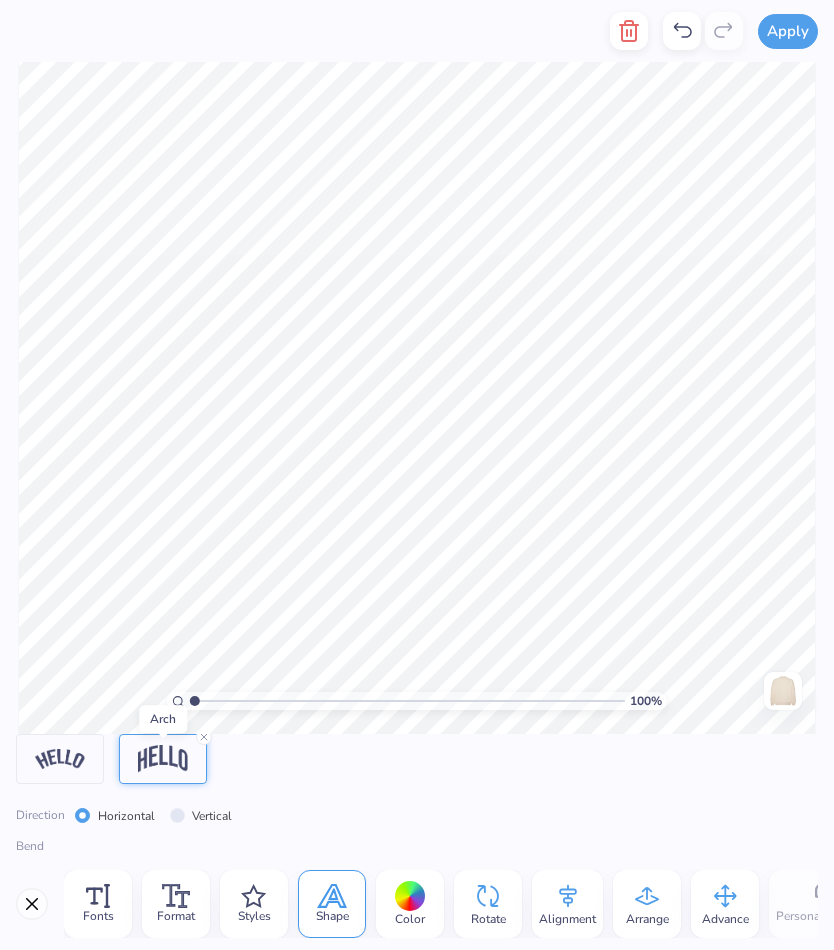 click 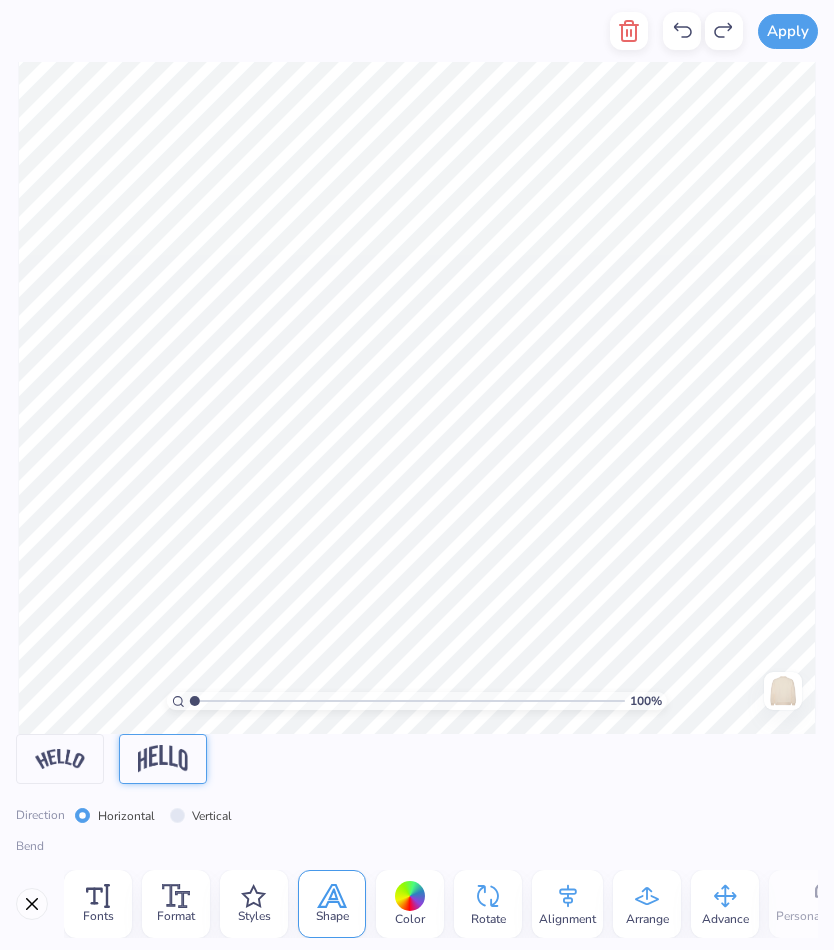 click on "Color" at bounding box center [410, 904] 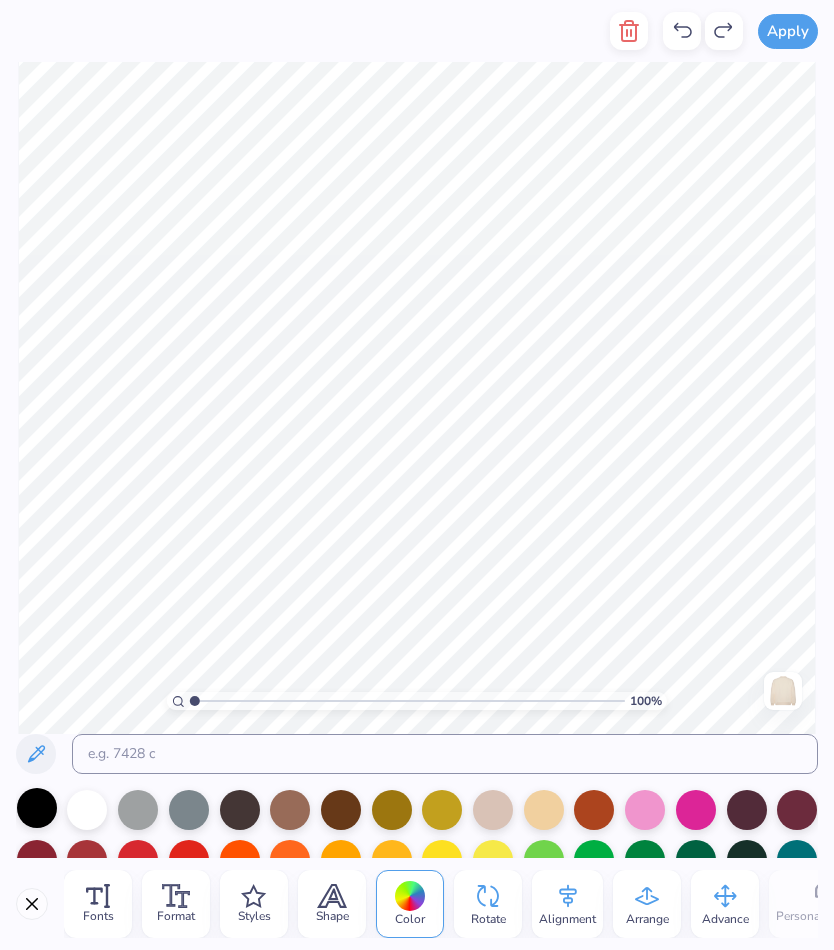 click at bounding box center [37, 808] 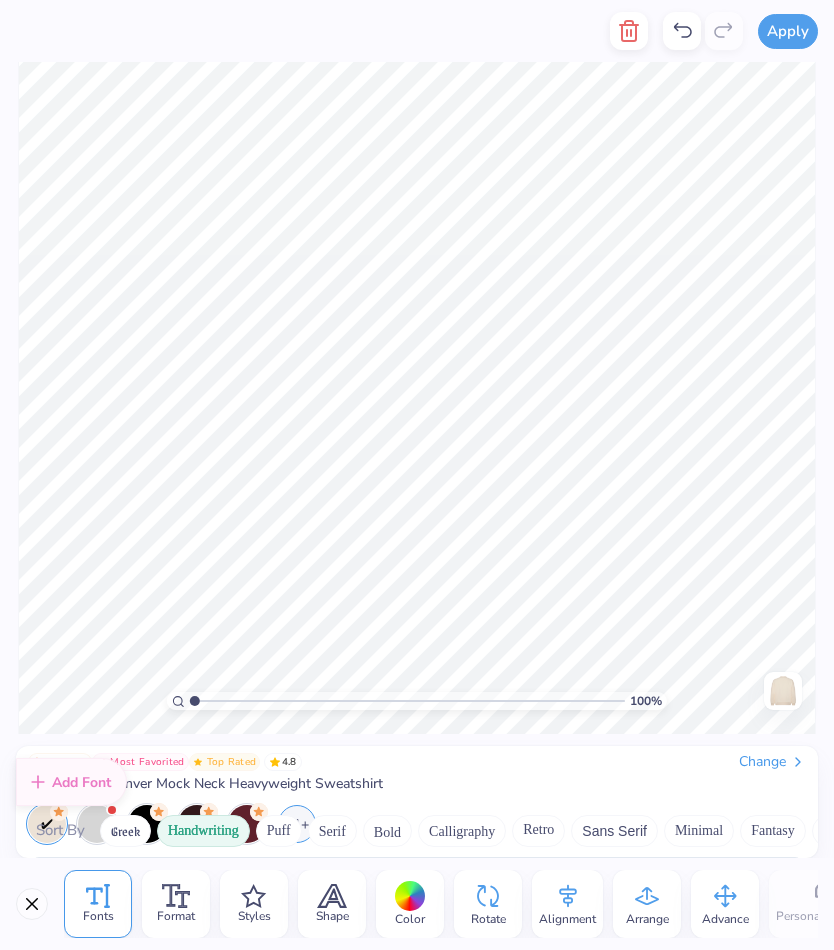 scroll, scrollTop: 811, scrollLeft: 0, axis: vertical 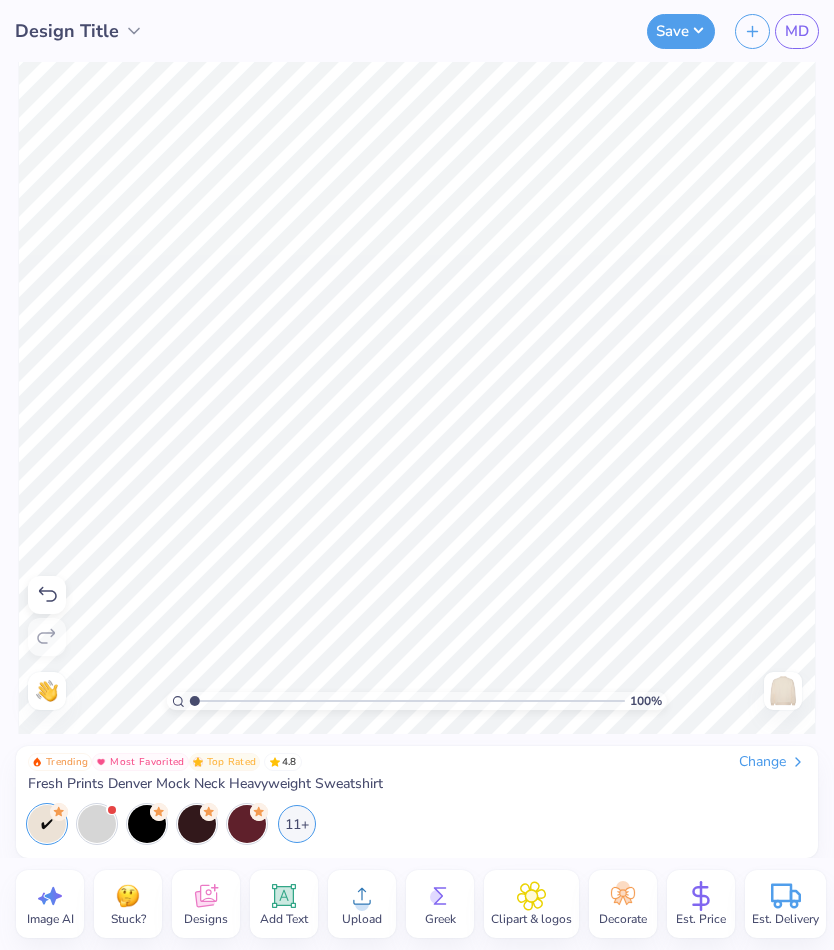click 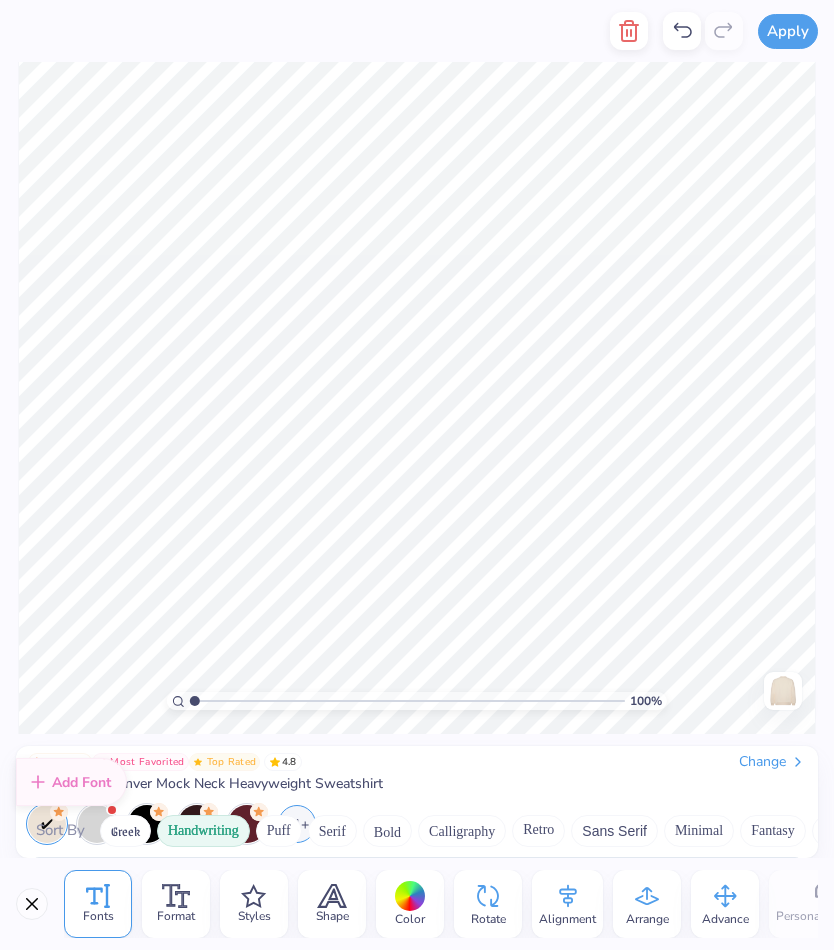 scroll, scrollTop: 11, scrollLeft: 0, axis: vertical 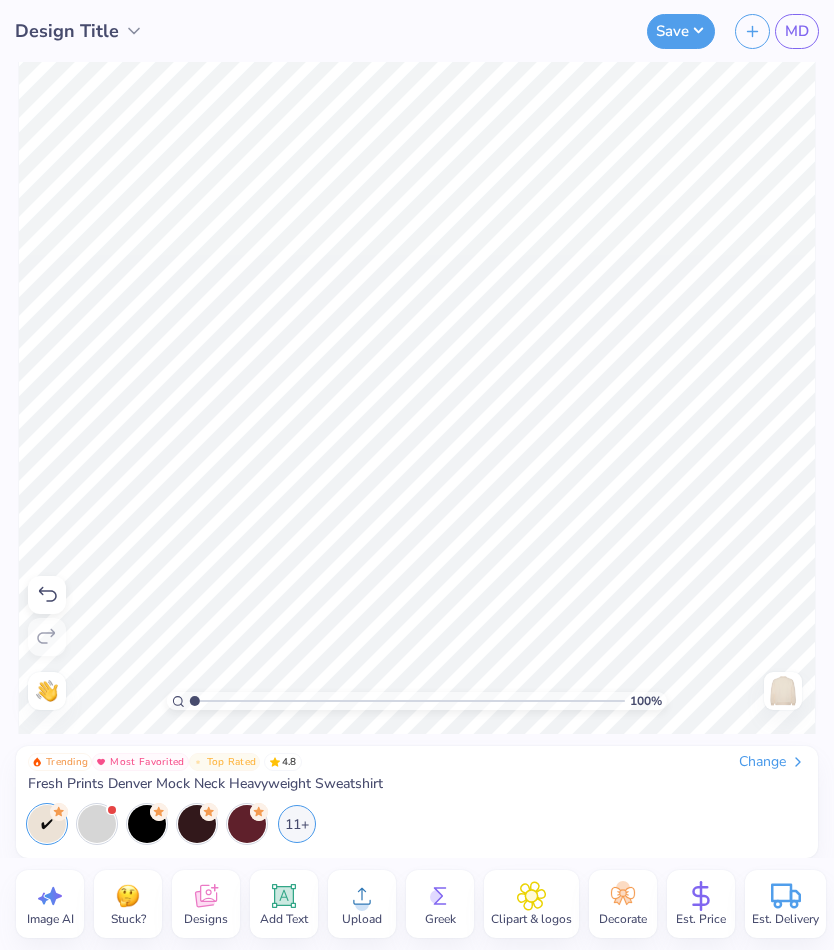 click 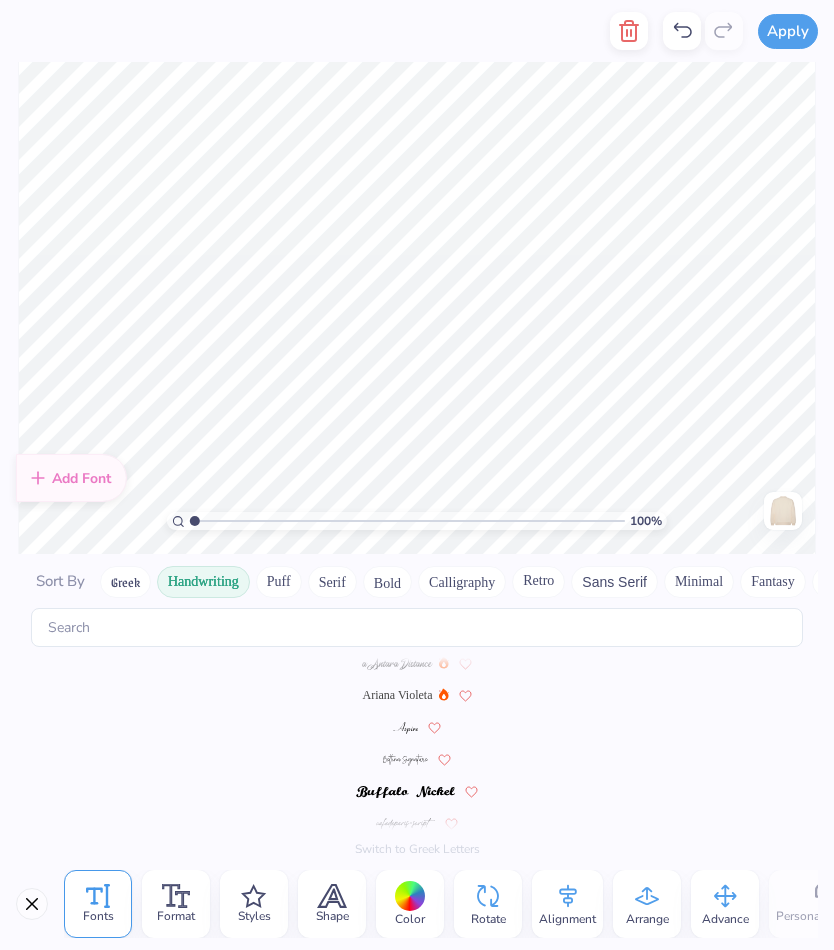 scroll, scrollTop: 0, scrollLeft: 0, axis: both 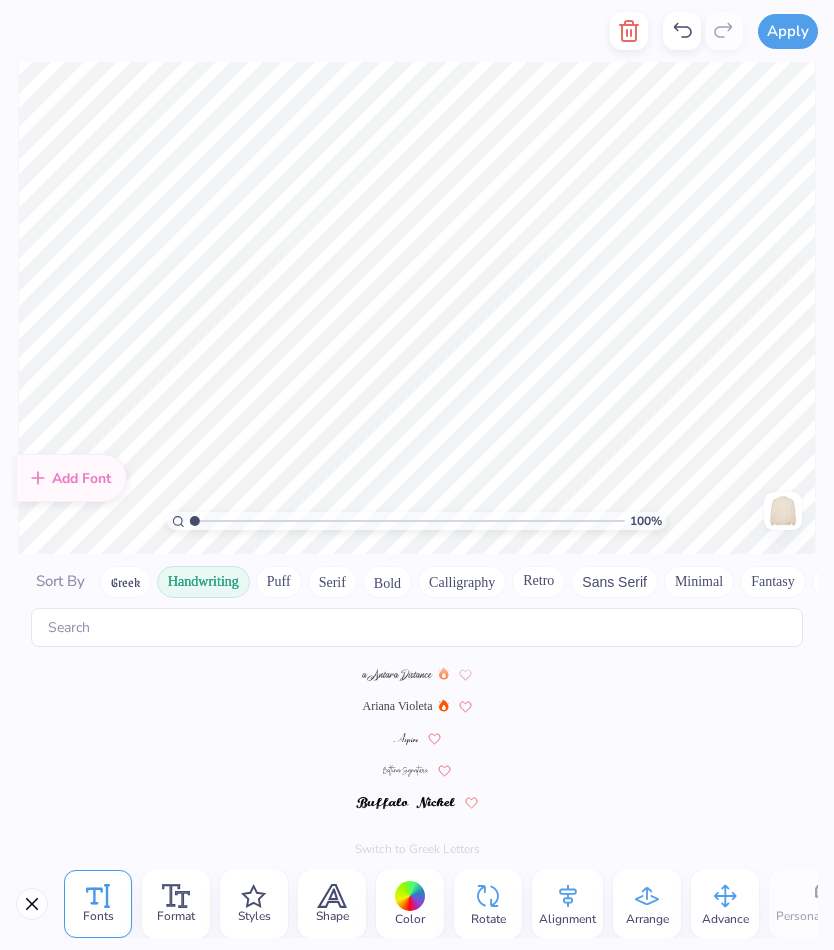 click on "Puff" at bounding box center [279, 582] 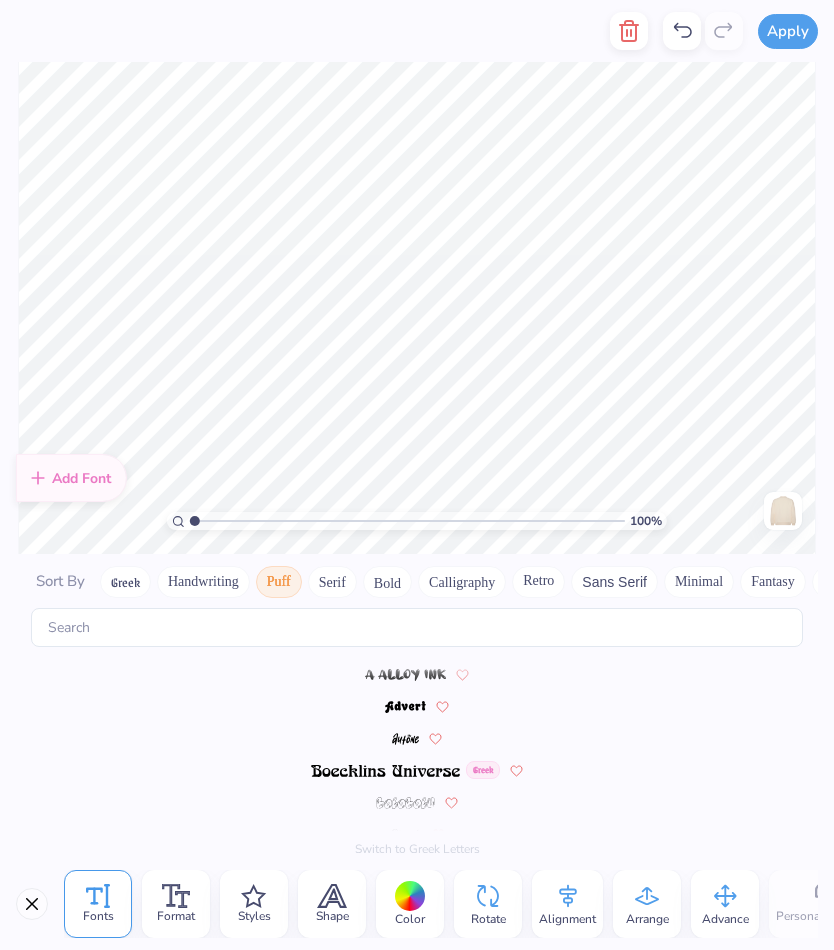 click on "Serif" at bounding box center [332, 582] 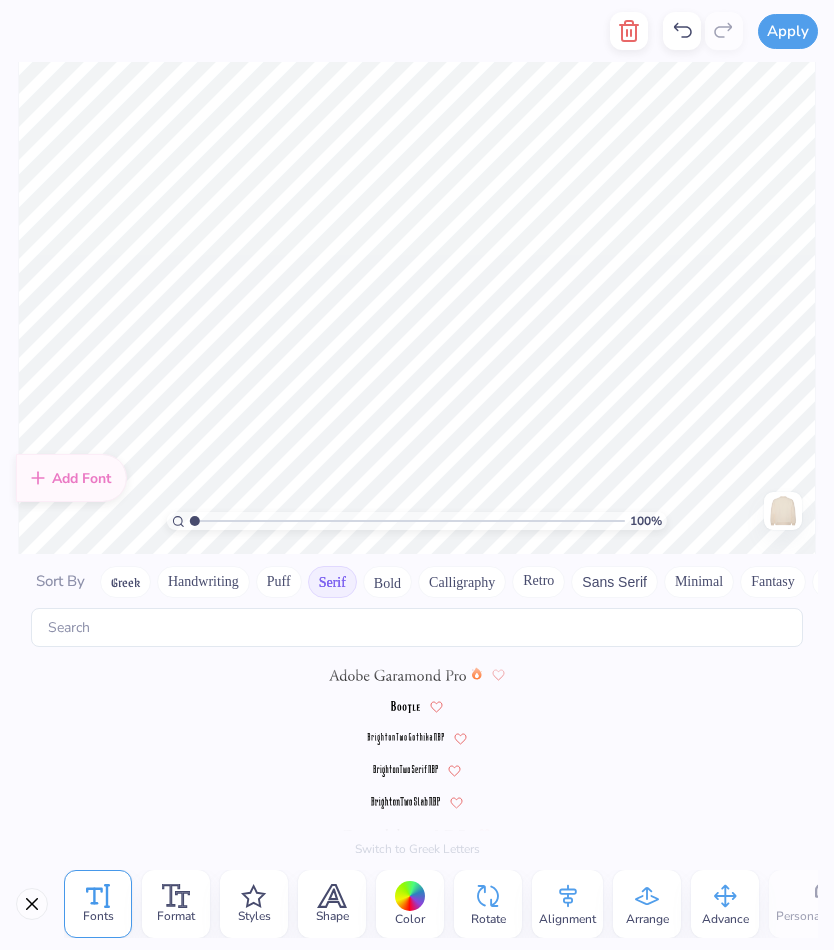 click at bounding box center [397, 675] 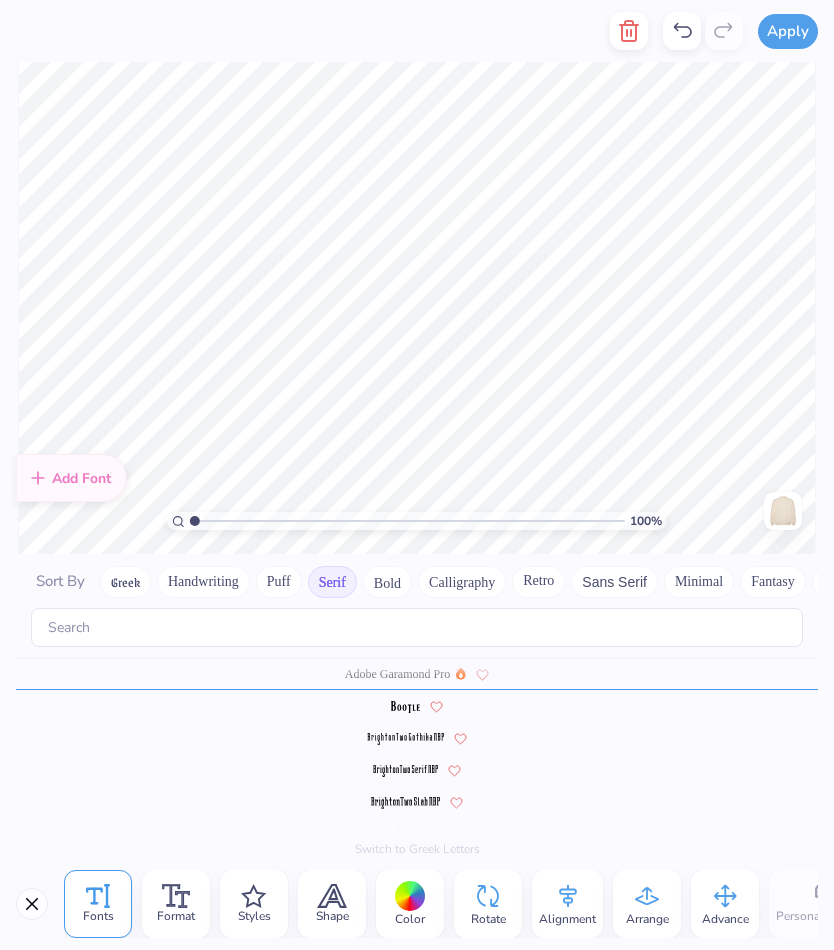 click on "Adobe Garamond Pro" at bounding box center (397, 674) 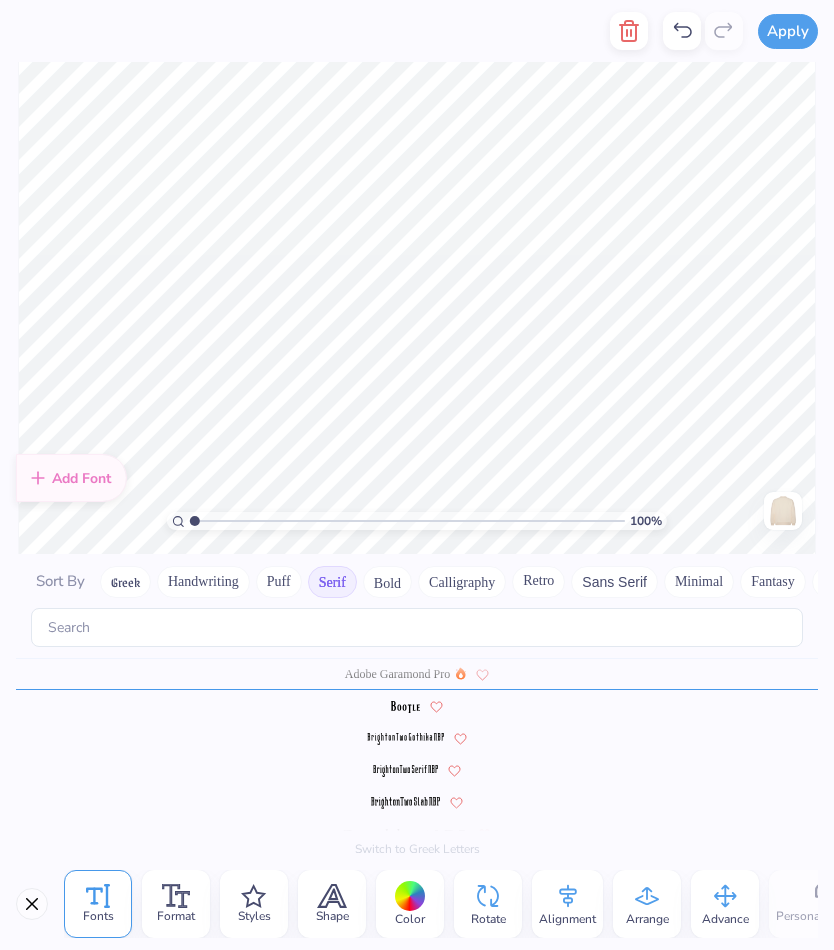 type on "T" 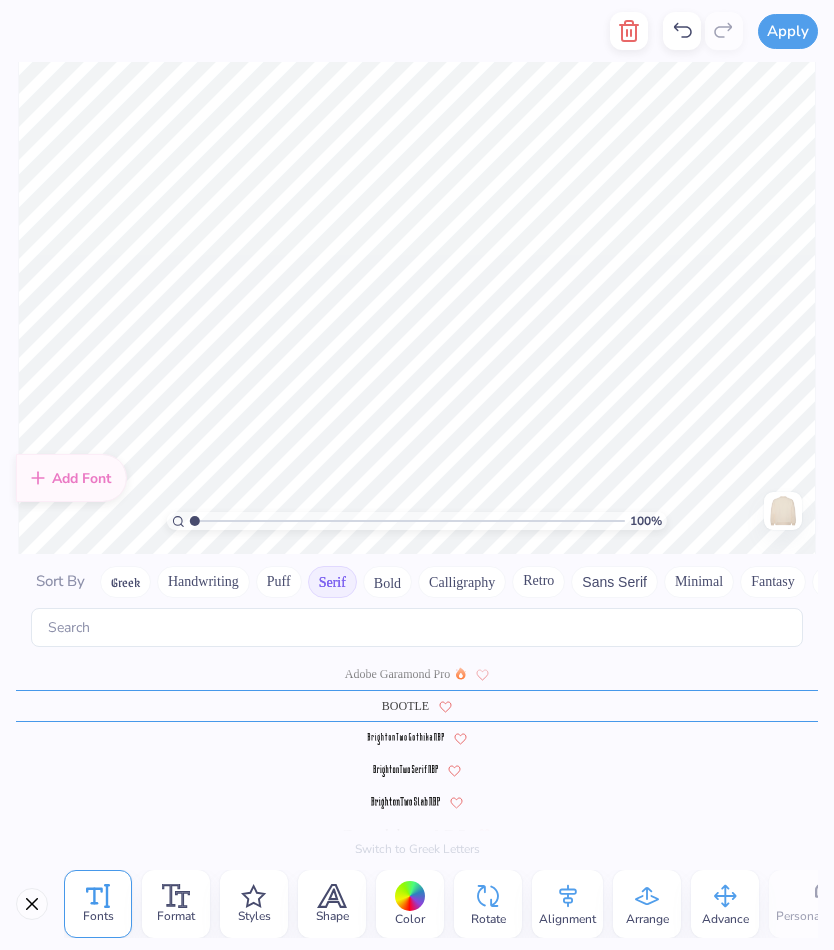 scroll, scrollTop: 16, scrollLeft: 14, axis: both 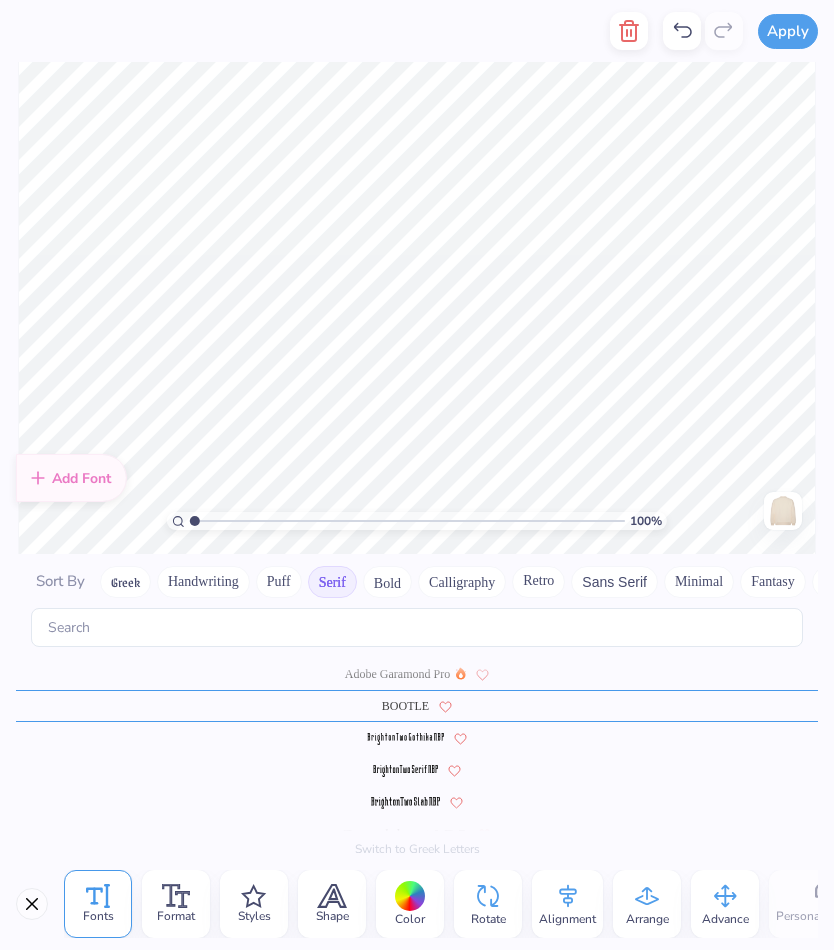 click on "Handwriting" at bounding box center [203, 582] 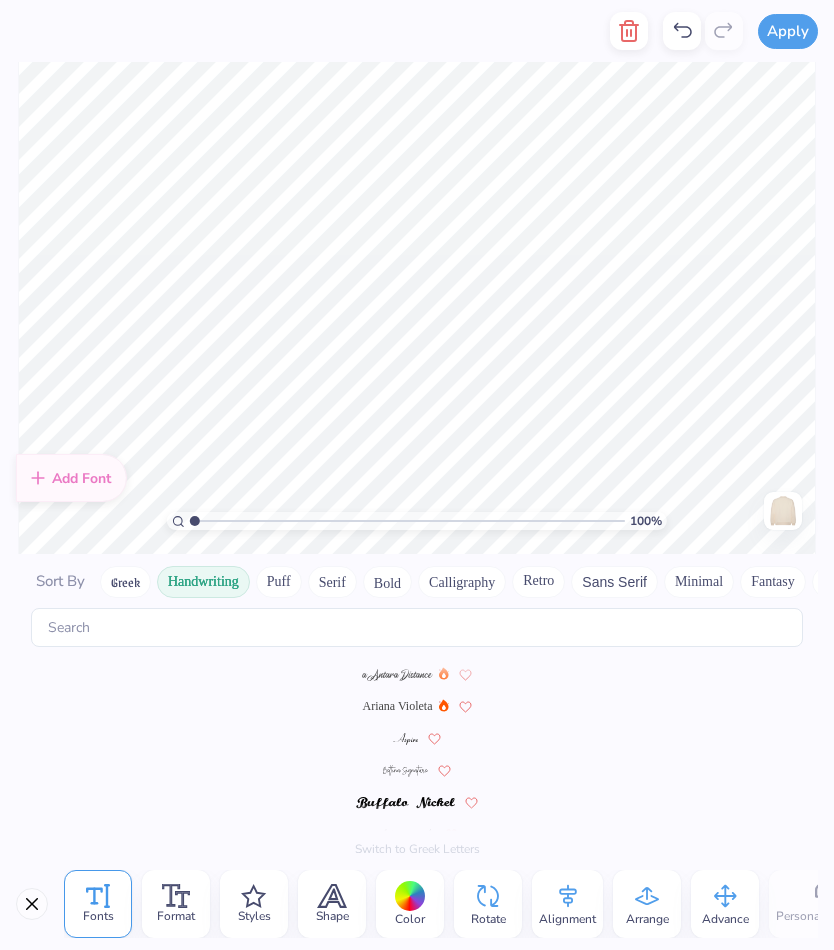 click at bounding box center [405, 771] 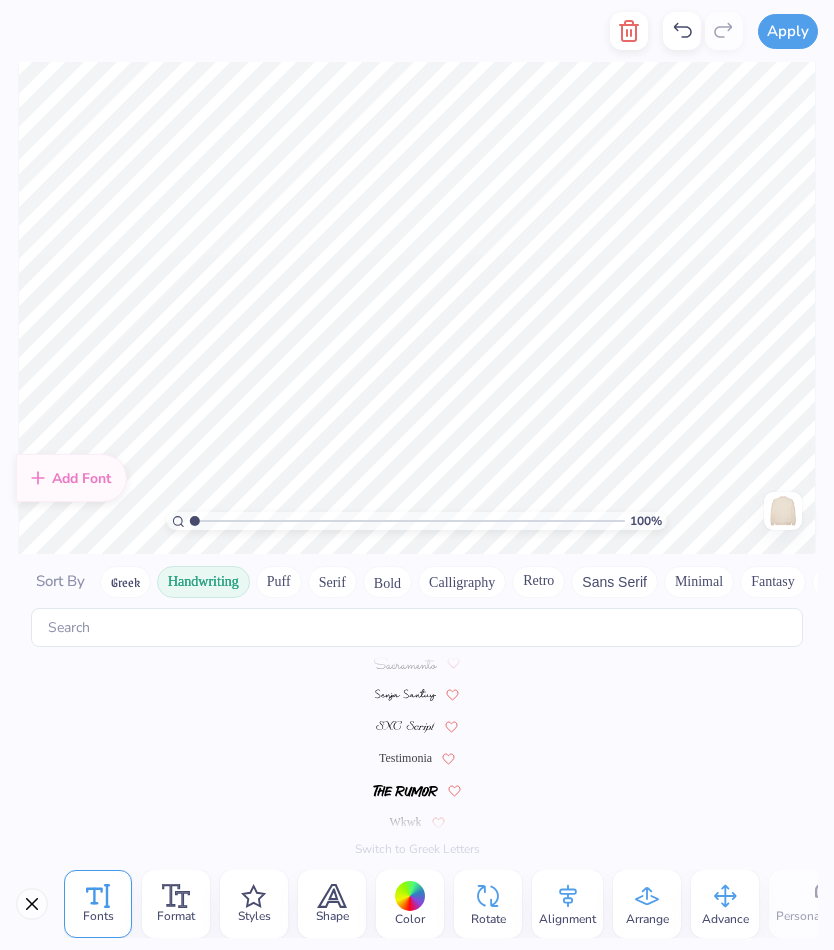 scroll, scrollTop: 724, scrollLeft: 0, axis: vertical 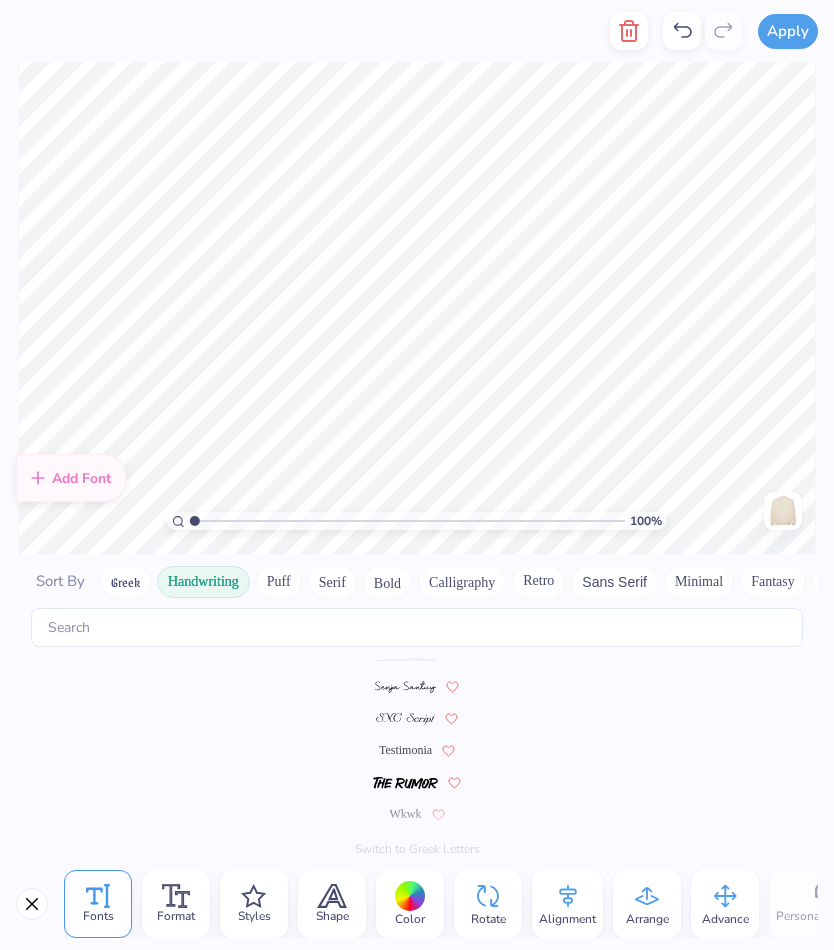 click on "Wkwk" at bounding box center [406, 814] 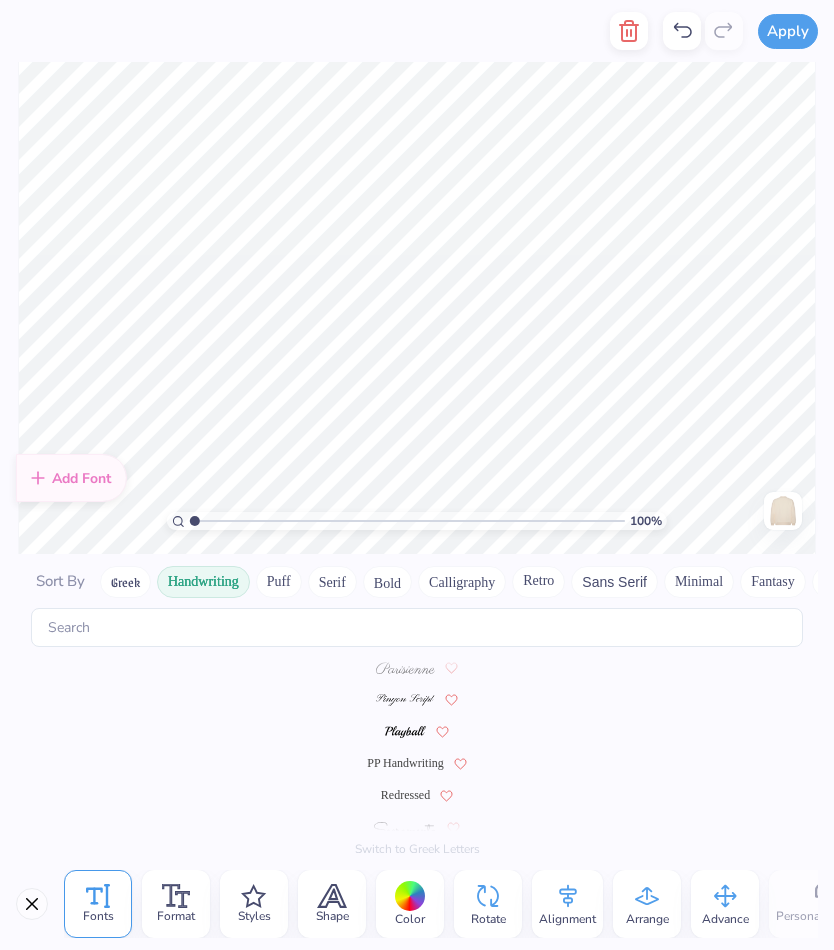 scroll, scrollTop: 538, scrollLeft: 0, axis: vertical 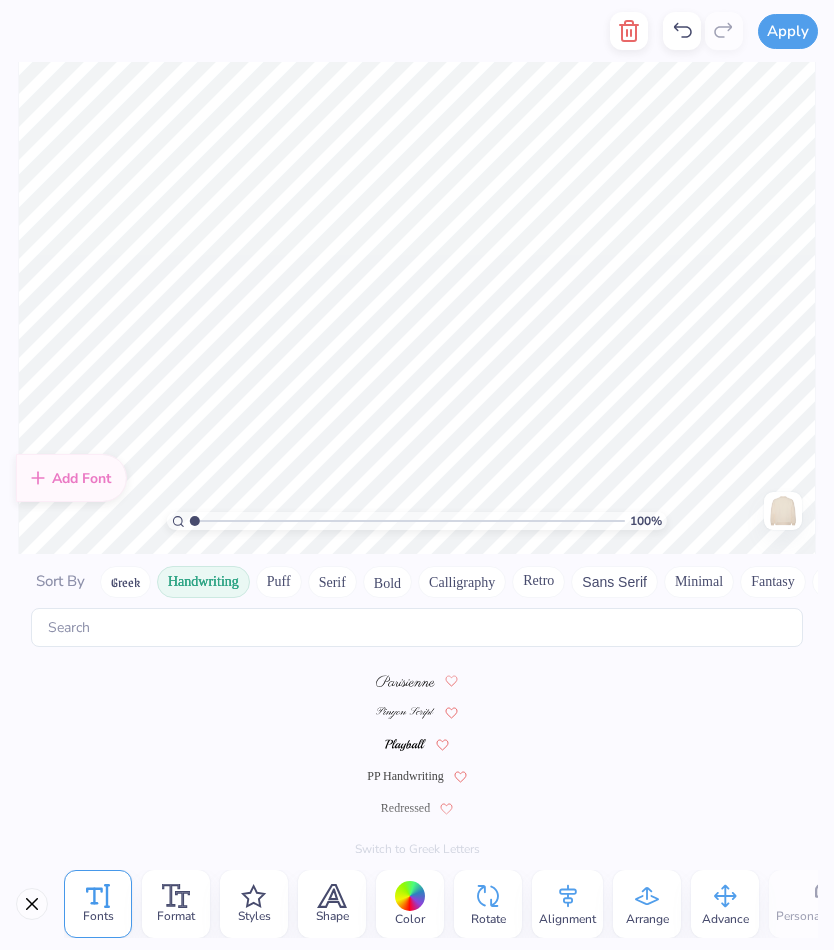 click at bounding box center (417, 680) 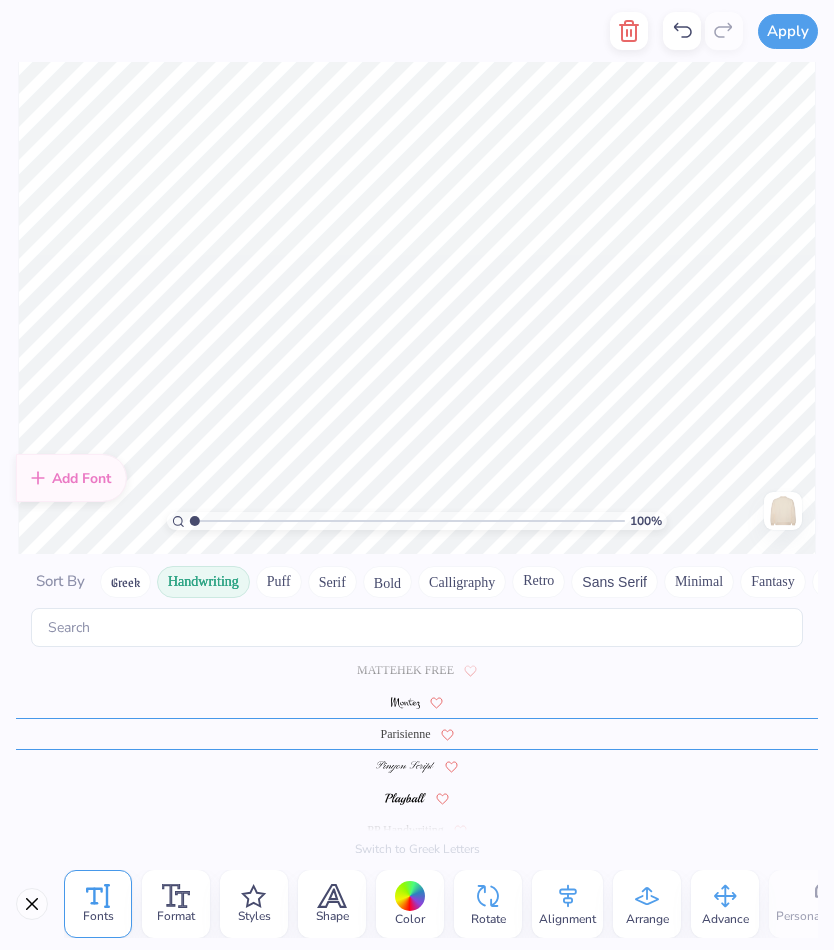 scroll, scrollTop: 474, scrollLeft: 0, axis: vertical 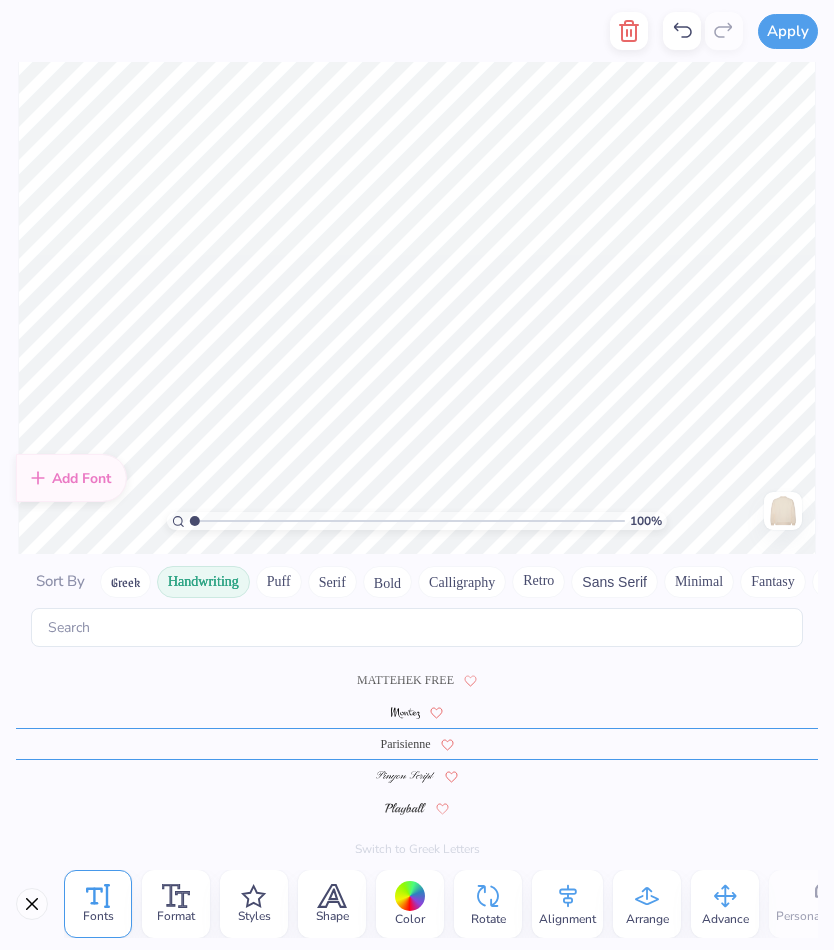 click on "Serif" at bounding box center (332, 582) 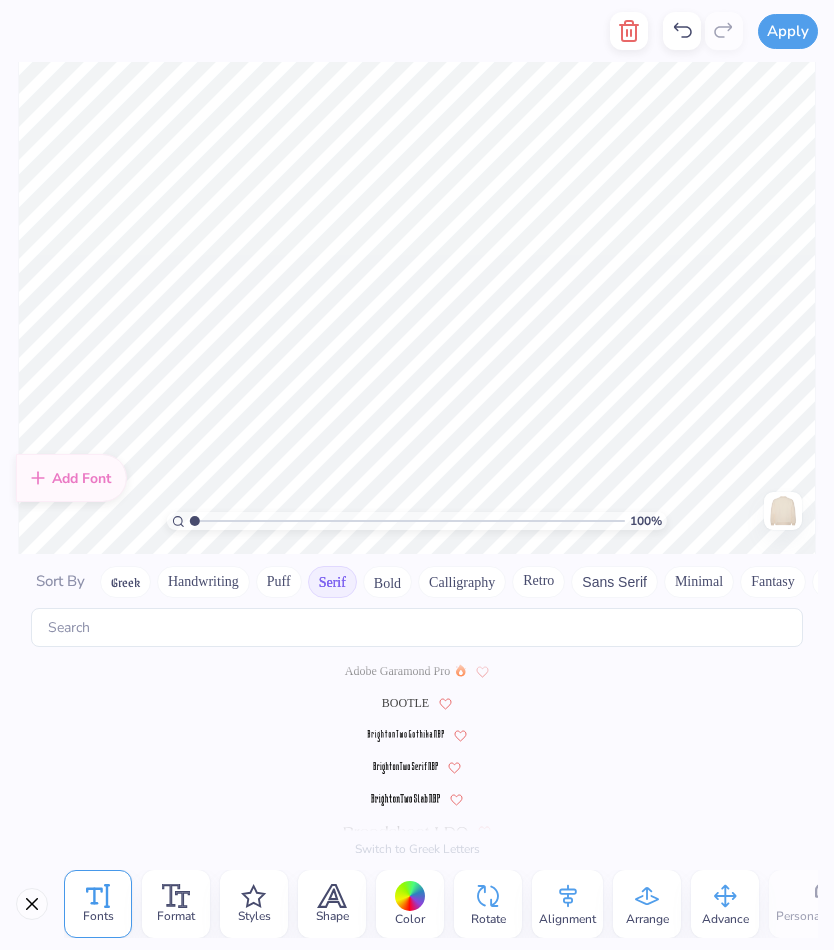 scroll, scrollTop: 0, scrollLeft: 0, axis: both 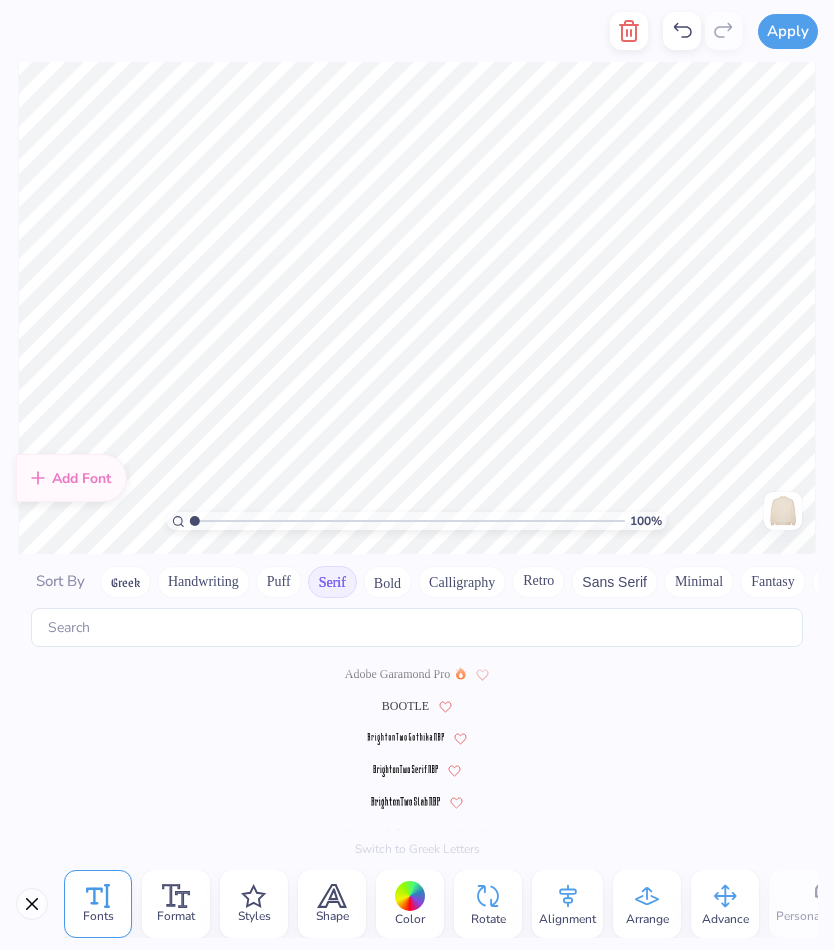 click on "Adobe Garamond Pro" at bounding box center [397, 674] 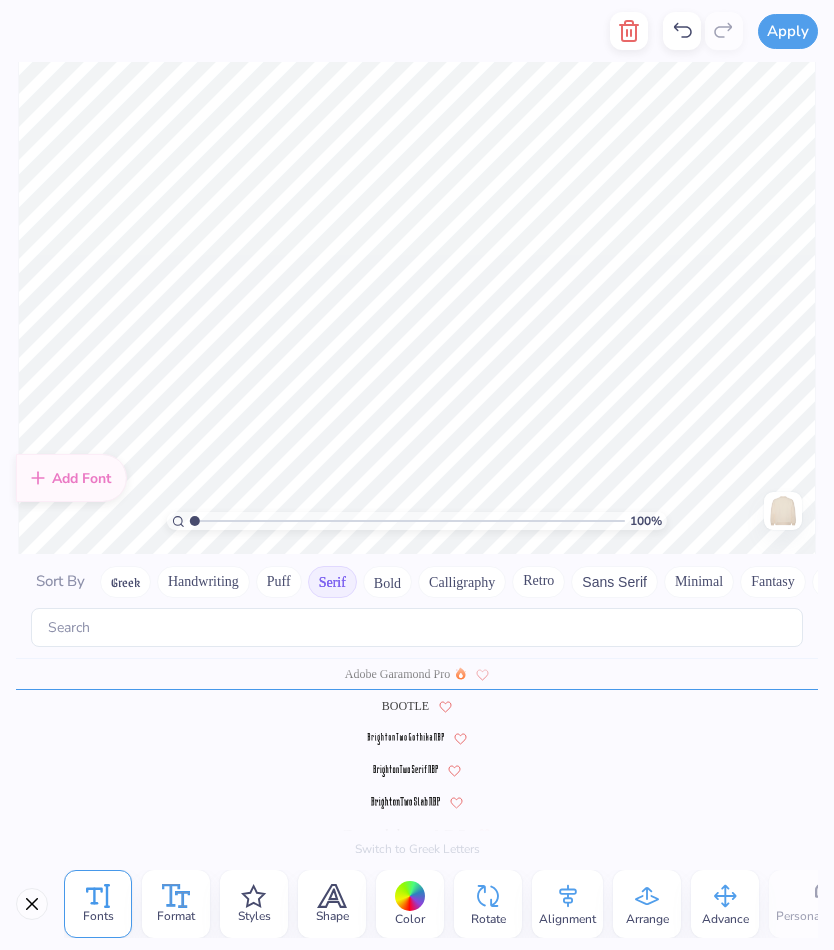 click 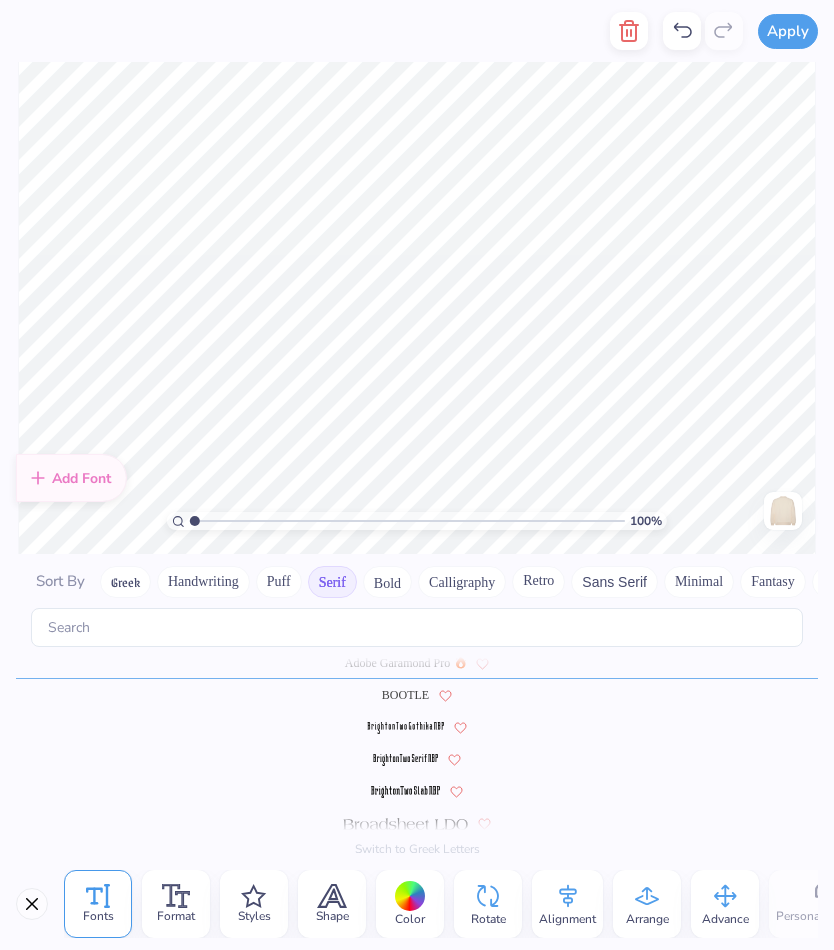 scroll, scrollTop: 0, scrollLeft: 0, axis: both 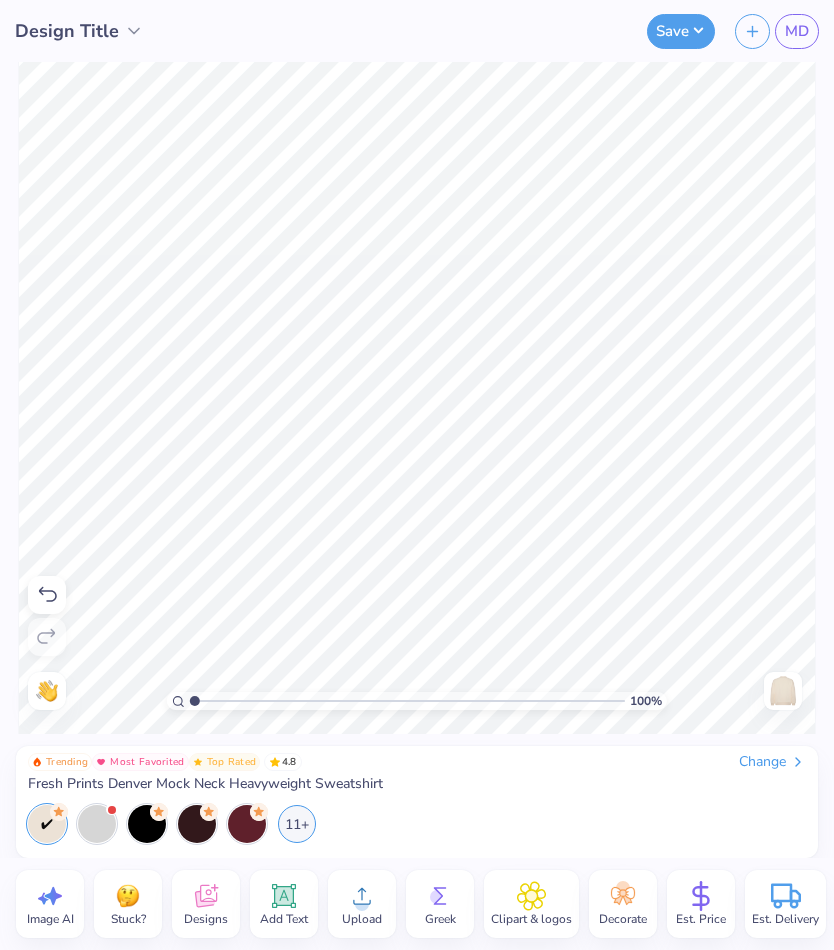 click on "Upload" at bounding box center (362, 904) 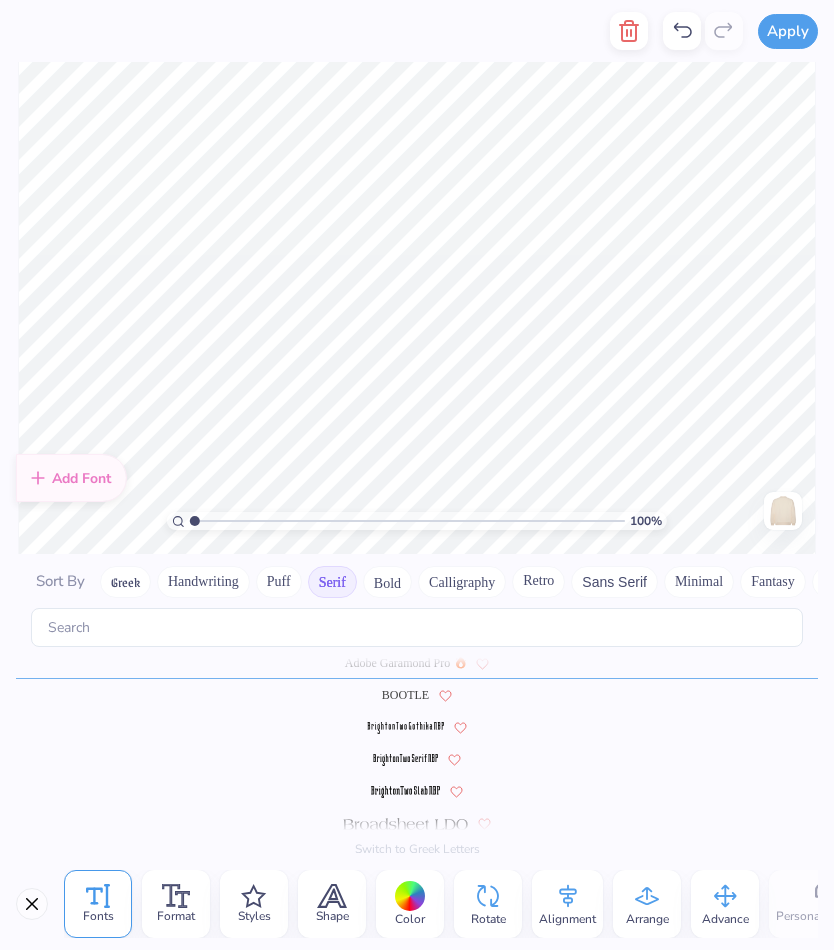 scroll, scrollTop: 0, scrollLeft: 0, axis: both 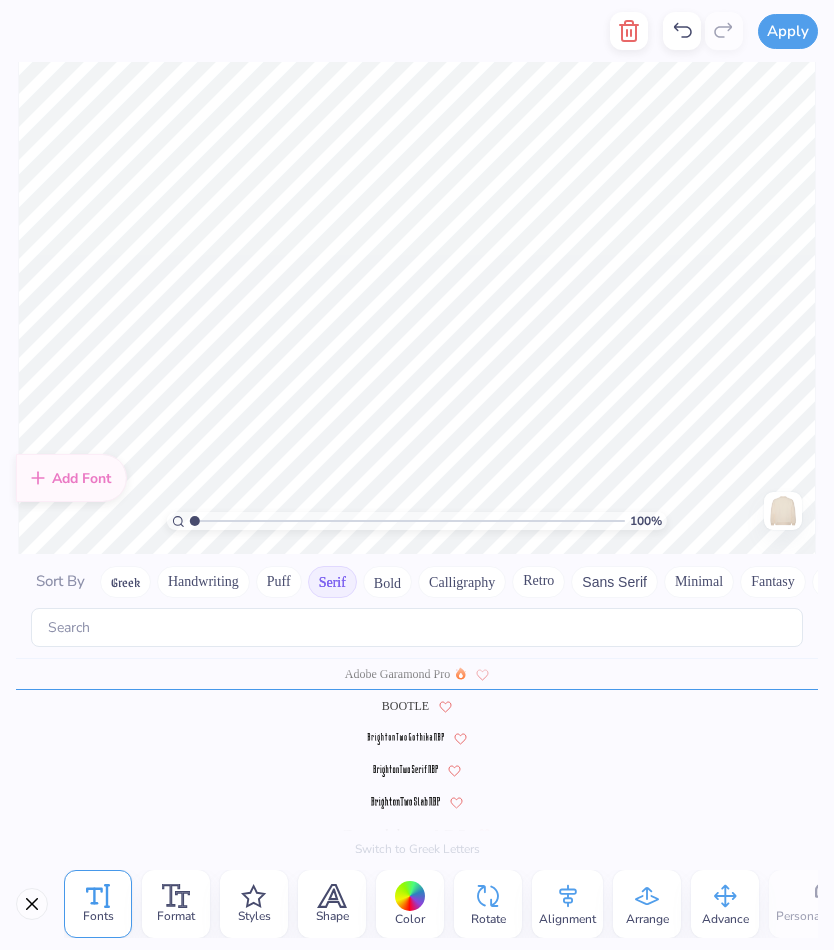 click 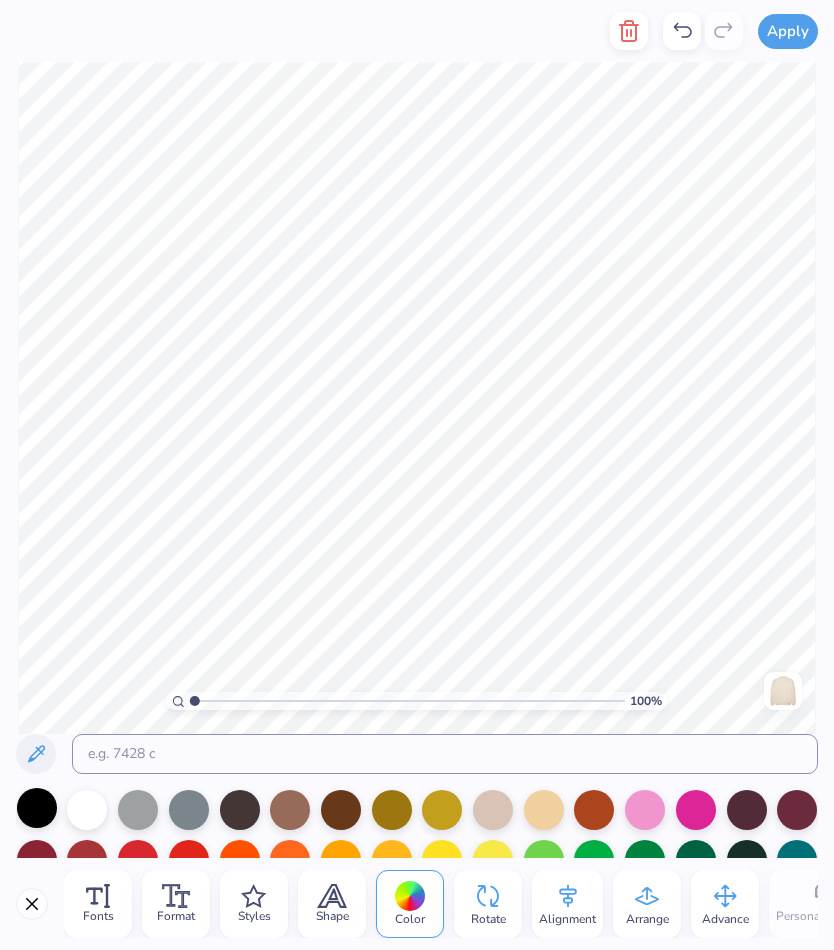click at bounding box center (37, 808) 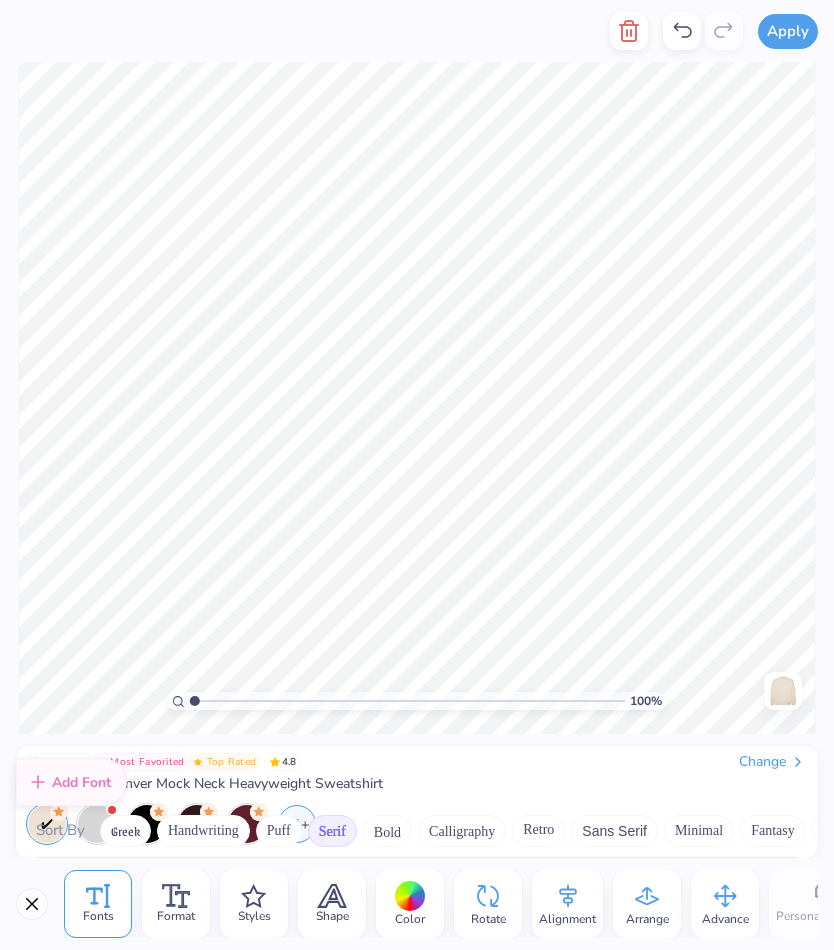 scroll, scrollTop: 0, scrollLeft: 0, axis: both 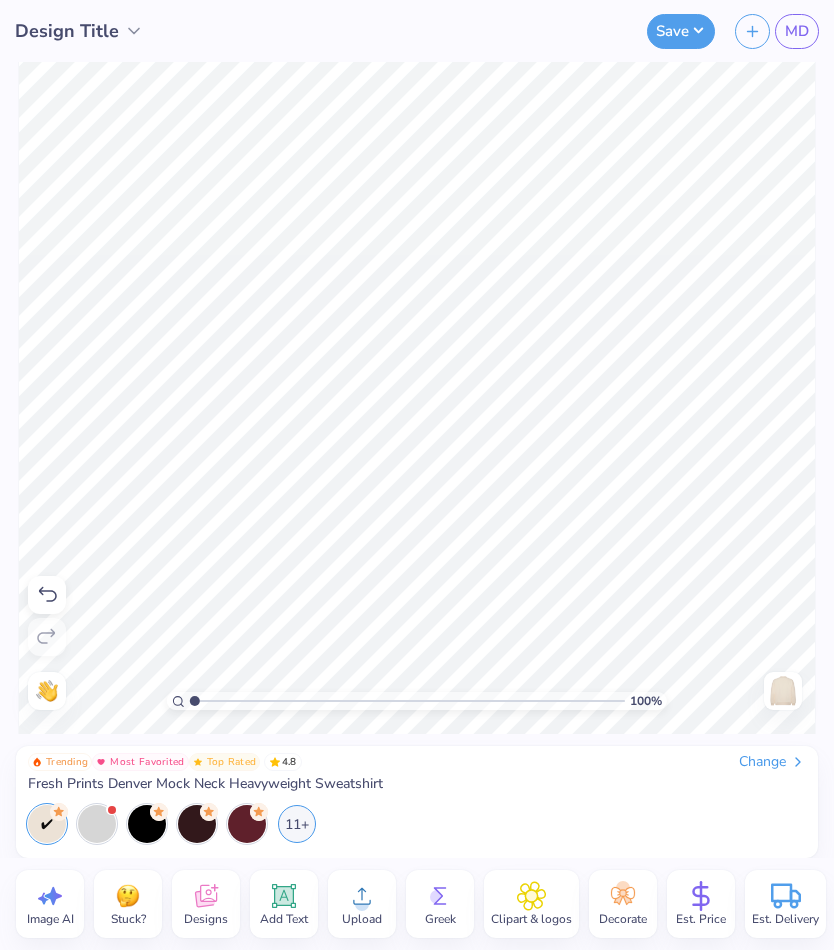 click 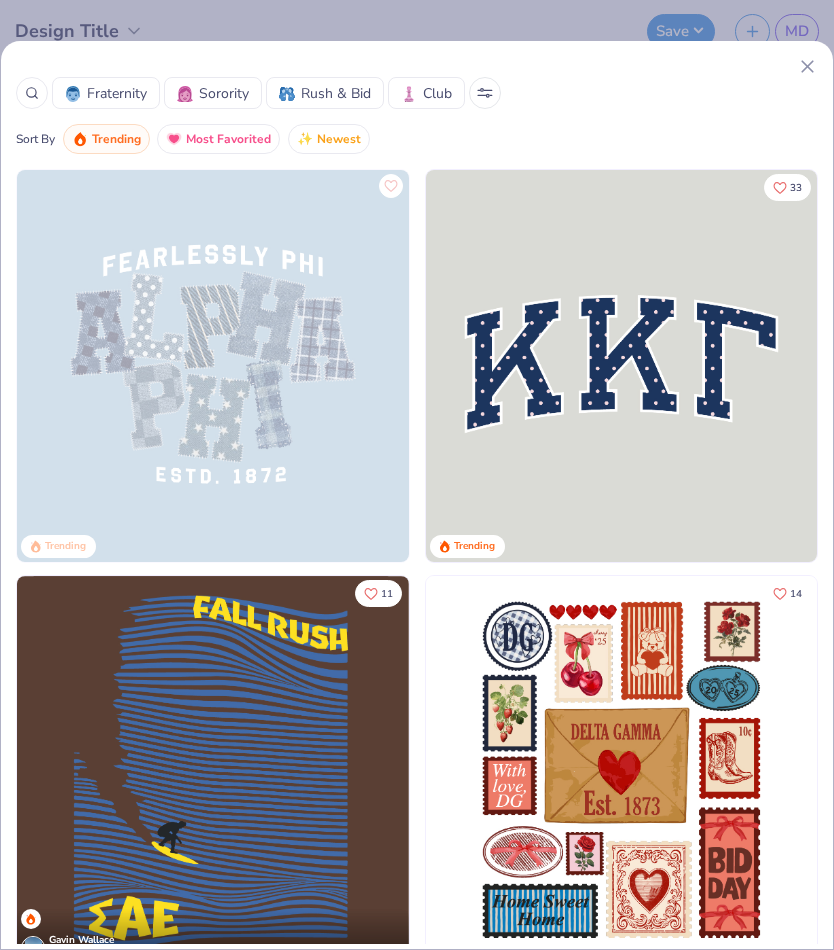 click at bounding box center [212, 366] 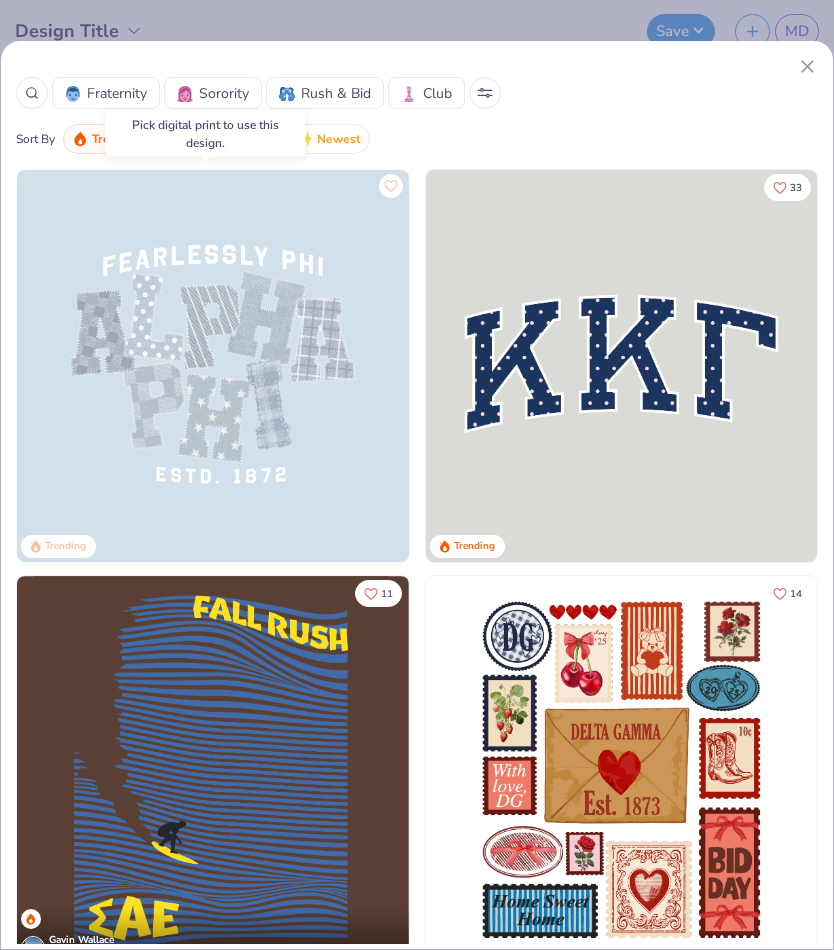 click at bounding box center (212, 366) 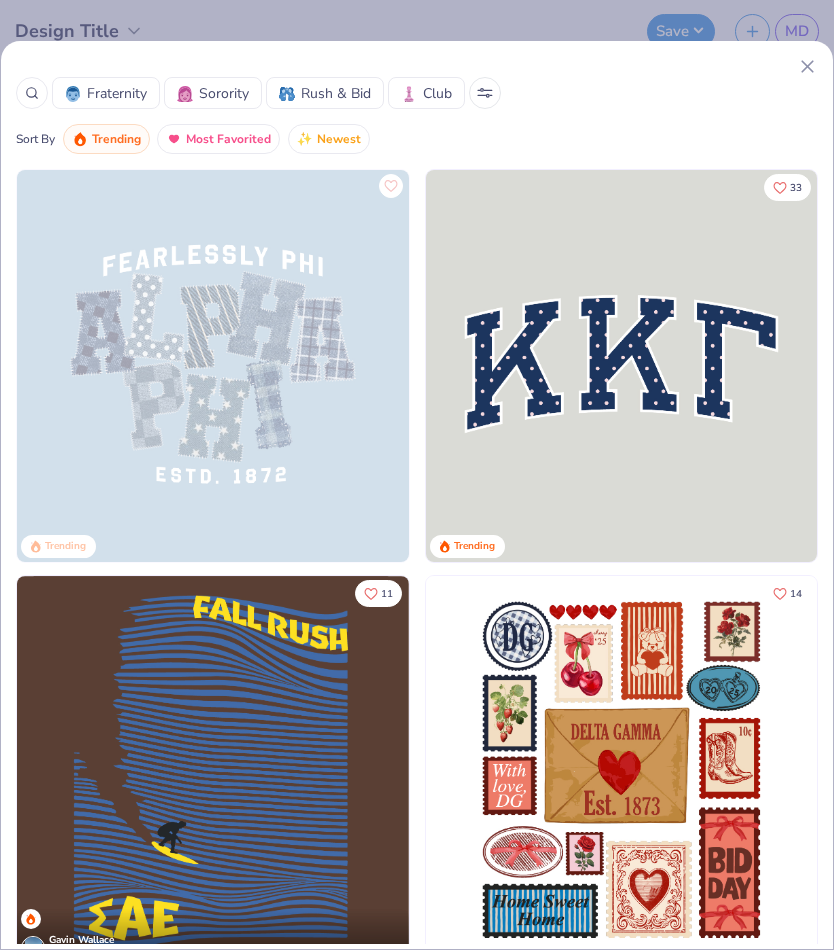 click 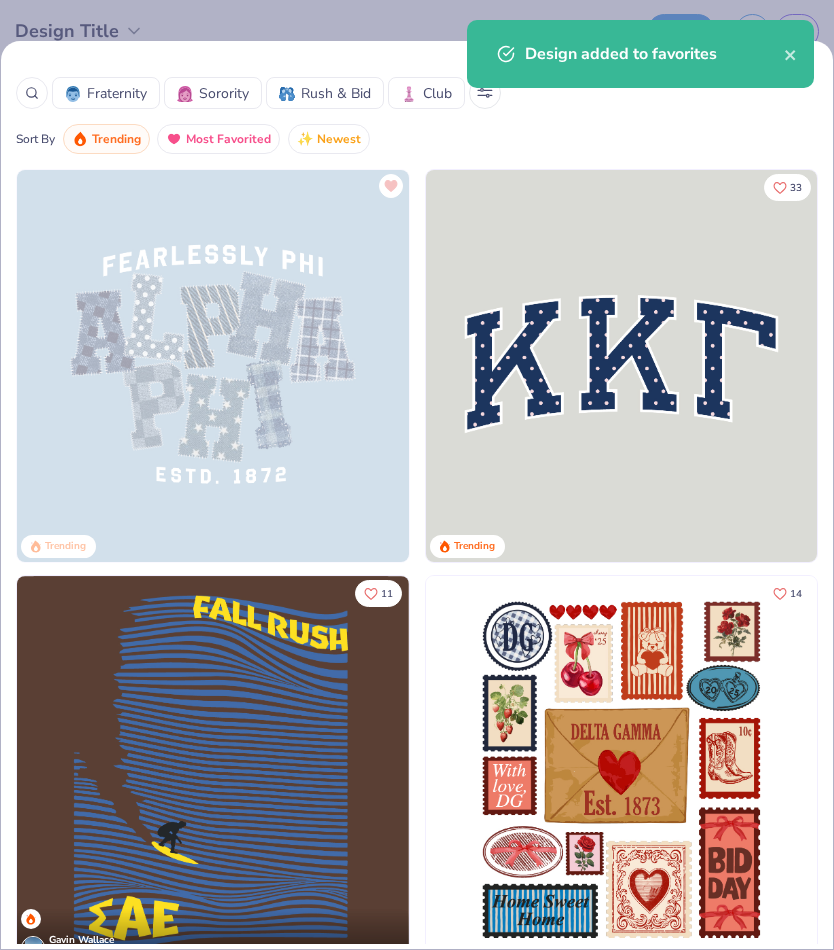 click at bounding box center [212, 366] 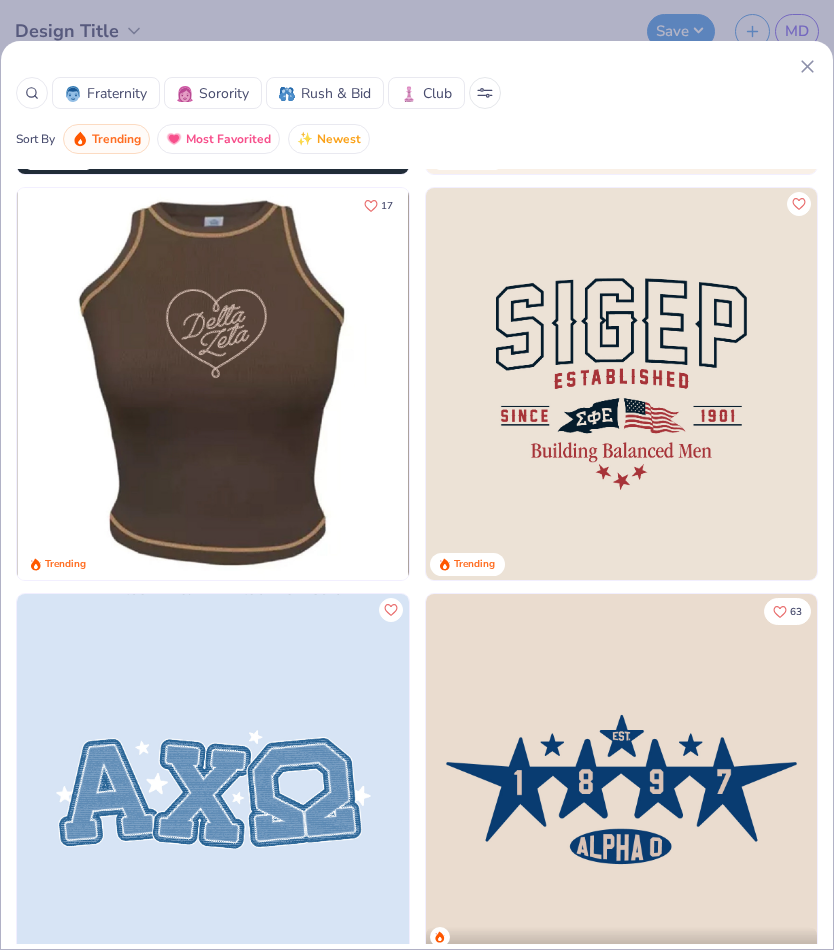 scroll, scrollTop: 1609, scrollLeft: 0, axis: vertical 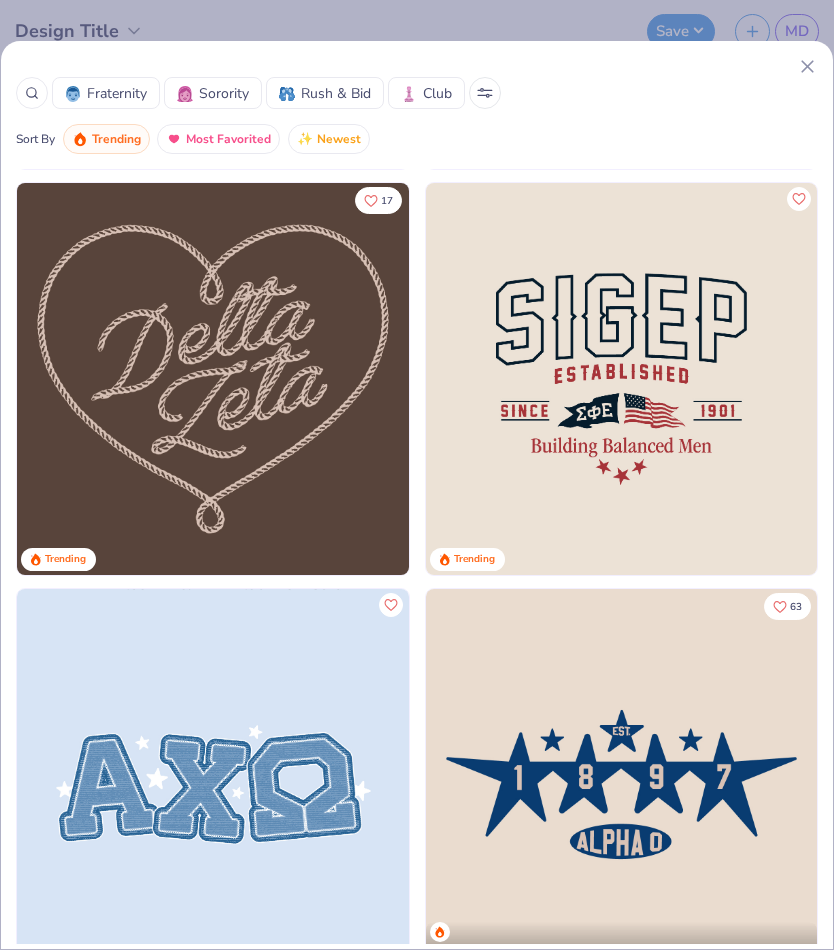 click 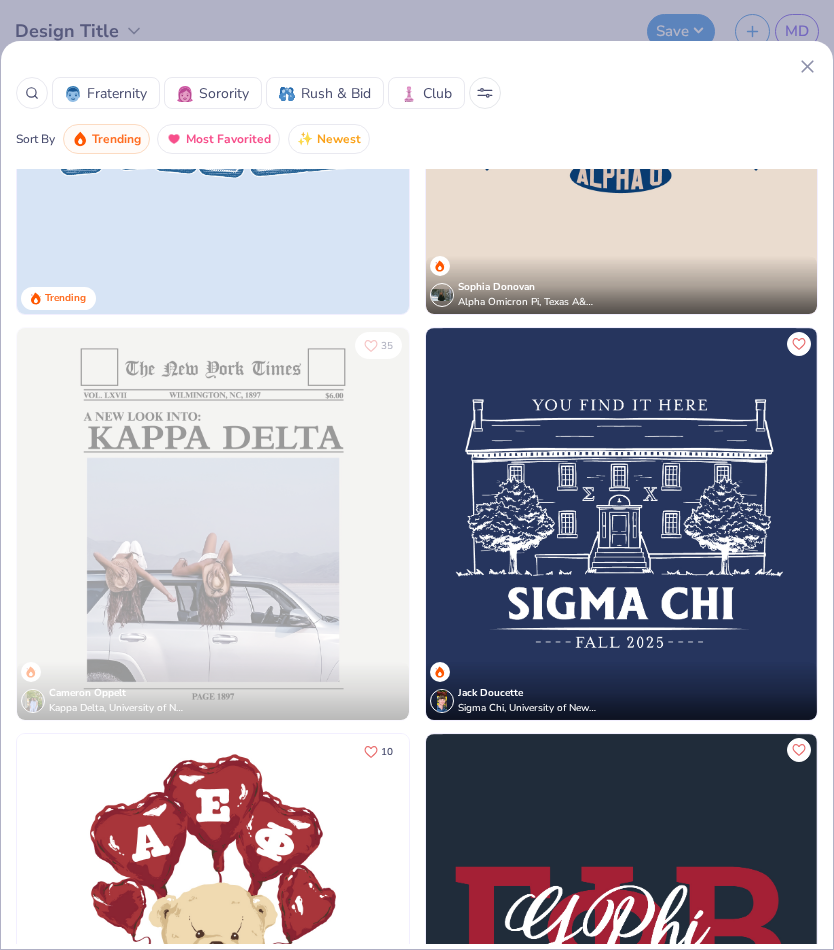 scroll, scrollTop: 2278, scrollLeft: 0, axis: vertical 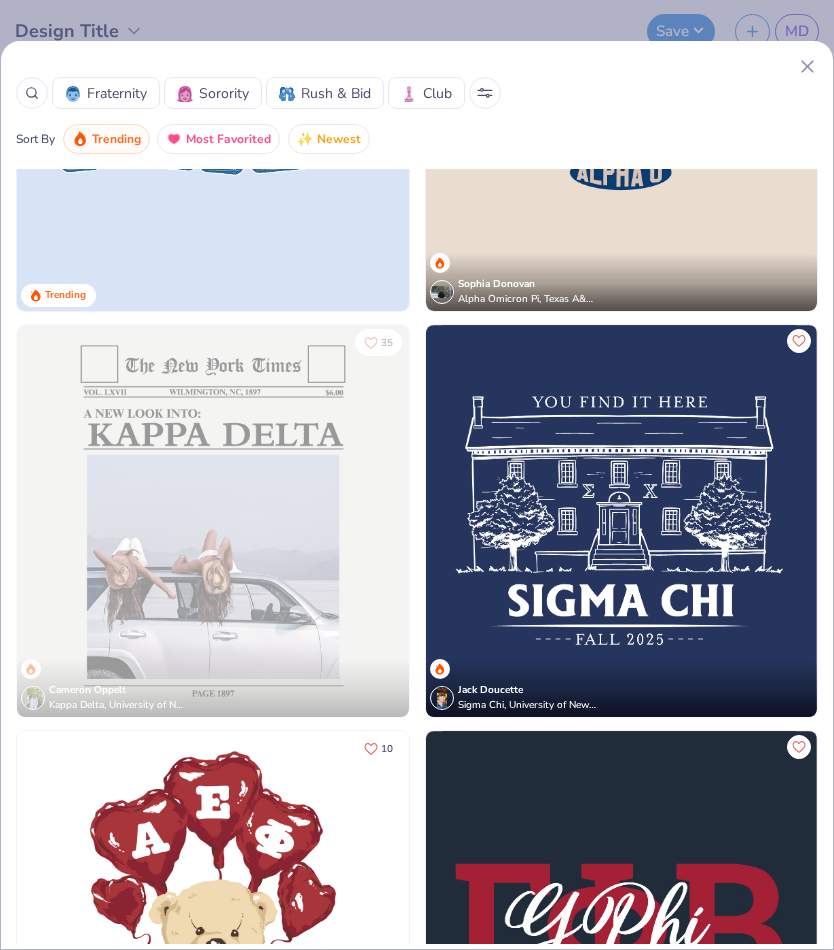 click at bounding box center [799, 341] 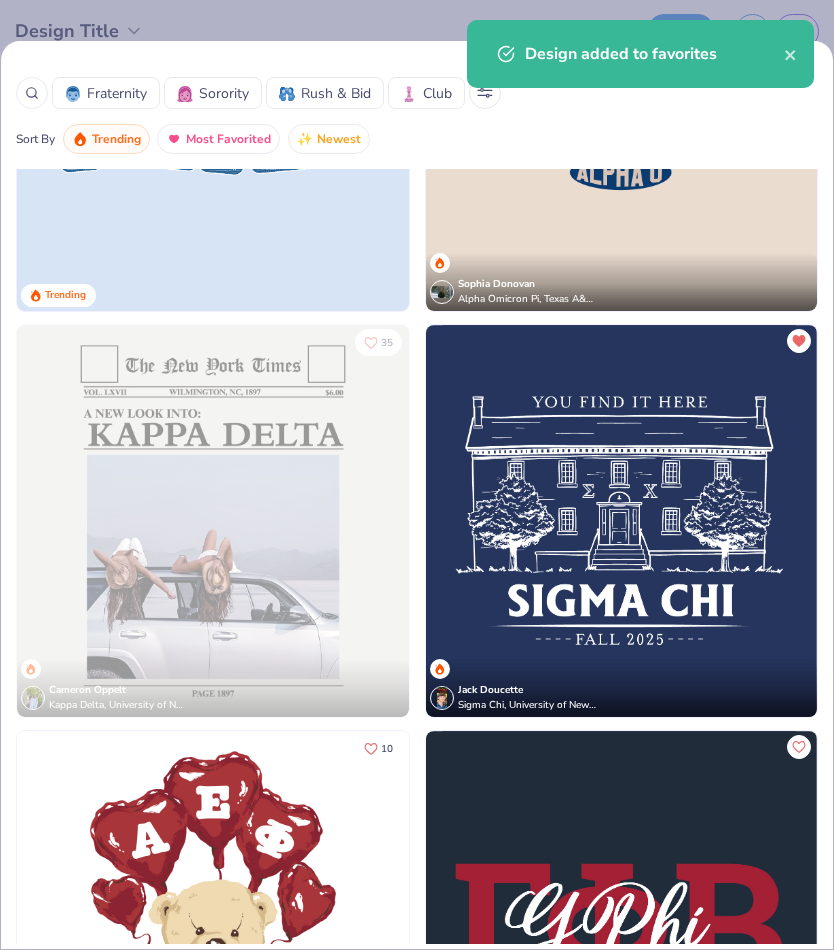 click on "Design added to favorites" at bounding box center (654, 54) 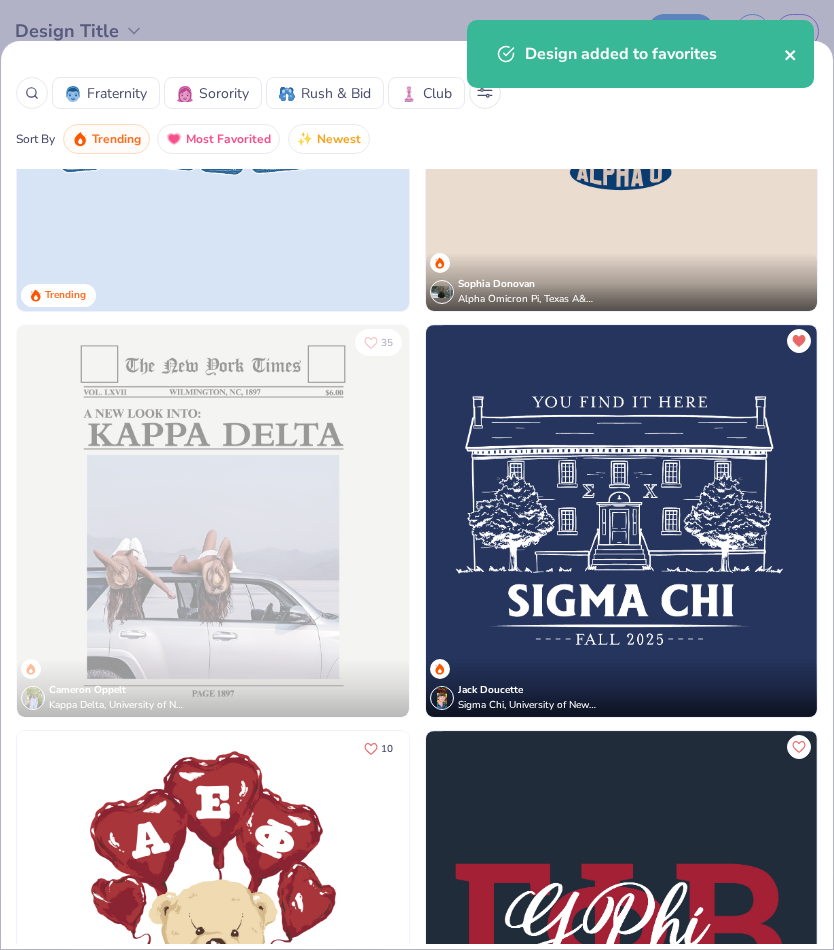 click 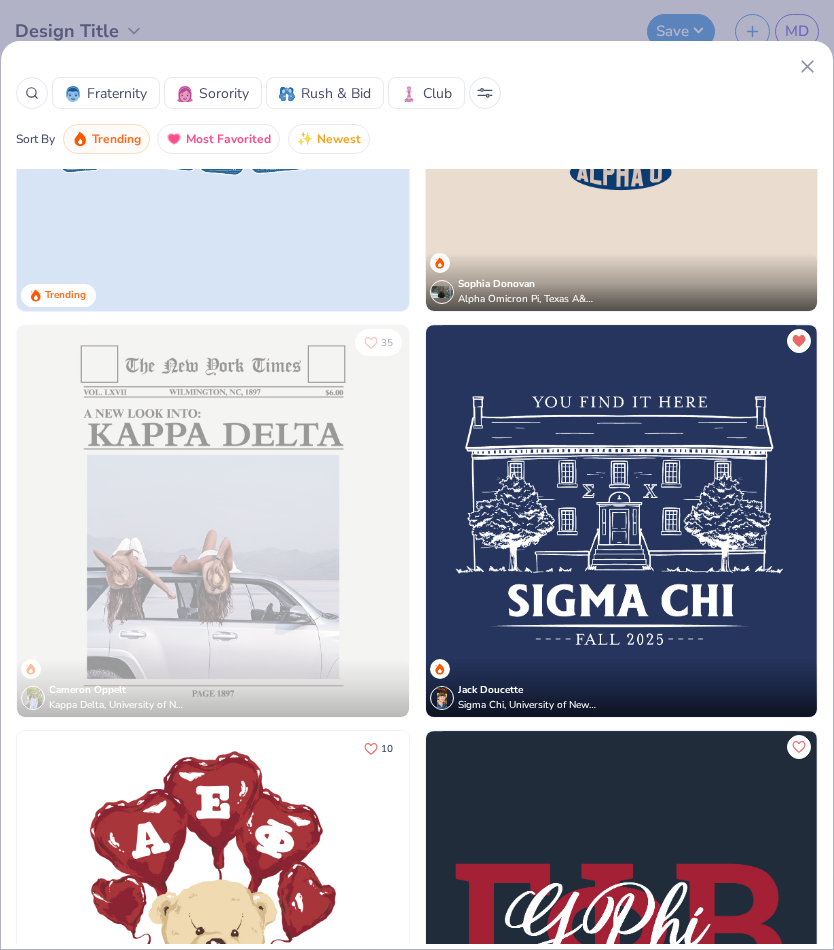 click on "Design Title Save MD Image AI Stuck? Designs Add Text Upload Greek Clipart & logos Decorate Est. Price Est. Delivery 100  % Need help?  Chat with us. Back Trending Most Favorited Top Rated 4.8 Change Fresh Prints Denver Mock Neck Heavyweight Sweatshirt   11+ Design added to favorites
x Fraternity Sorority Rush & Bid Club Sort By Trending Most Favorited Newest 18 Trending Trending Trending 63 Sophia Donovan Alpha Omicron Pi, Texas A&M University 35 Cameron Oppelt Kappa Delta, University of North Carolina Wilmington Jack Doucette Sigma Chi, University of New Hampshire 10 Trending Jocelyn Chavkin Gamma Phi Beta, University Of Alabama 346 Trending 11 Aggie Zabek Alpha Delta Pi, University of Arkansas at Fayetteville" at bounding box center (417, 475) 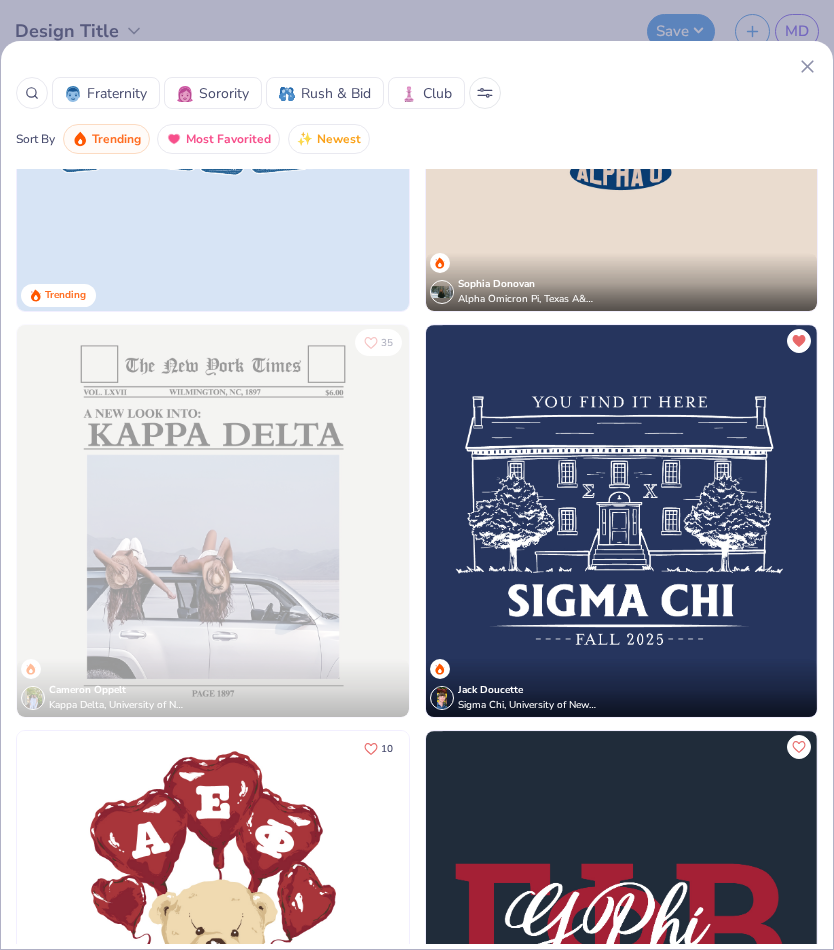 click on "Fraternity Sorority Rush & Bid Club" at bounding box center [417, 93] 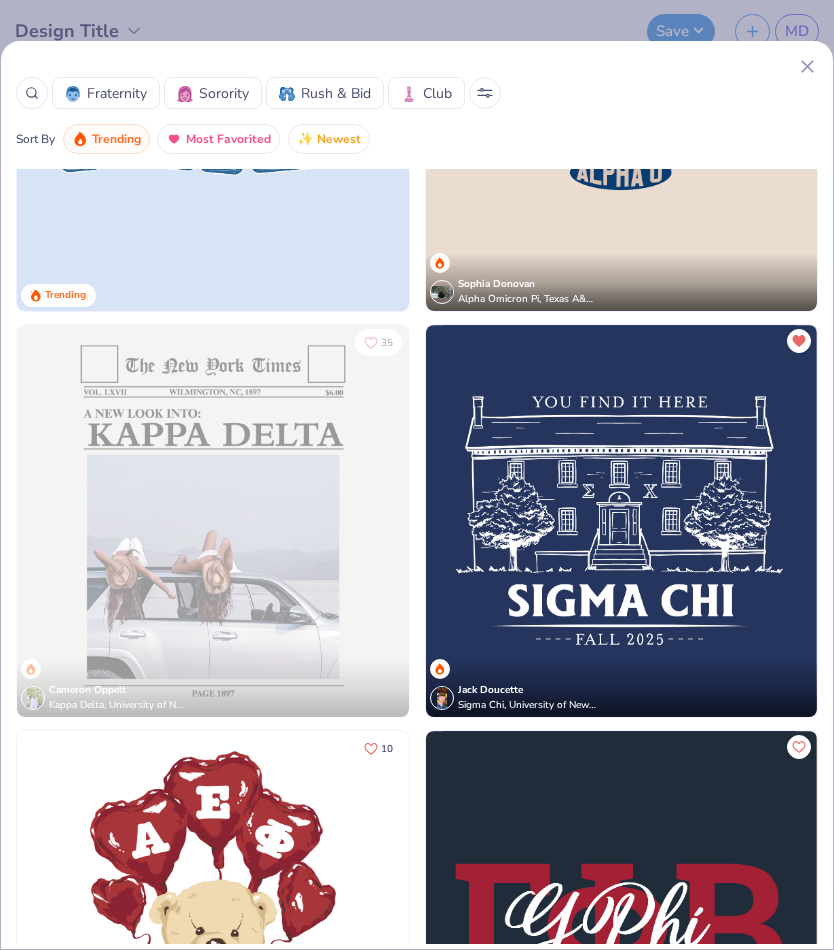 click 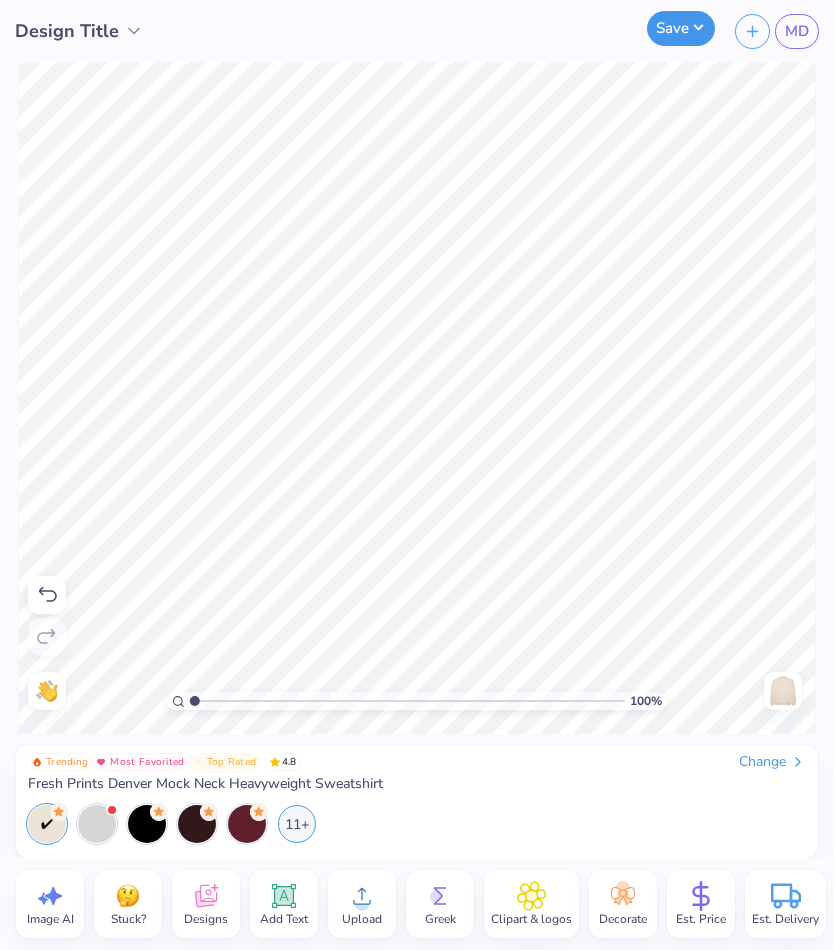 click on "Save" at bounding box center [681, 28] 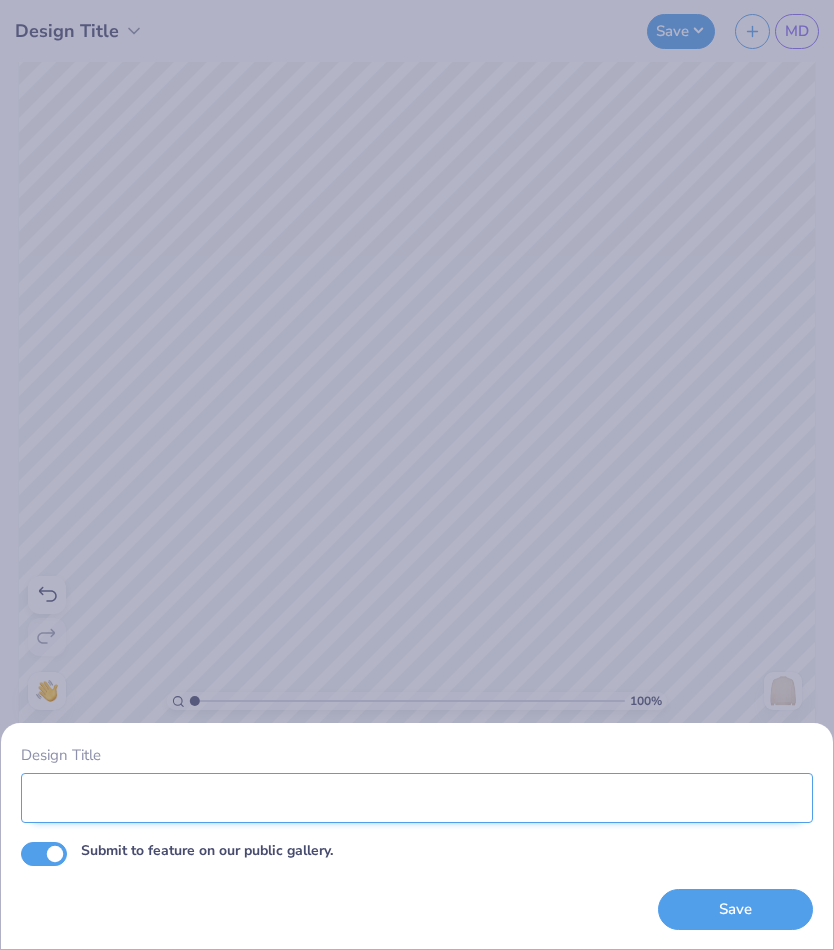 click on "Design Title" at bounding box center (417, 798) 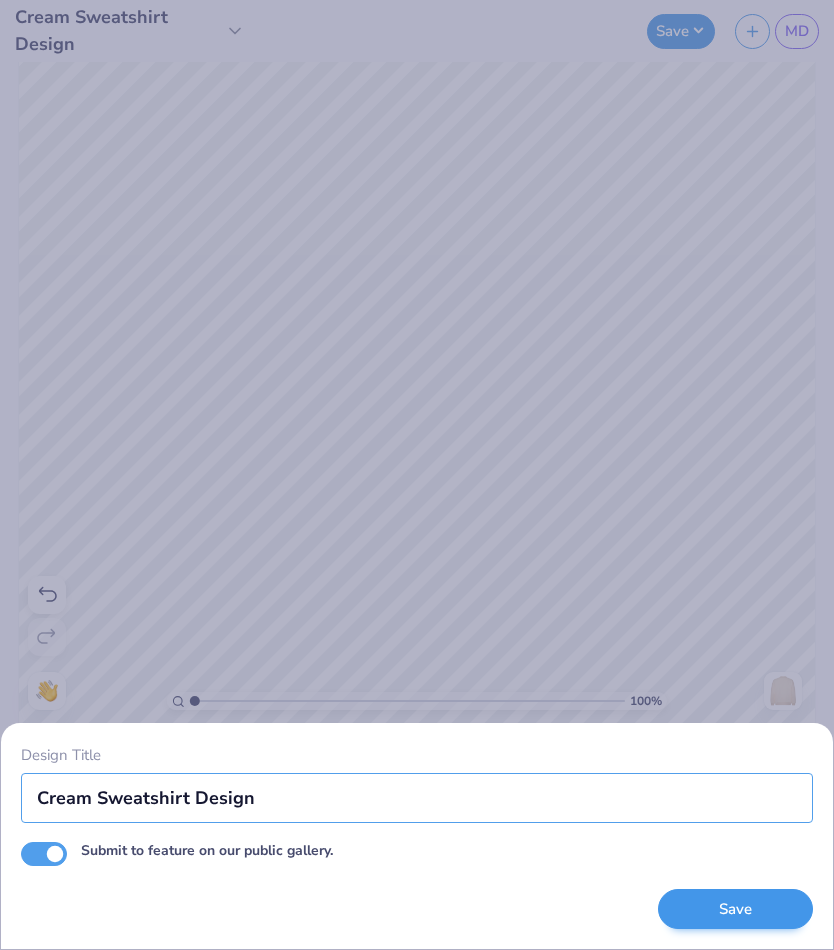 type on "Cream Sweatshirt Design" 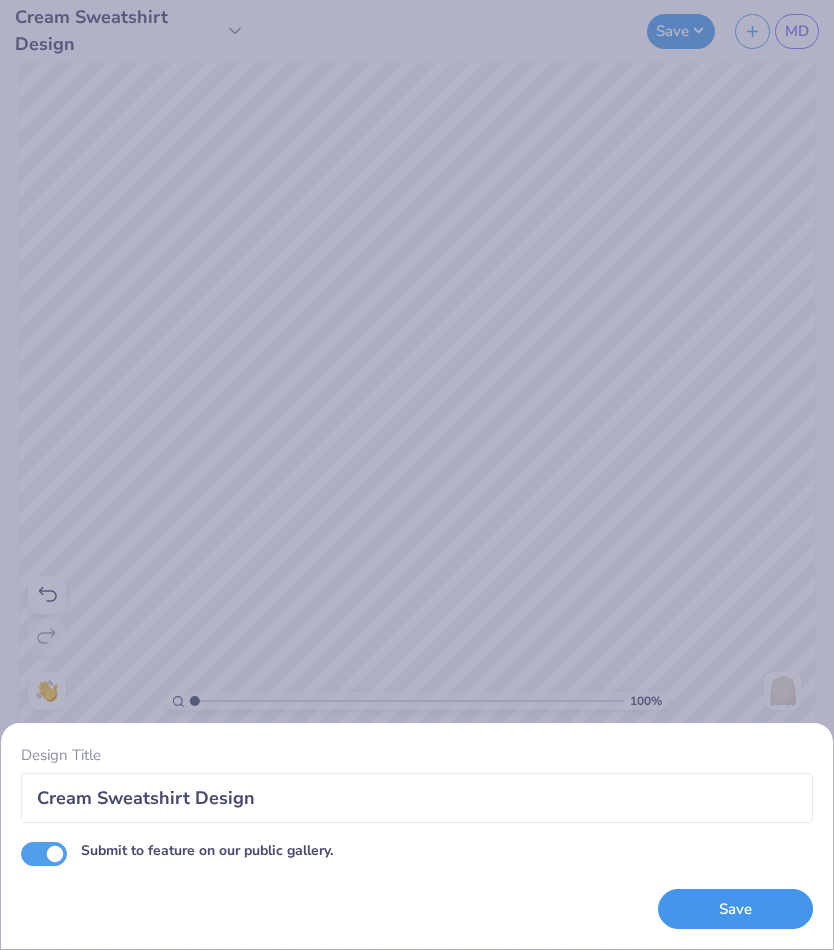 click on "Save" at bounding box center (735, 909) 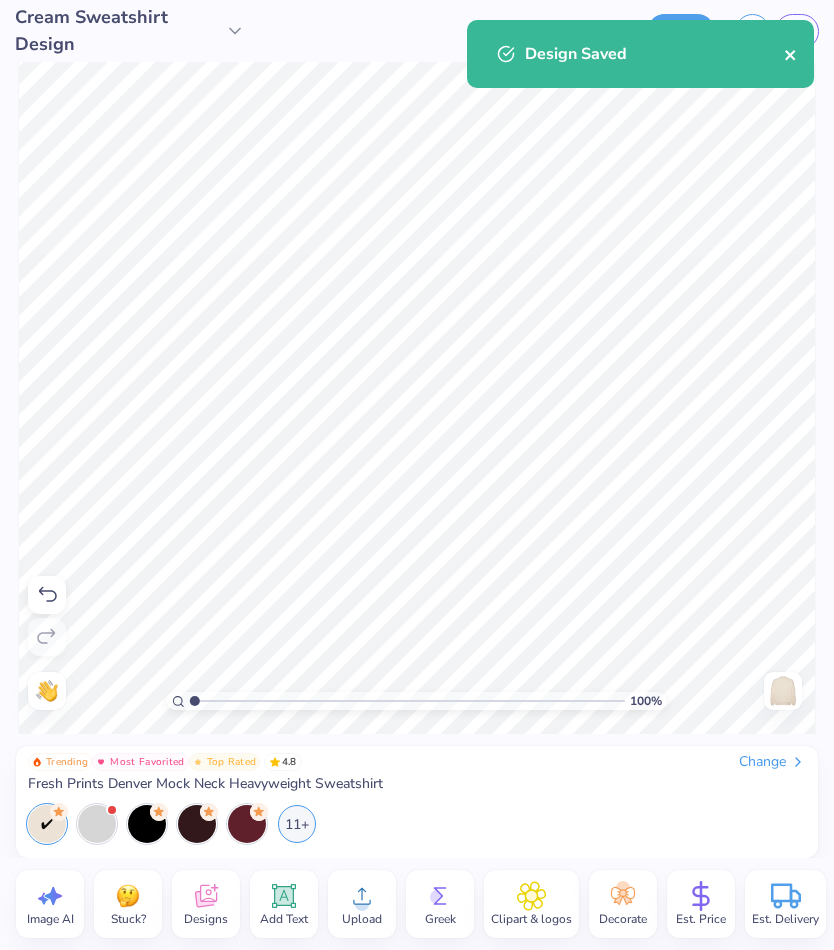 click 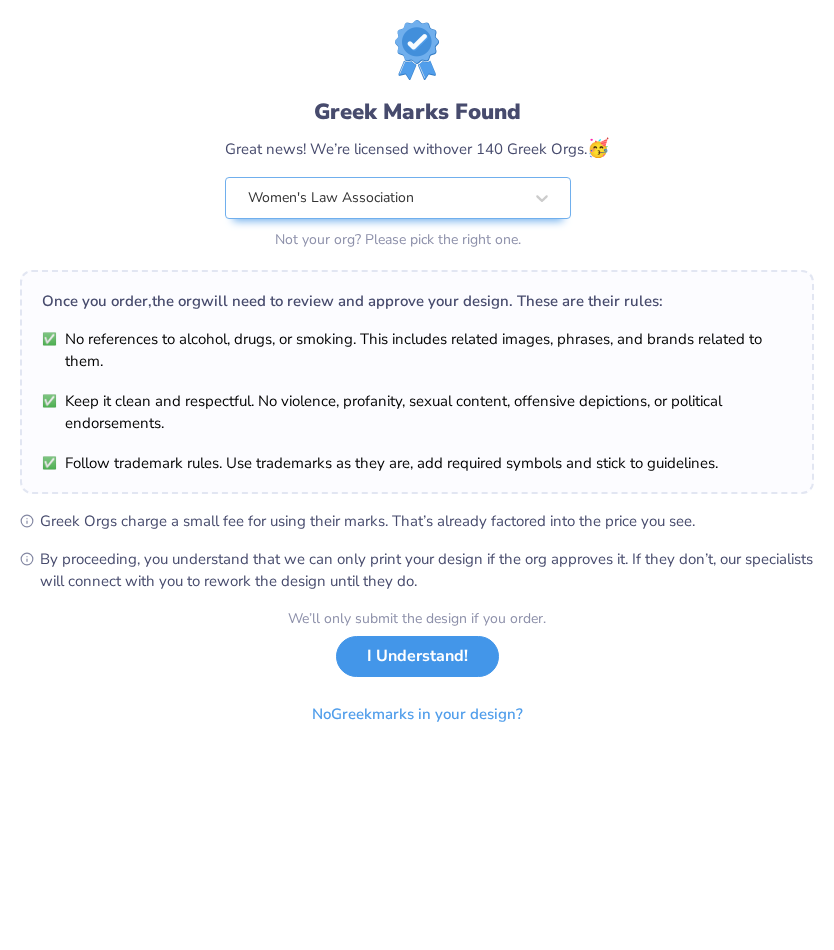 click on "I Understand!" at bounding box center [417, 656] 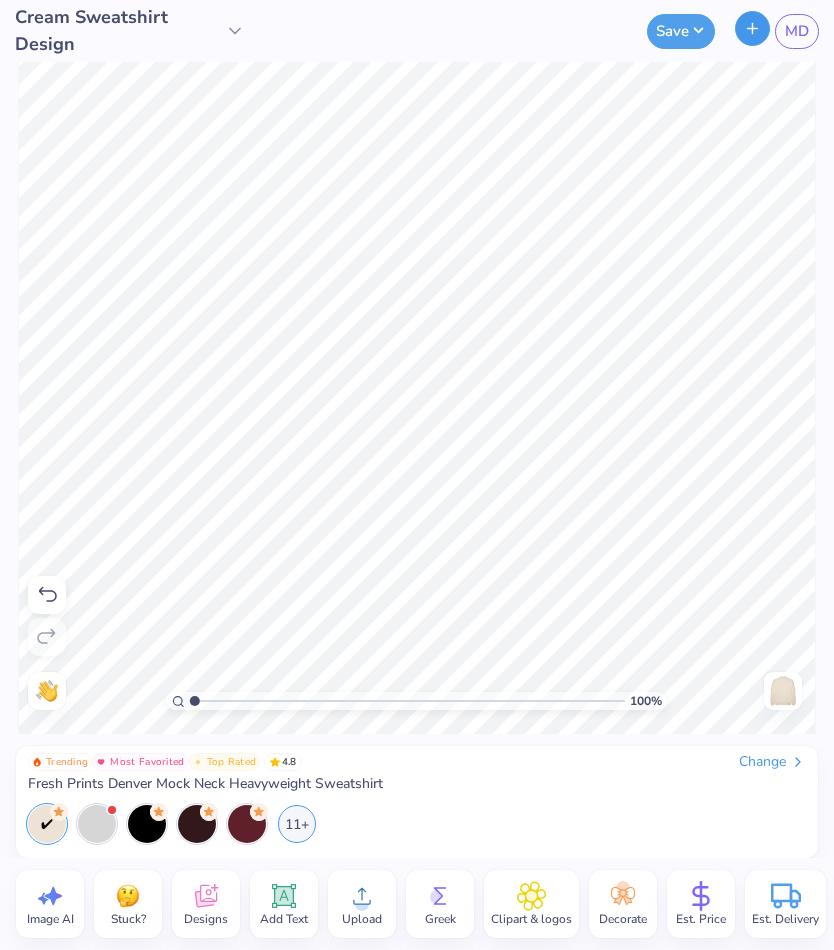 click 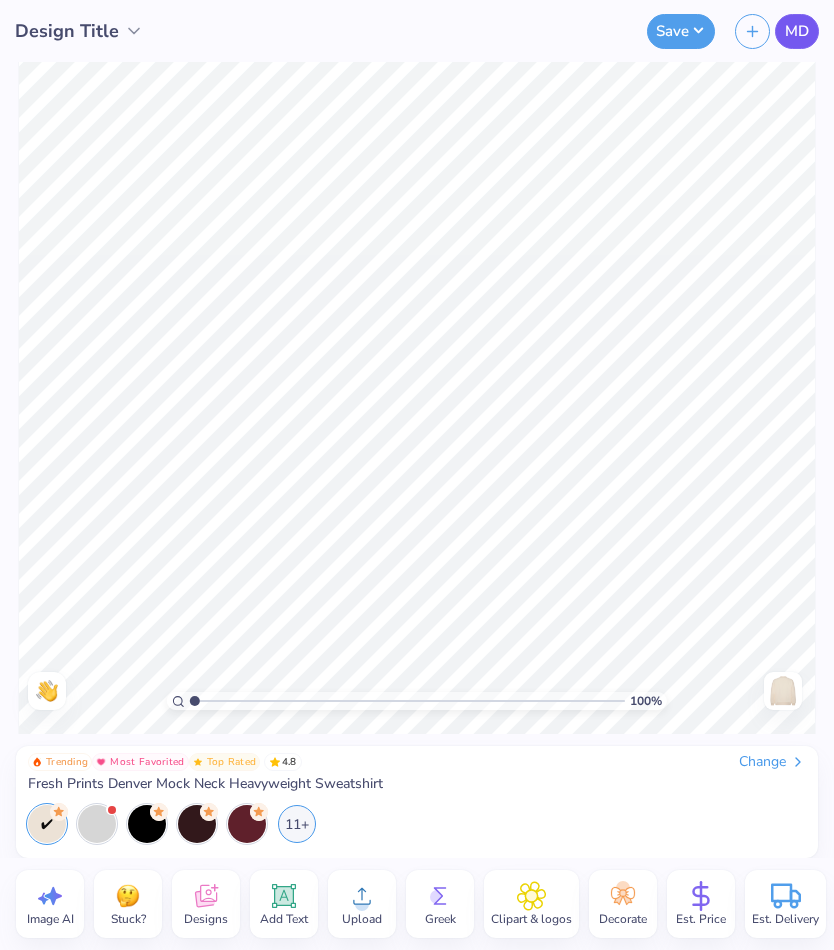 click on "MD" at bounding box center [797, 31] 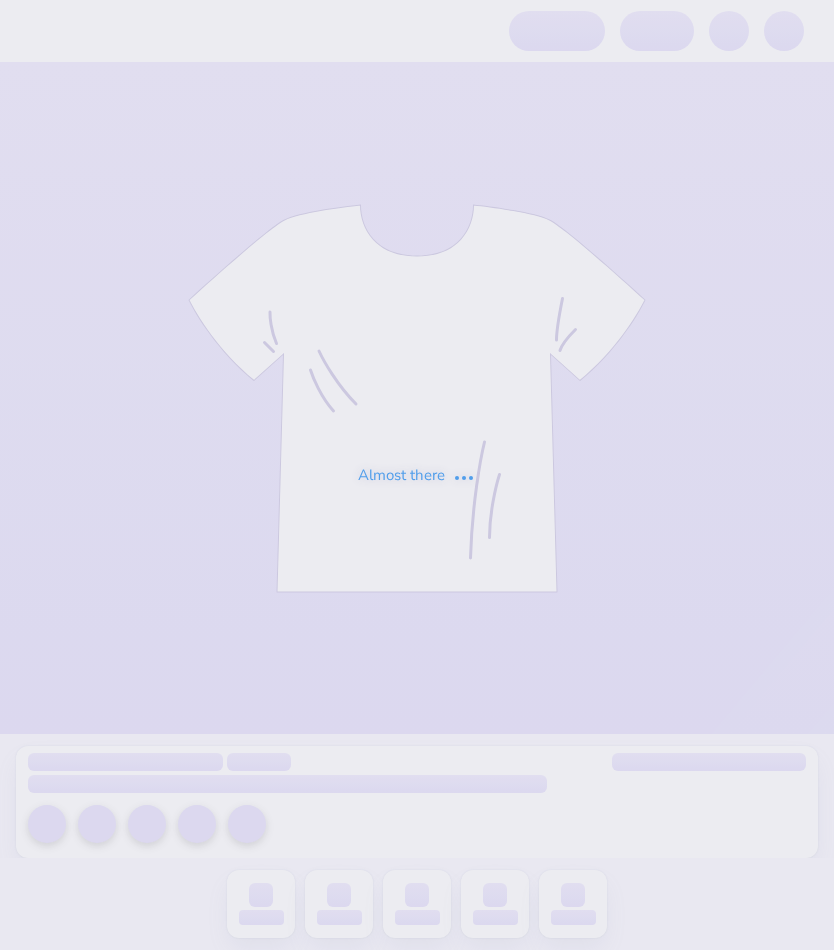 scroll, scrollTop: 0, scrollLeft: 0, axis: both 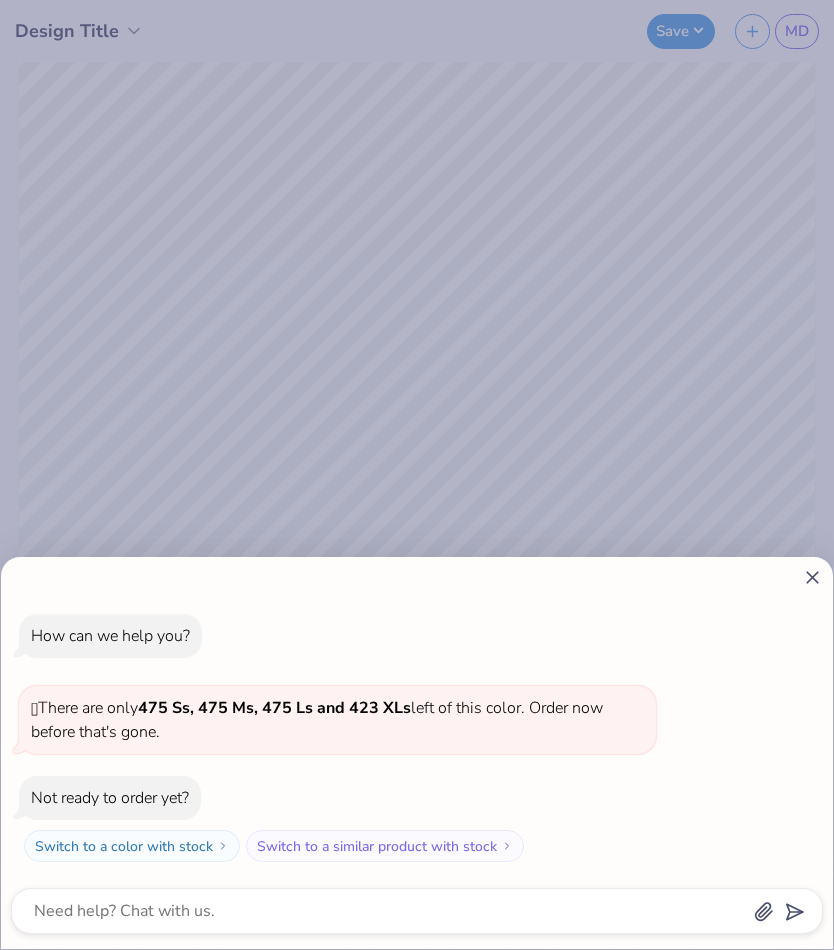 click 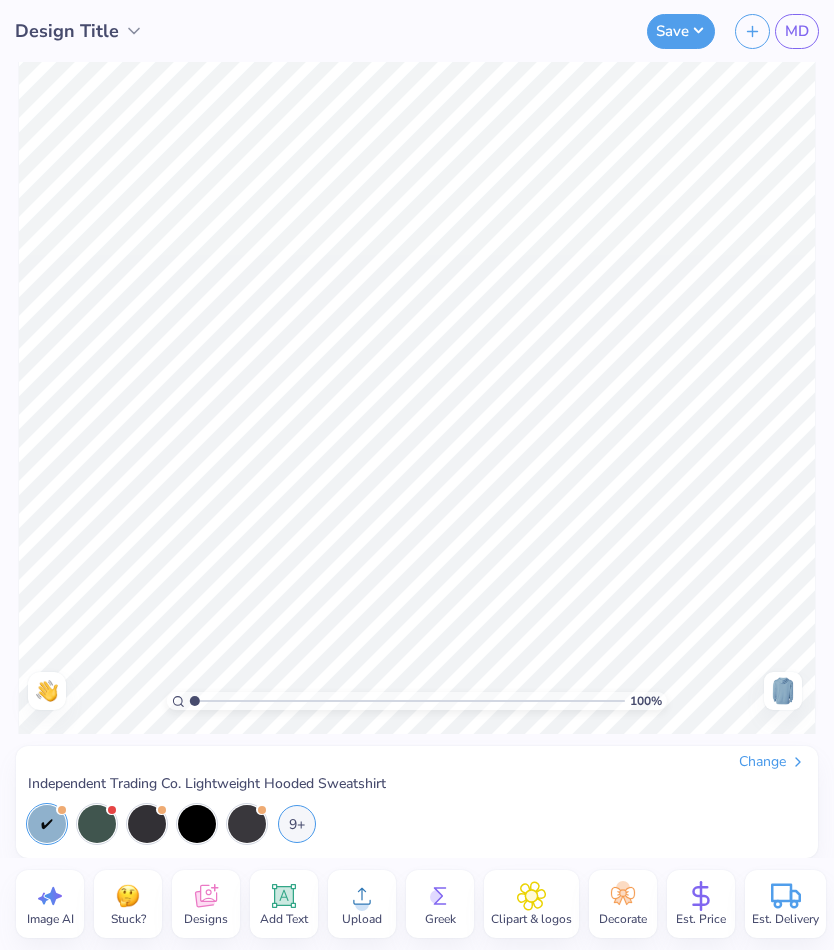 click at bounding box center [783, 691] 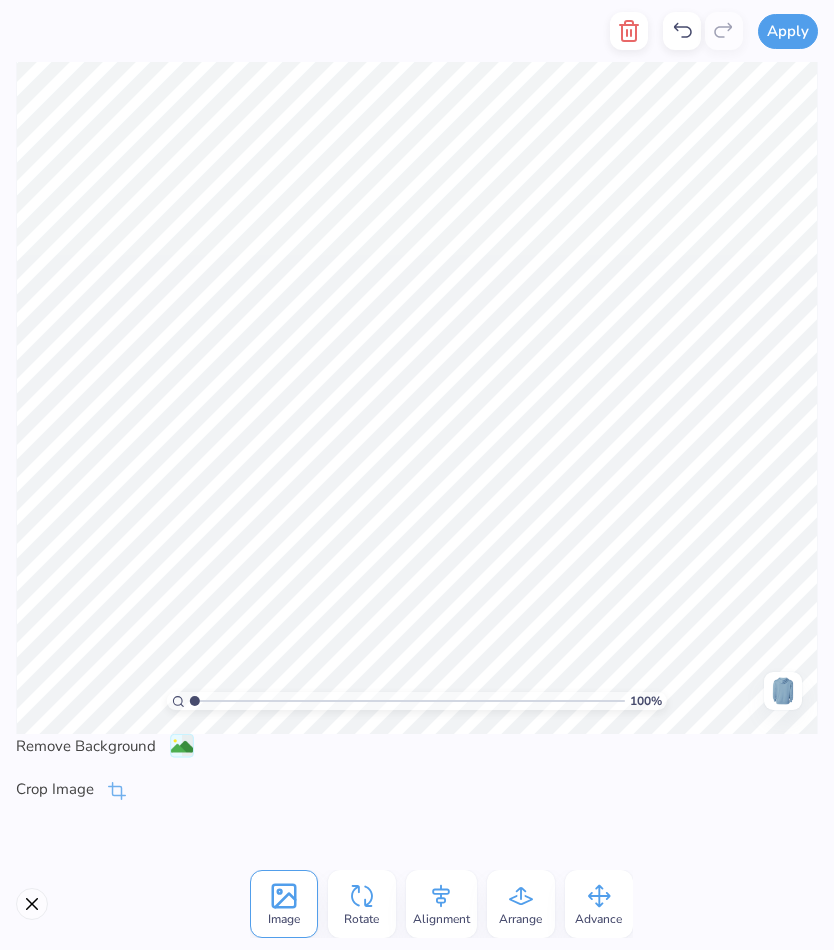 scroll, scrollTop: 0, scrollLeft: 0, axis: both 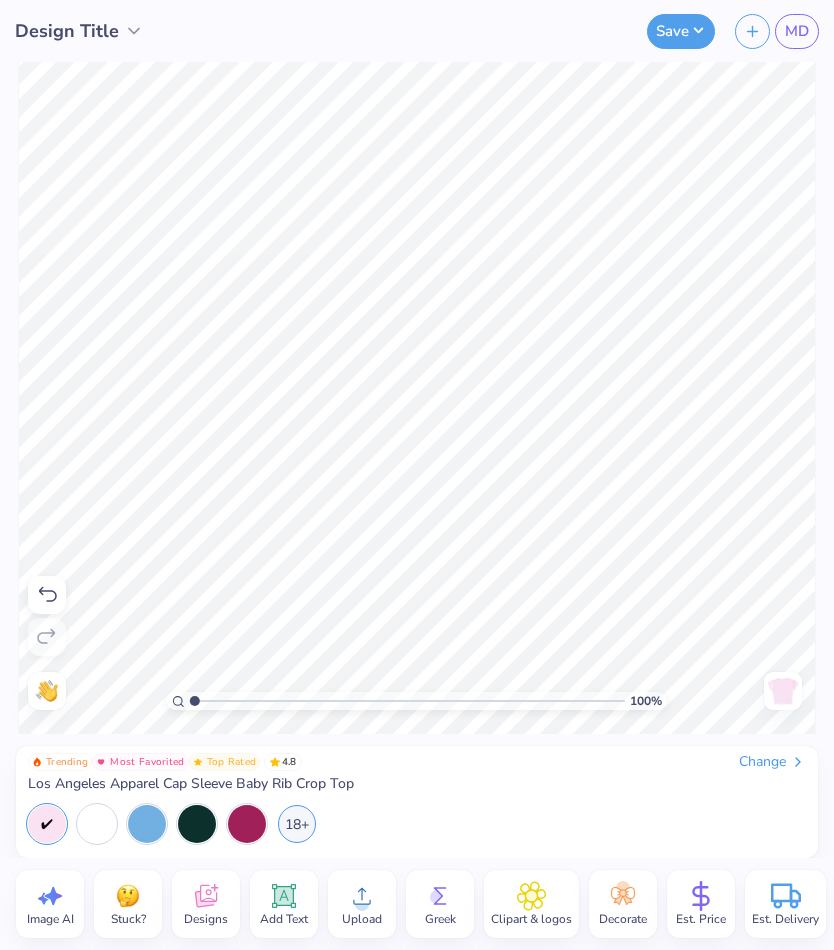 click on "Add Text" at bounding box center (284, 919) 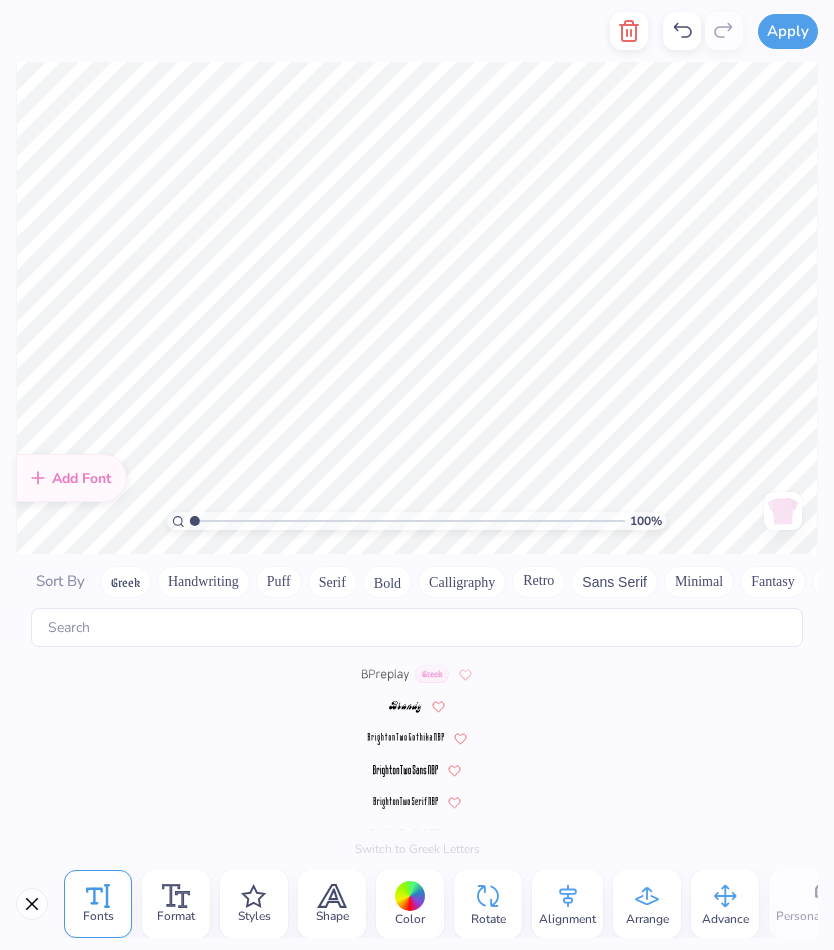scroll, scrollTop: 8715, scrollLeft: 0, axis: vertical 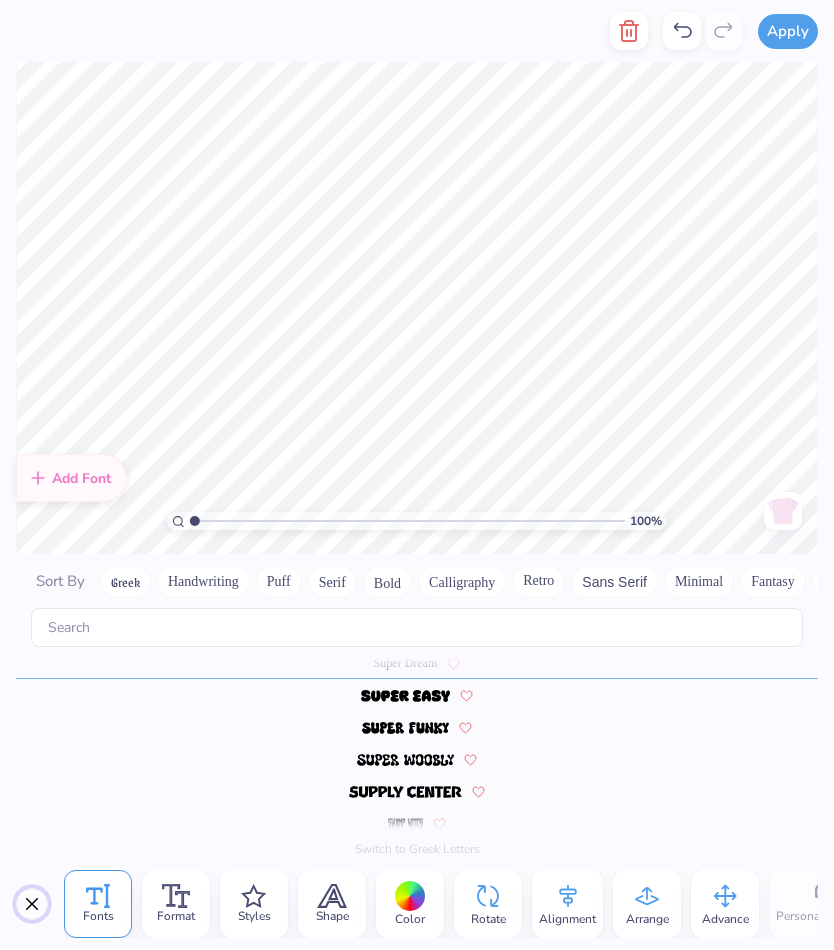 click at bounding box center (32, 904) 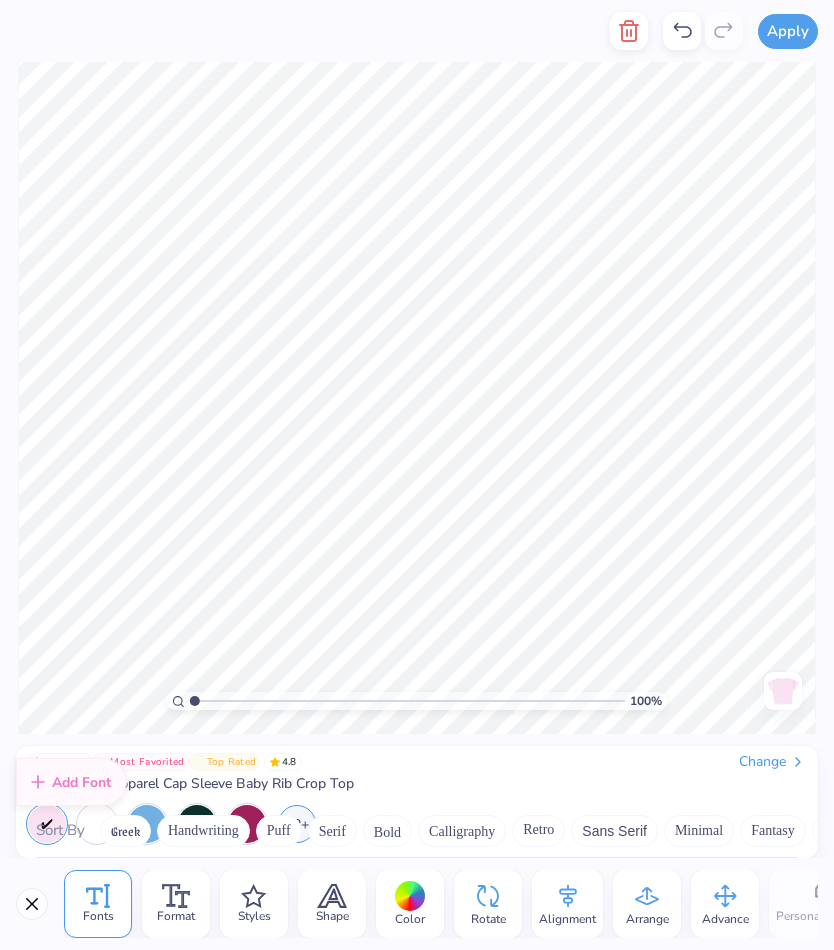 scroll, scrollTop: 0, scrollLeft: 0, axis: both 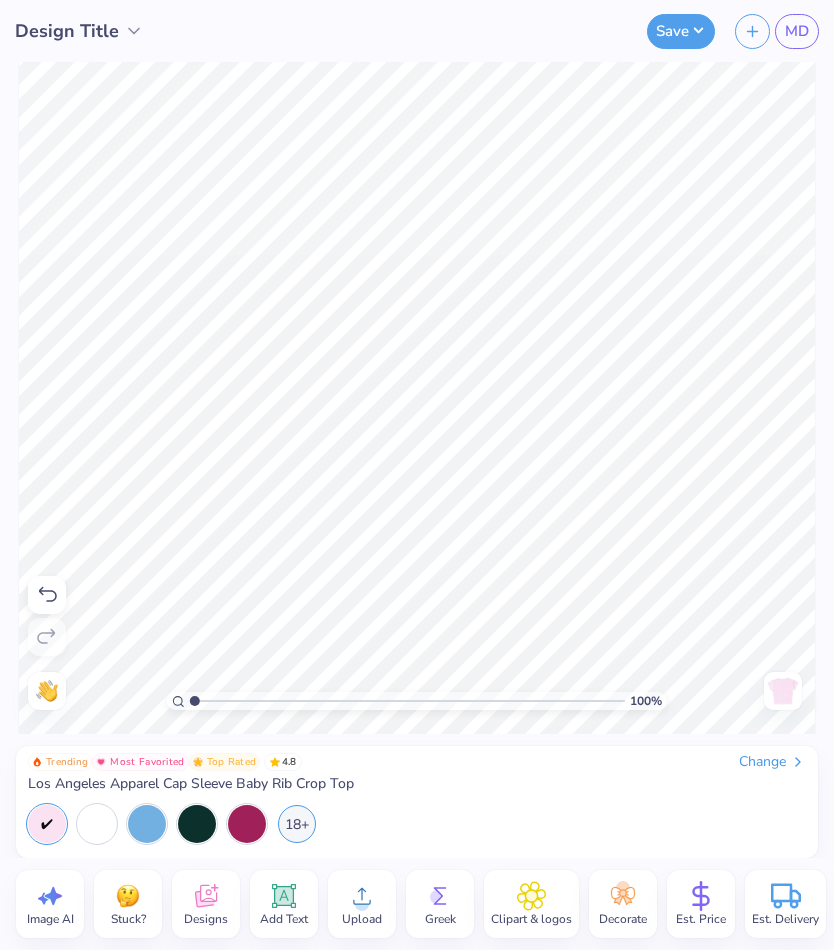 click 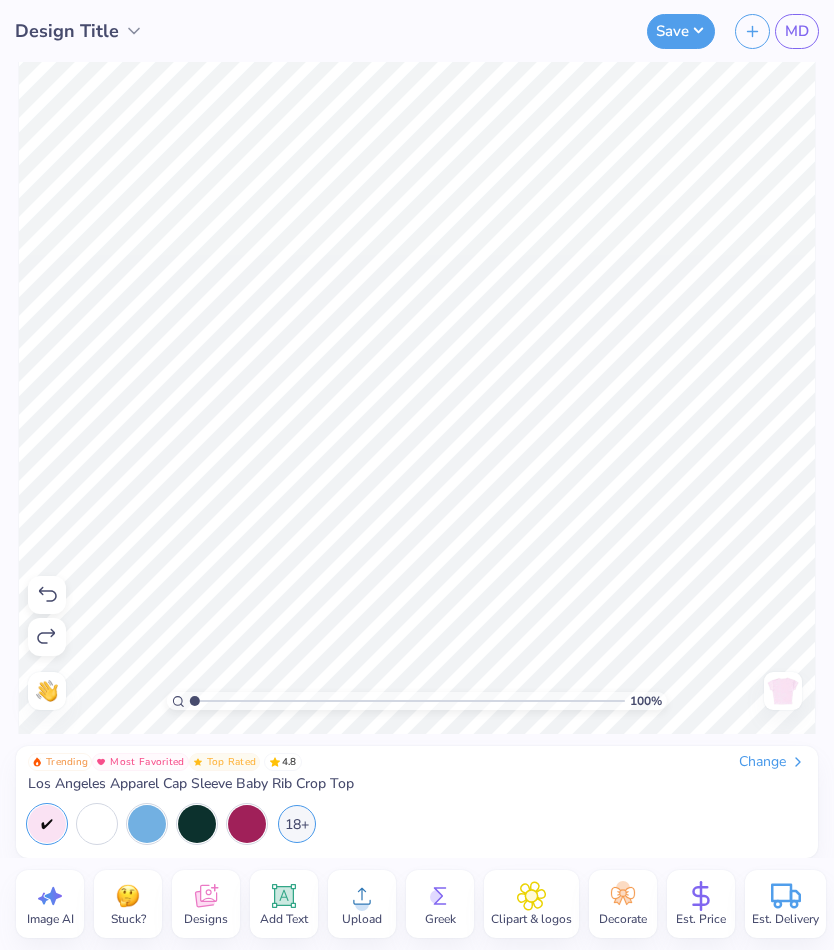 click 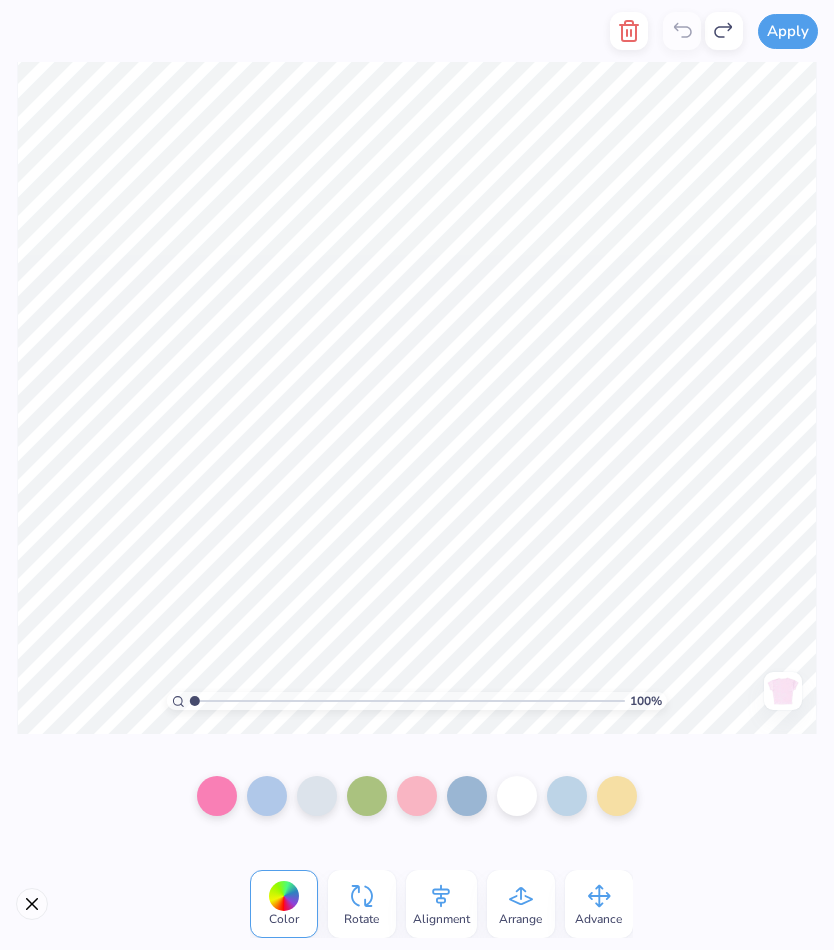 click 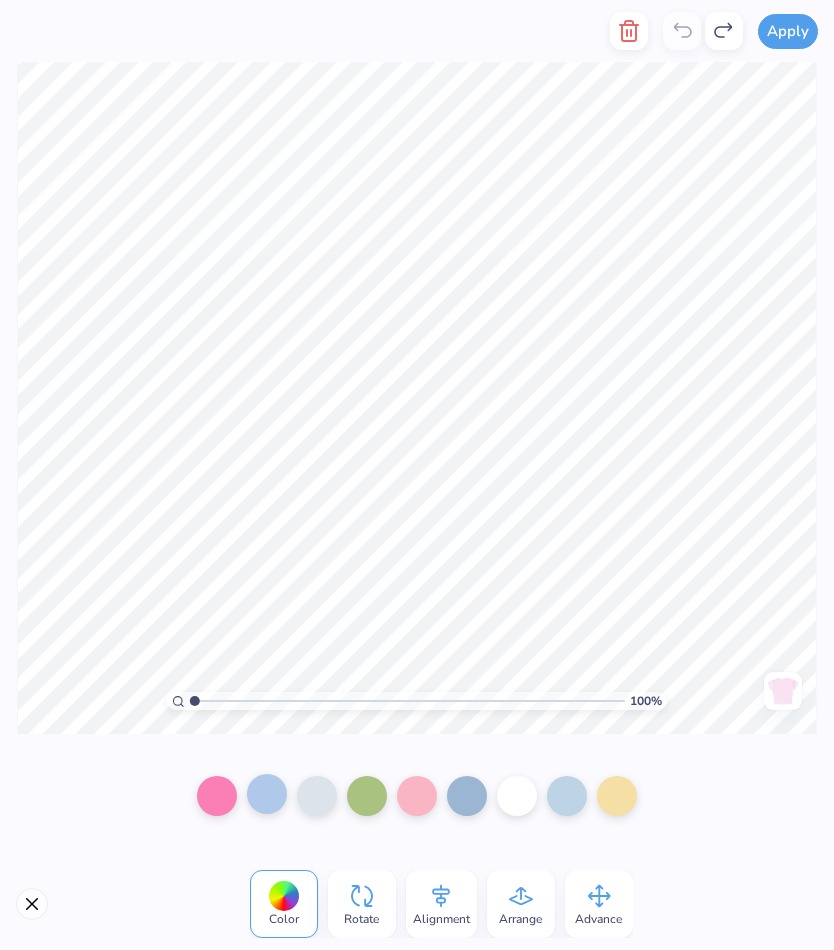 click at bounding box center [267, 794] 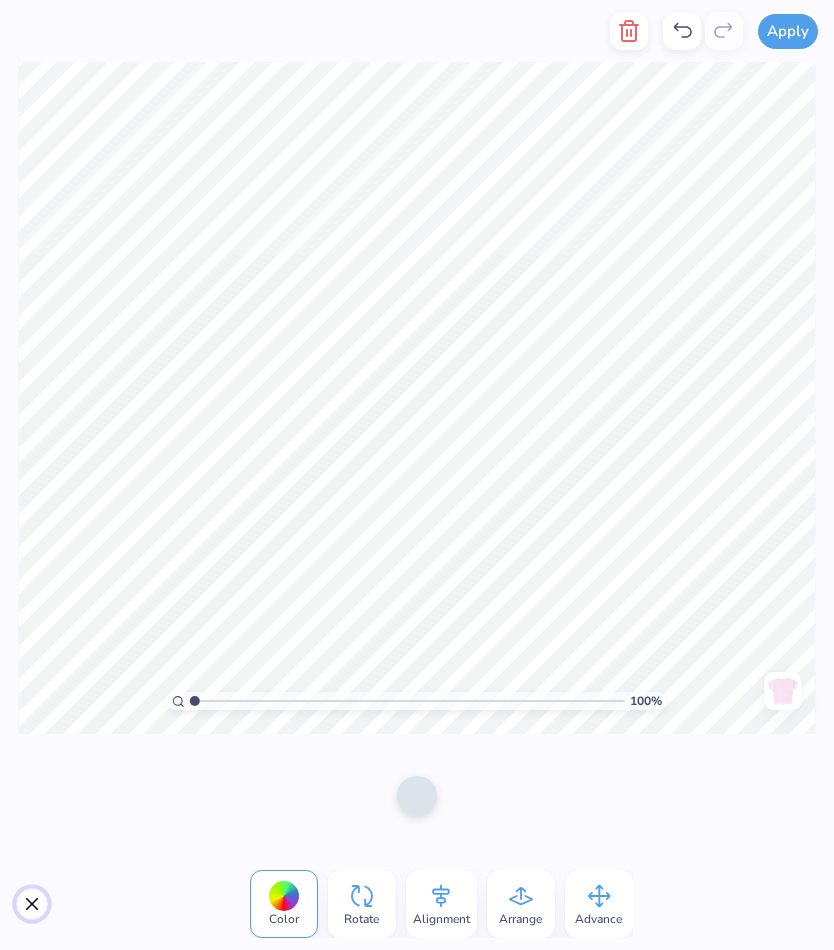 click at bounding box center (32, 904) 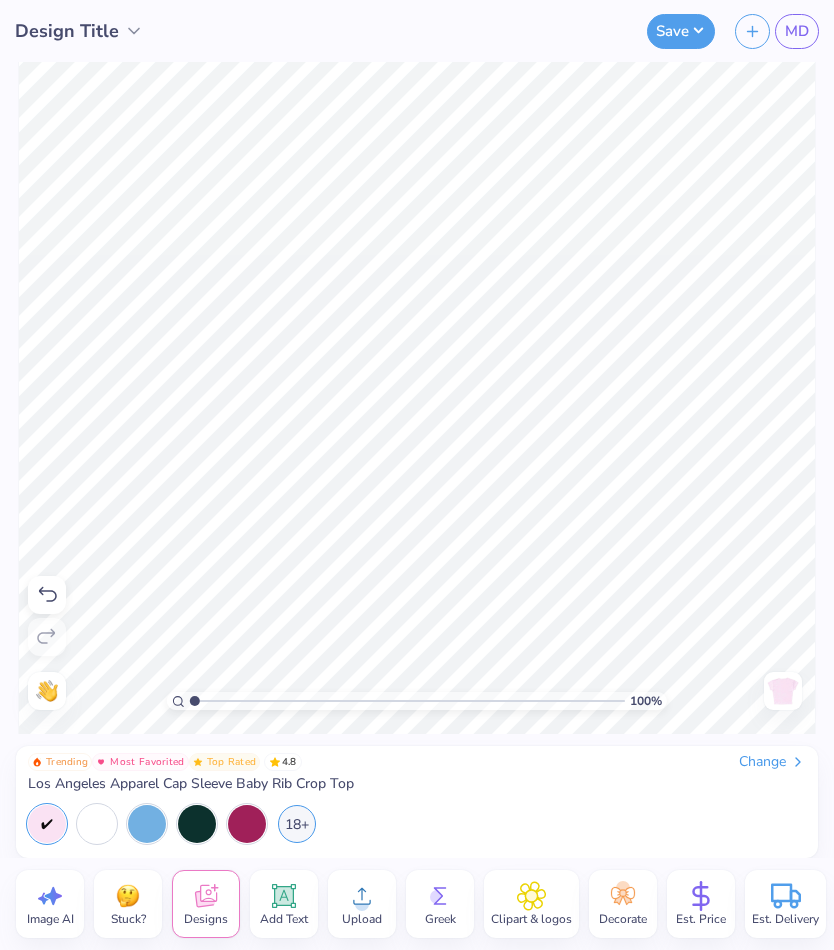 click 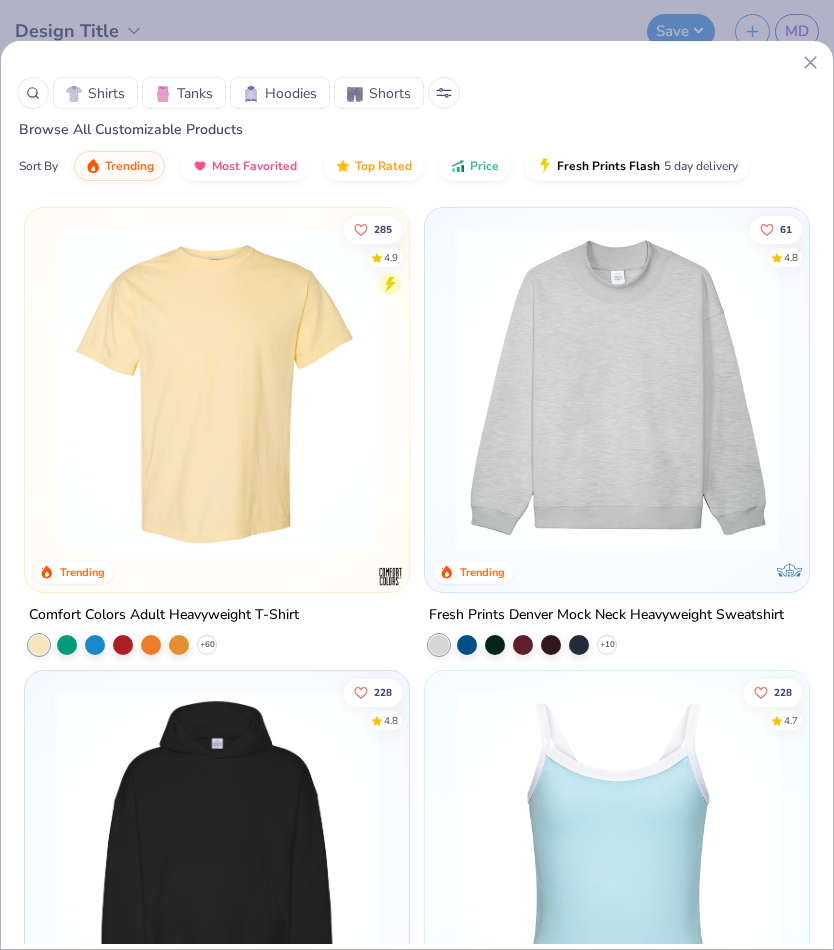 click 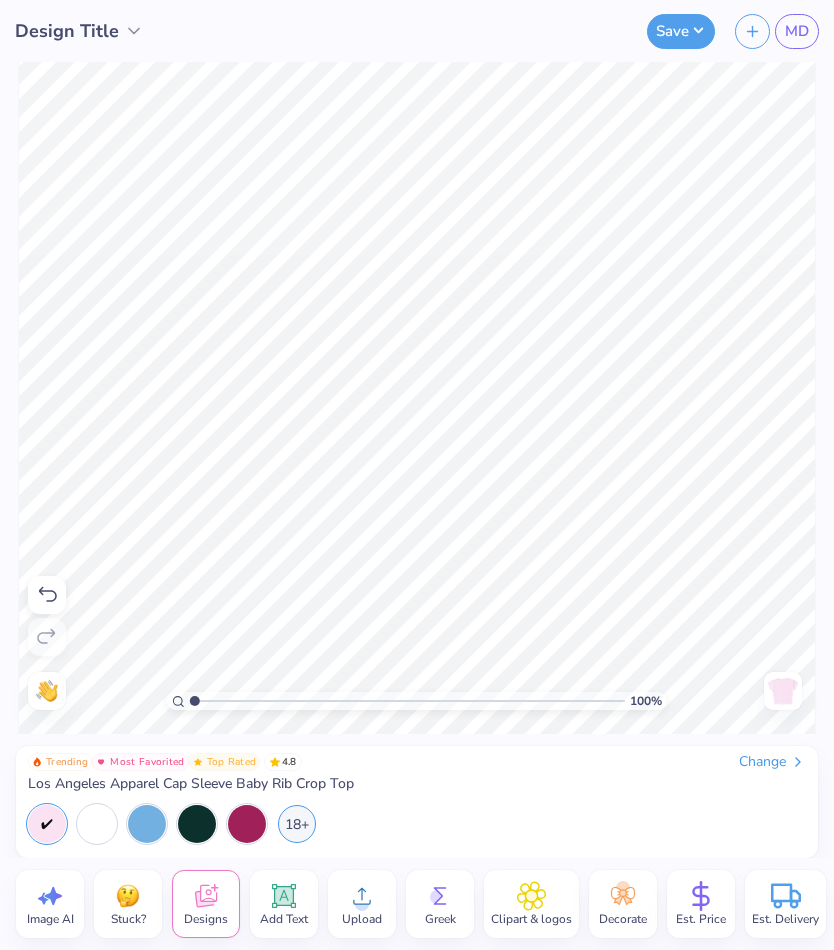 click on "Change" at bounding box center (772, 762) 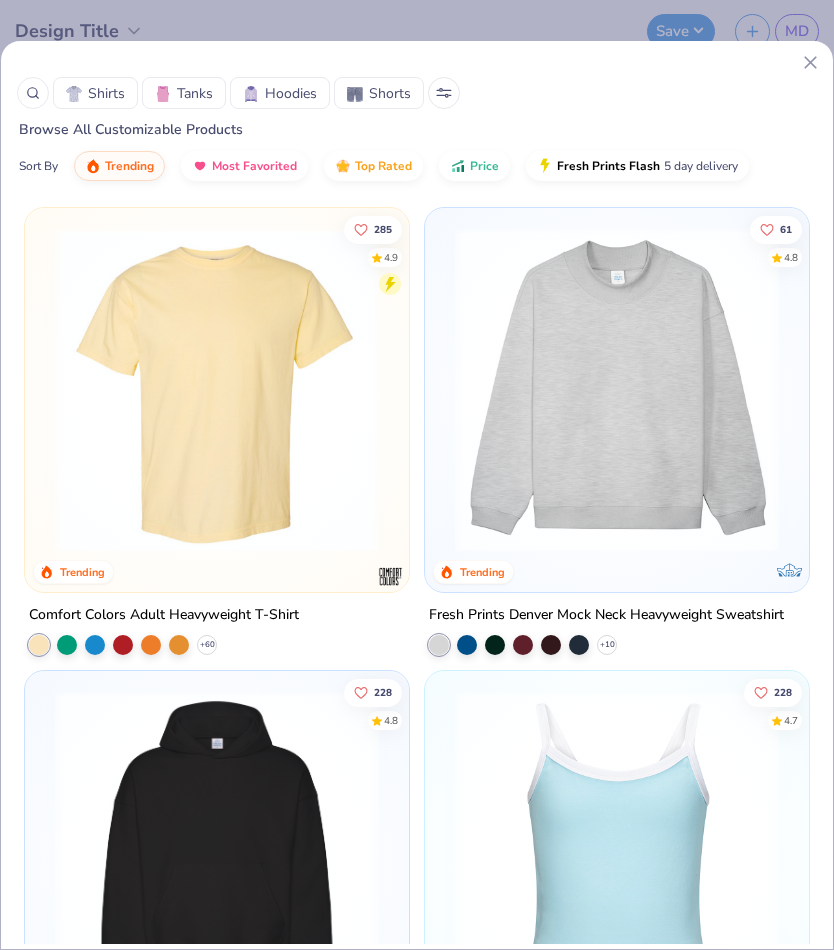 click at bounding box center [617, 390] 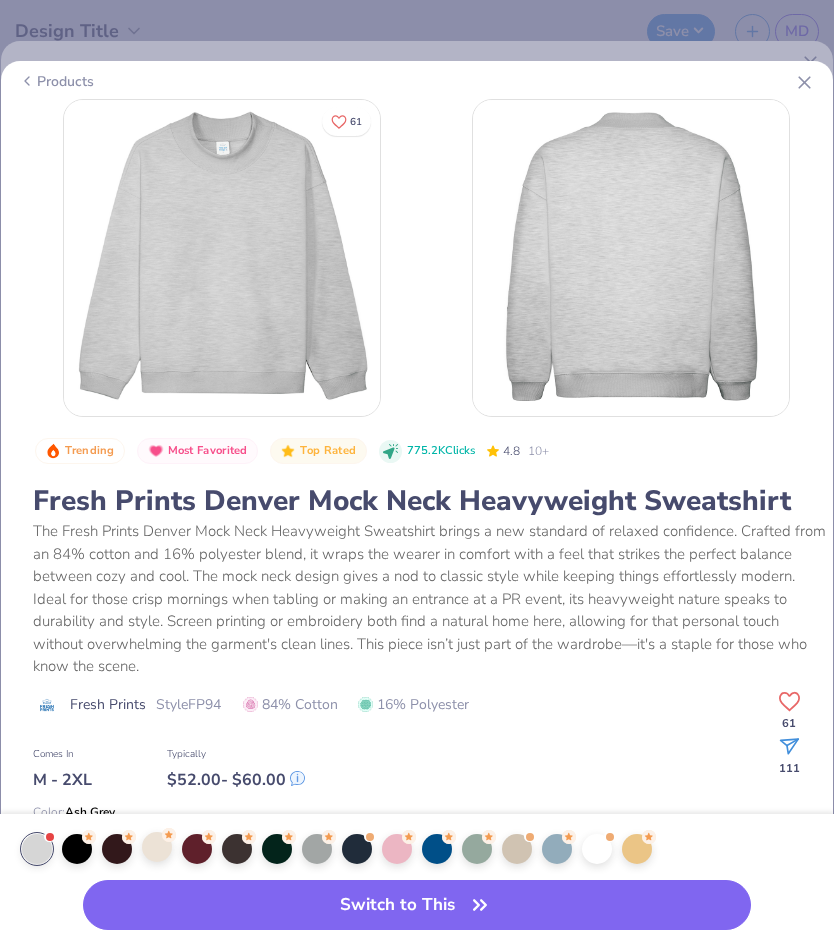 click at bounding box center [157, 847] 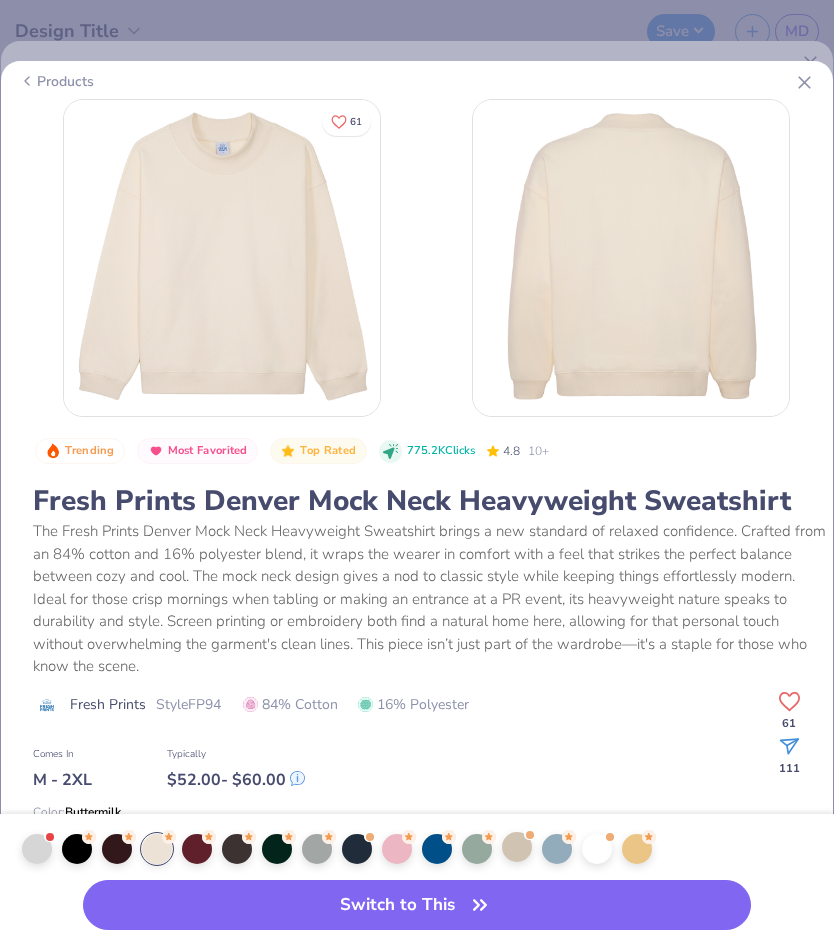 click at bounding box center (517, 847) 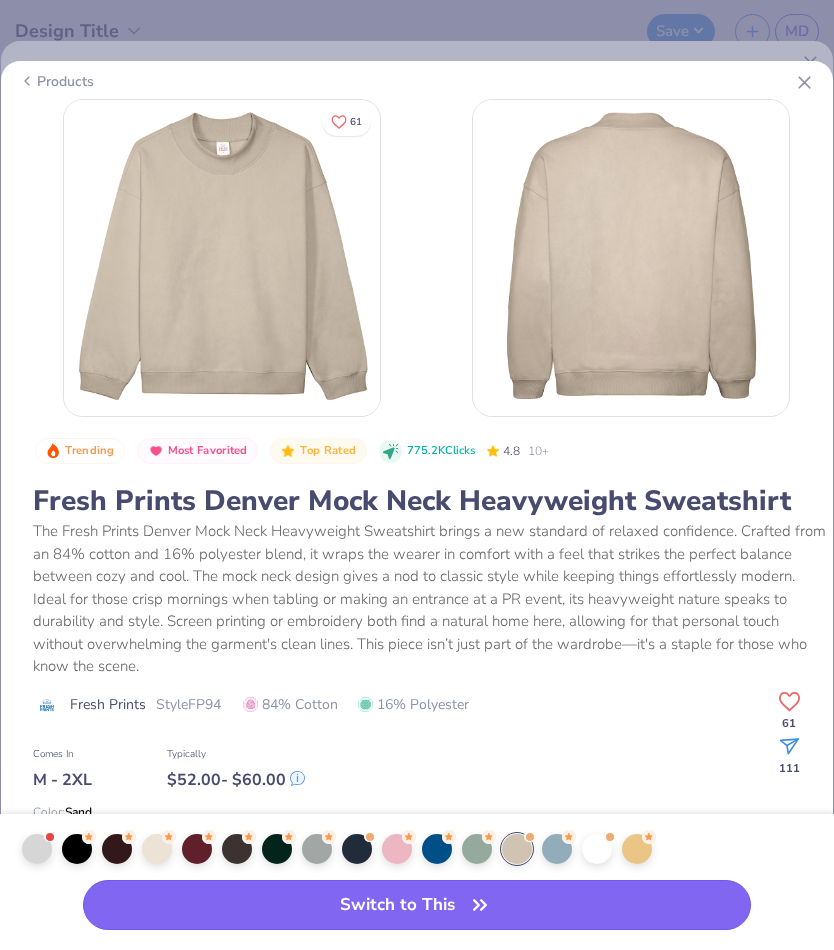 click on "Switch to This" at bounding box center [416, 905] 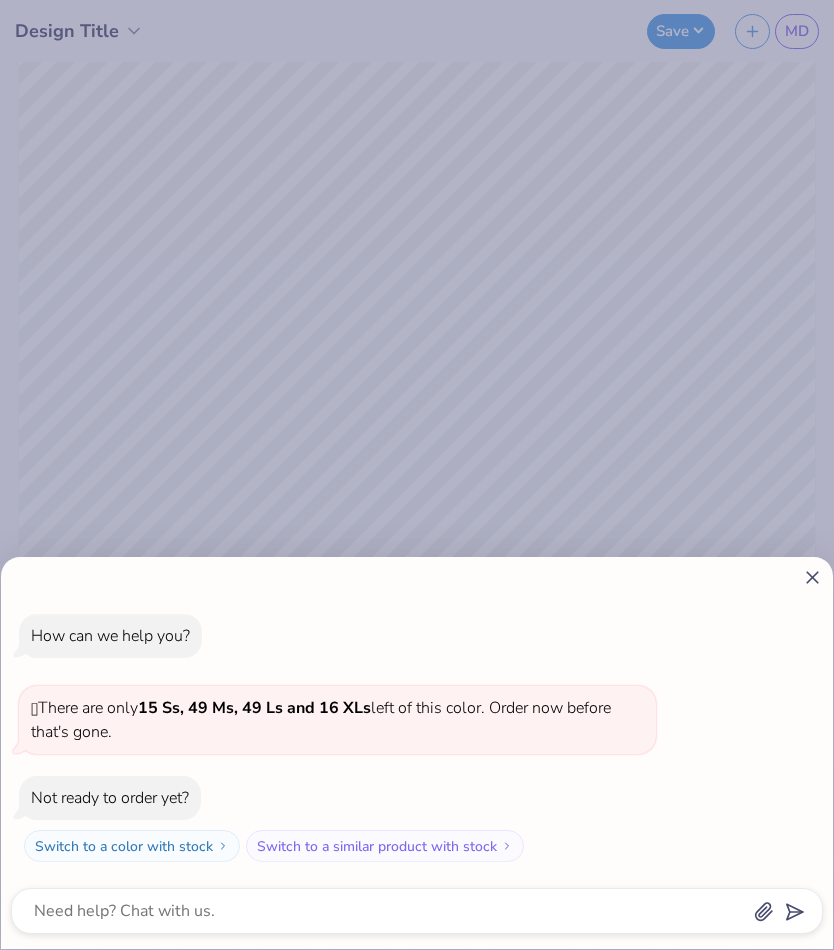 click 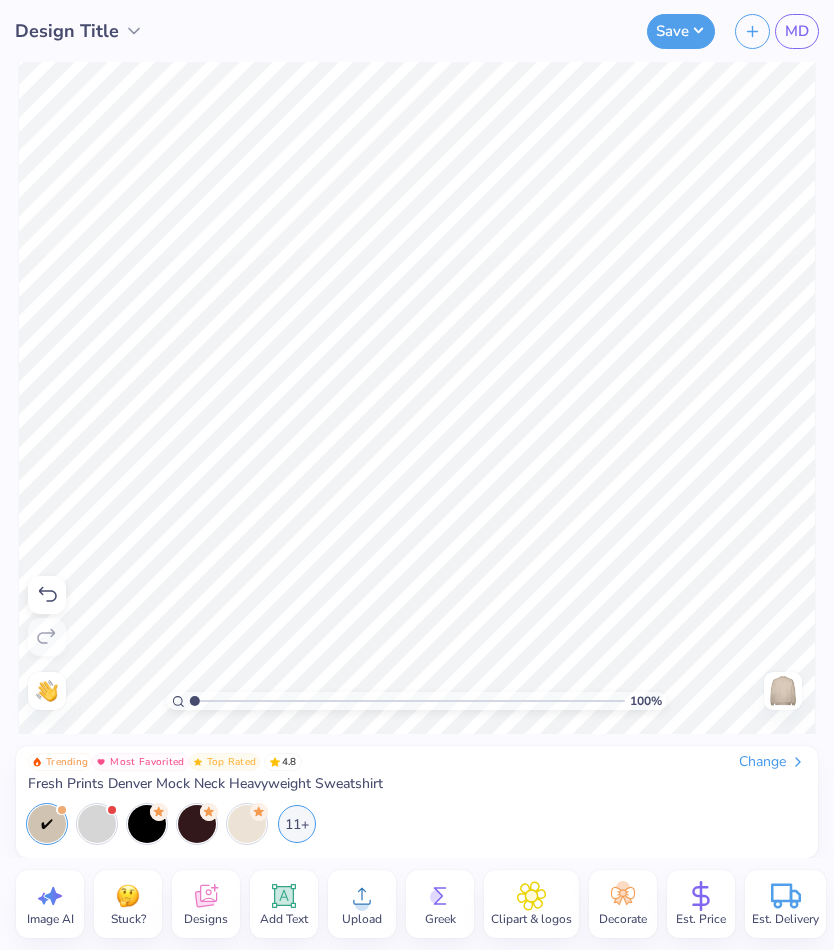 click 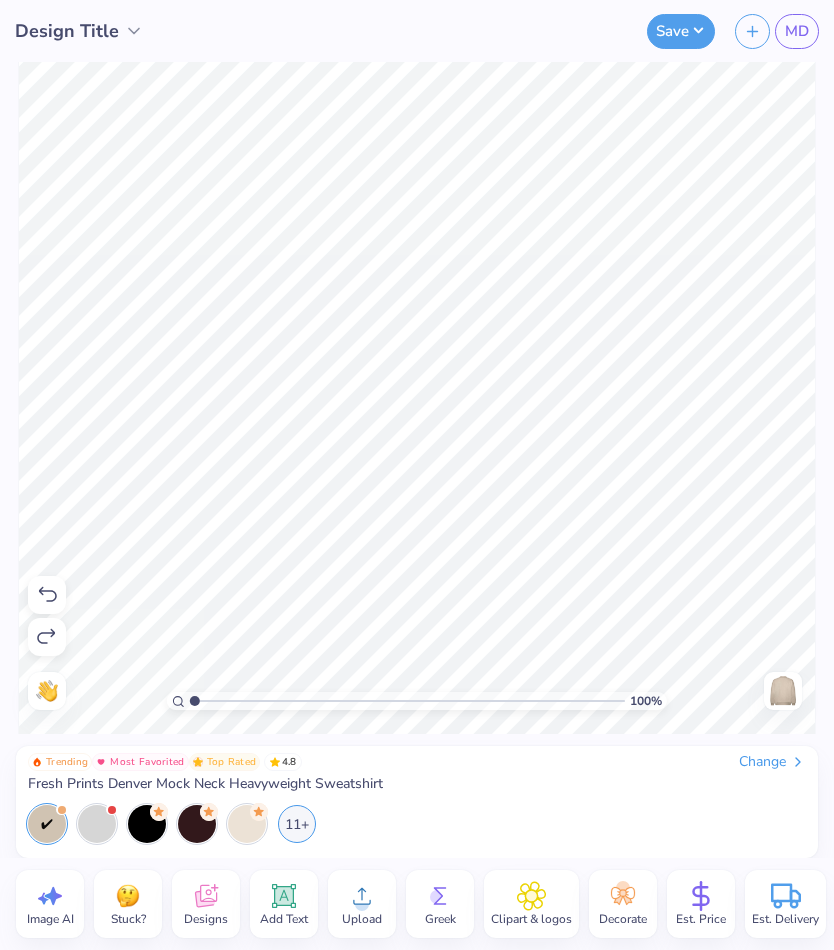 click 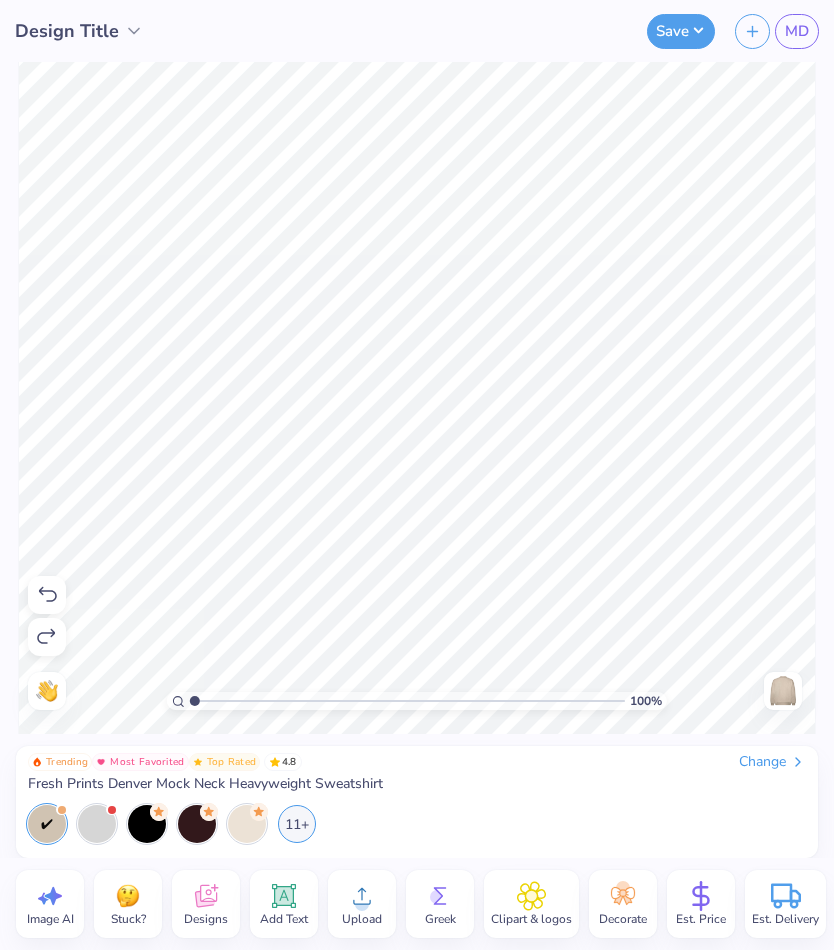 click 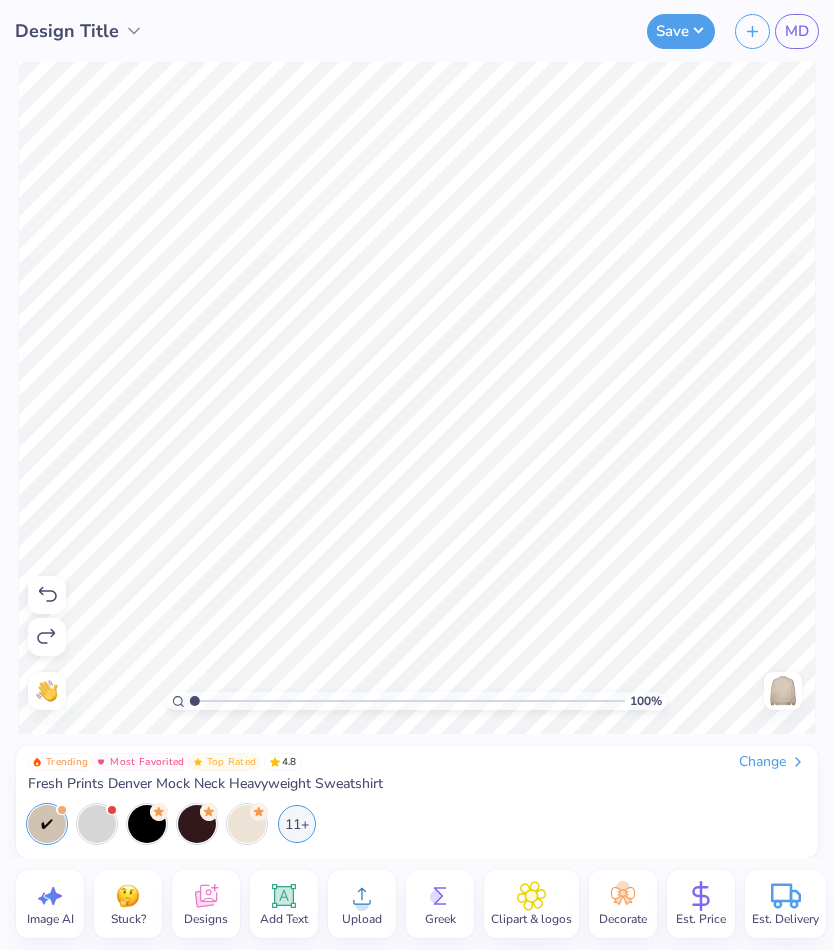 click 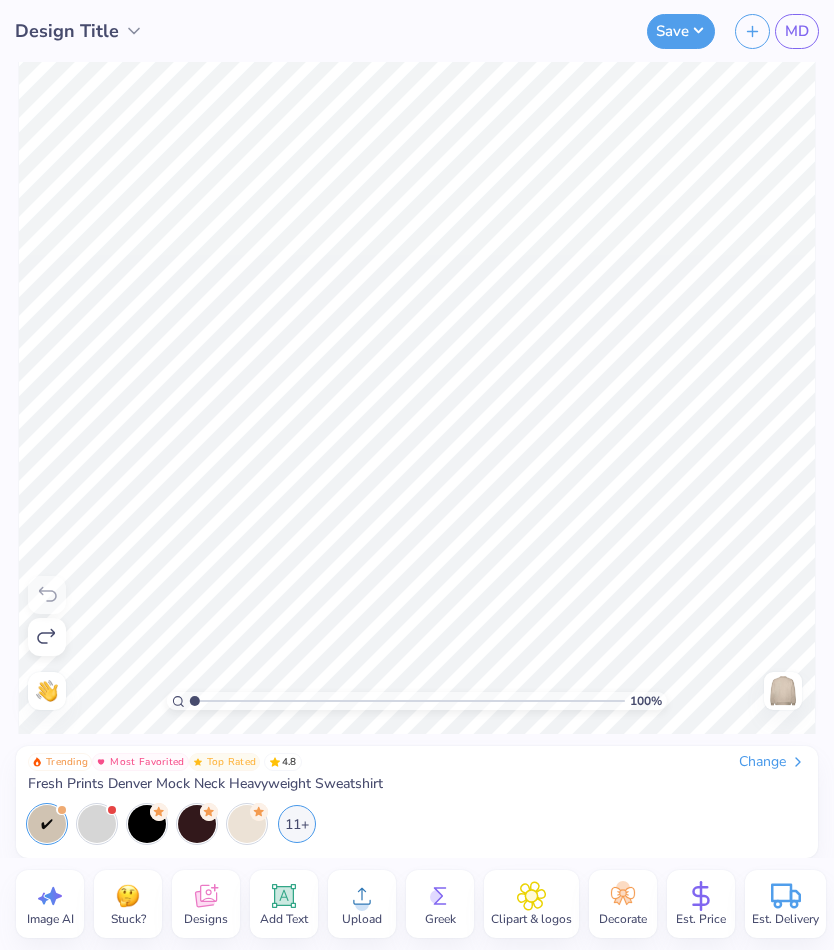 click 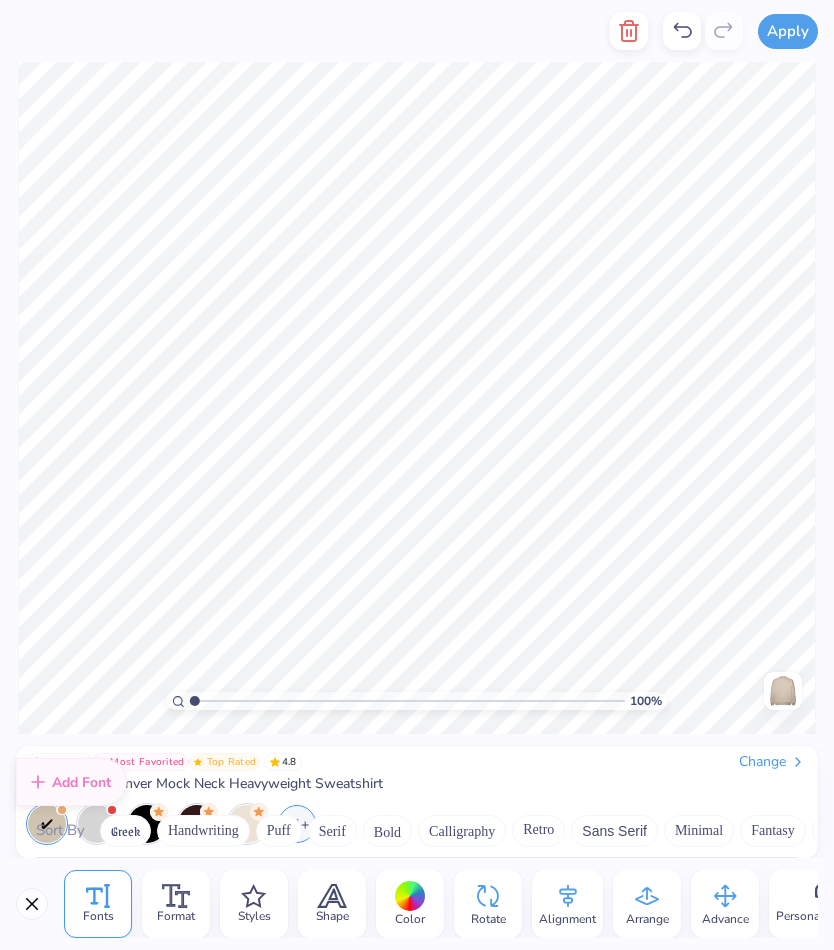 scroll, scrollTop: 8715, scrollLeft: 0, axis: vertical 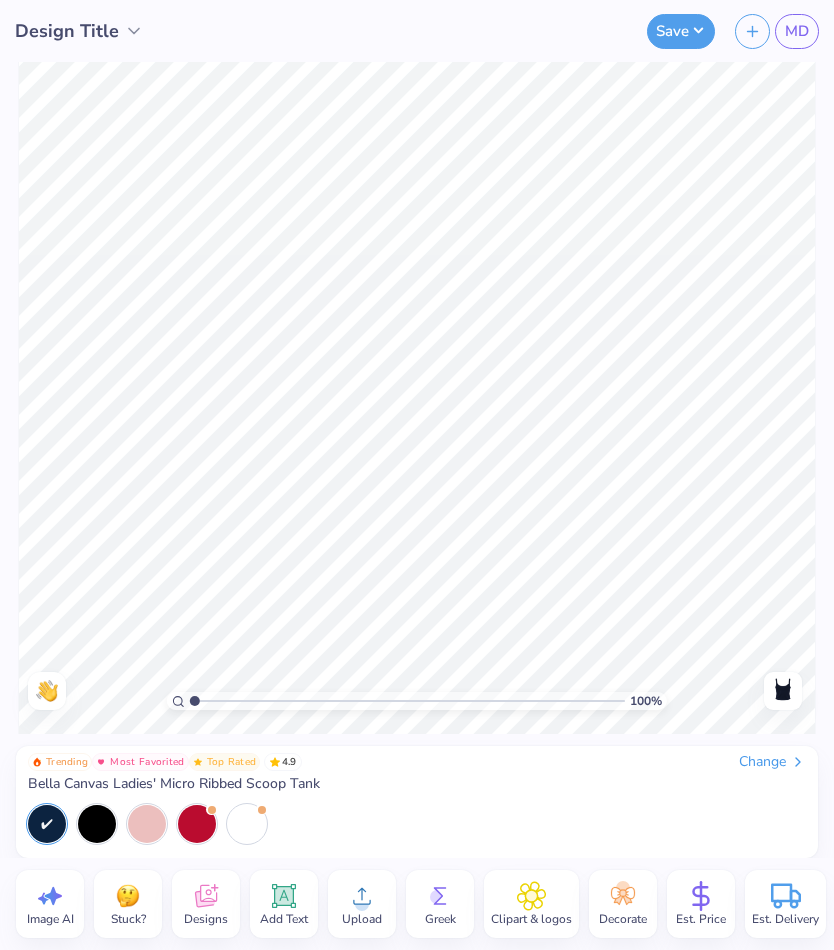 click 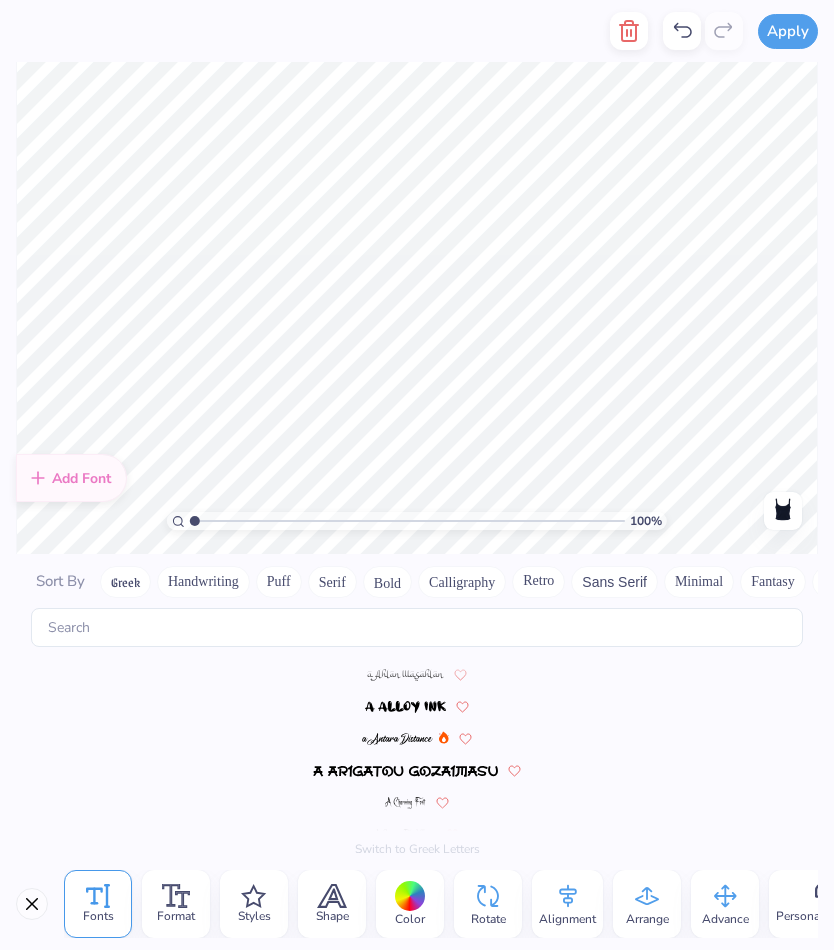scroll, scrollTop: 8715, scrollLeft: 0, axis: vertical 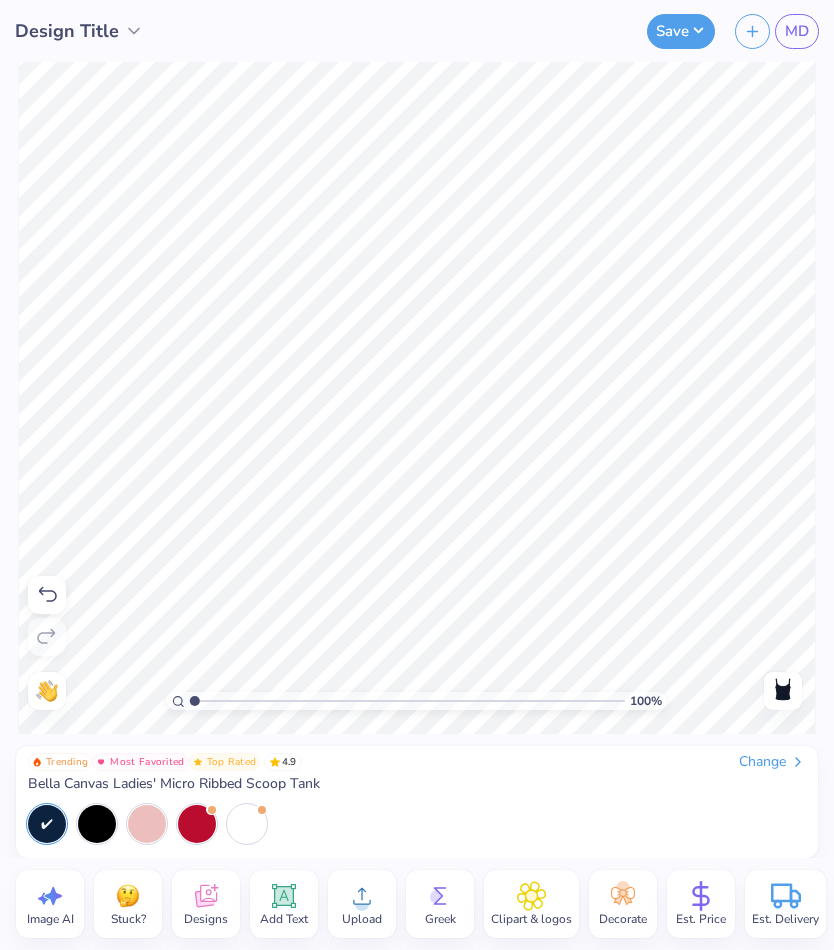 click on "Add Text" at bounding box center [284, 919] 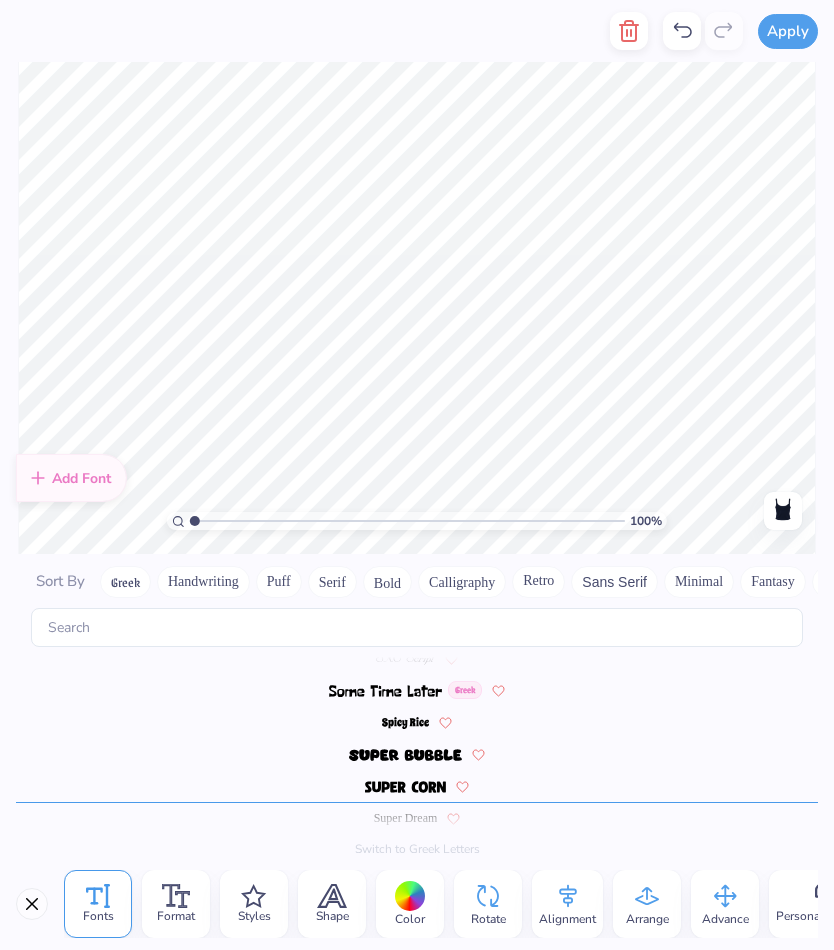 scroll, scrollTop: 8715, scrollLeft: 0, axis: vertical 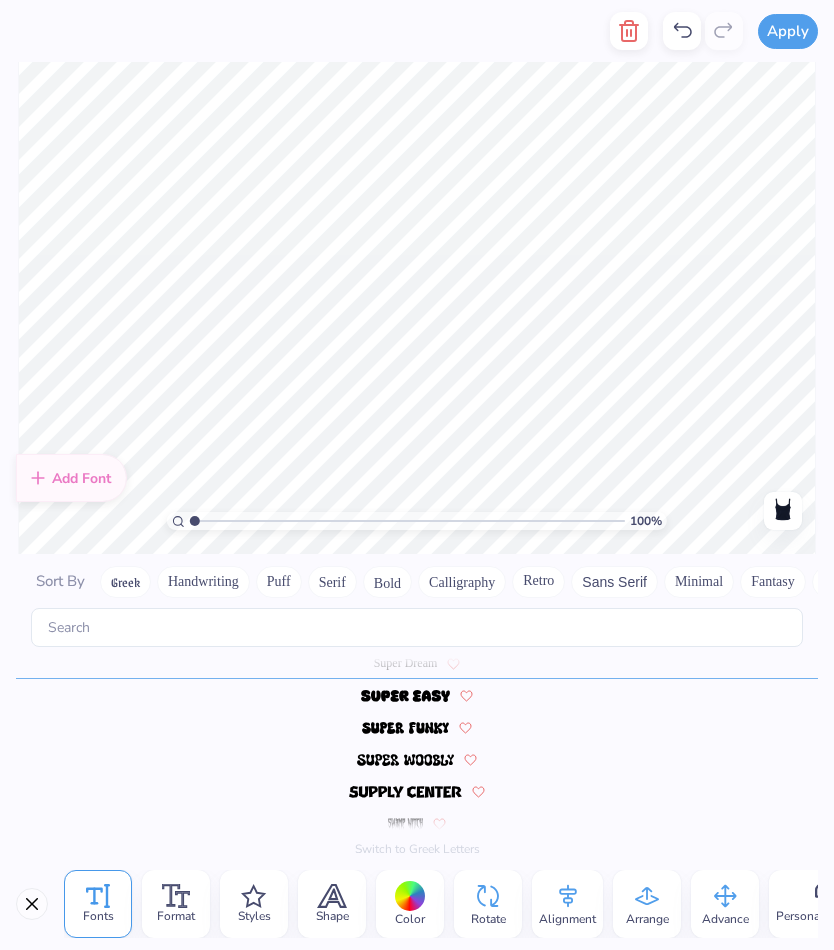 click at bounding box center [406, 696] 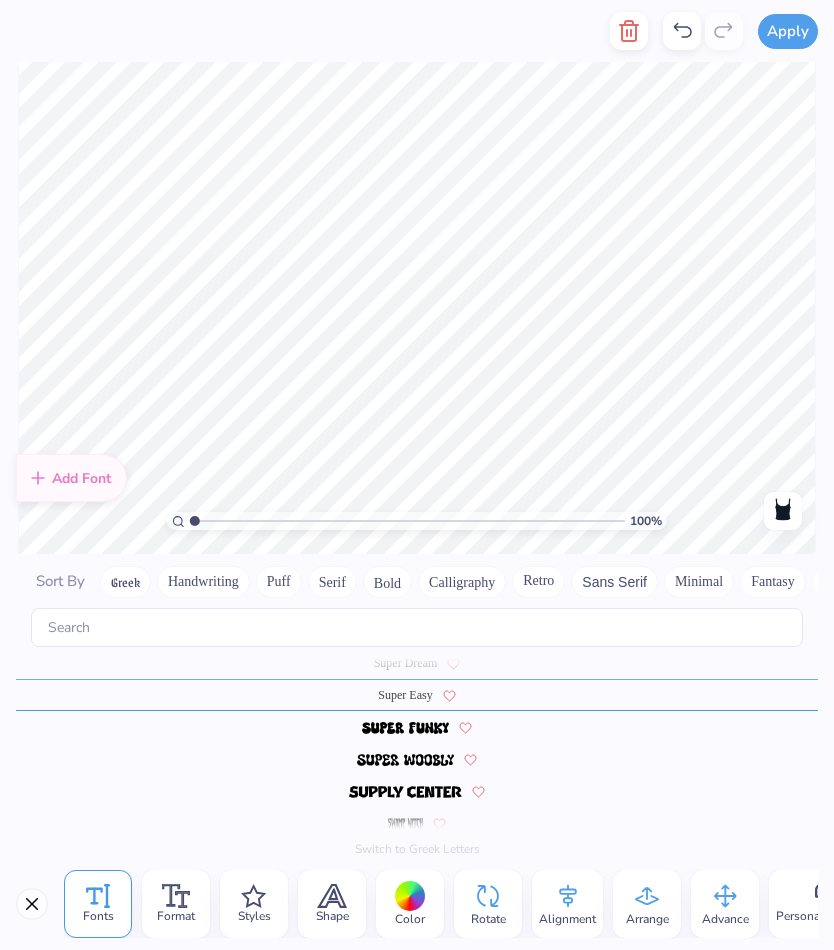 scroll, scrollTop: 8666, scrollLeft: 0, axis: vertical 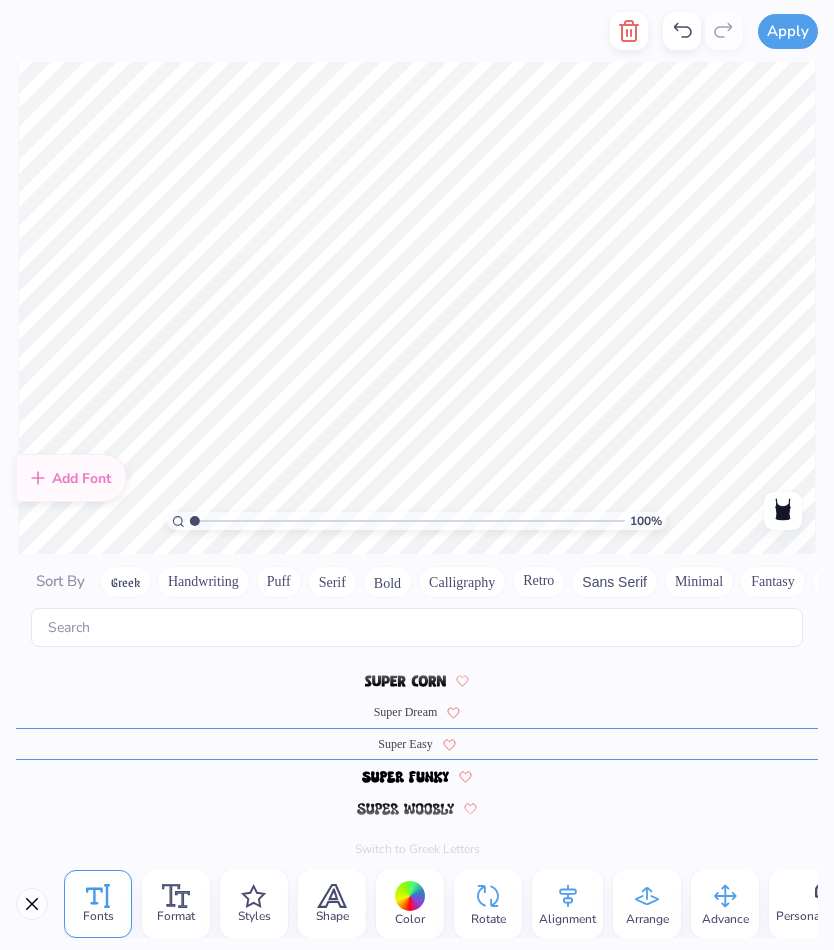 type on "T" 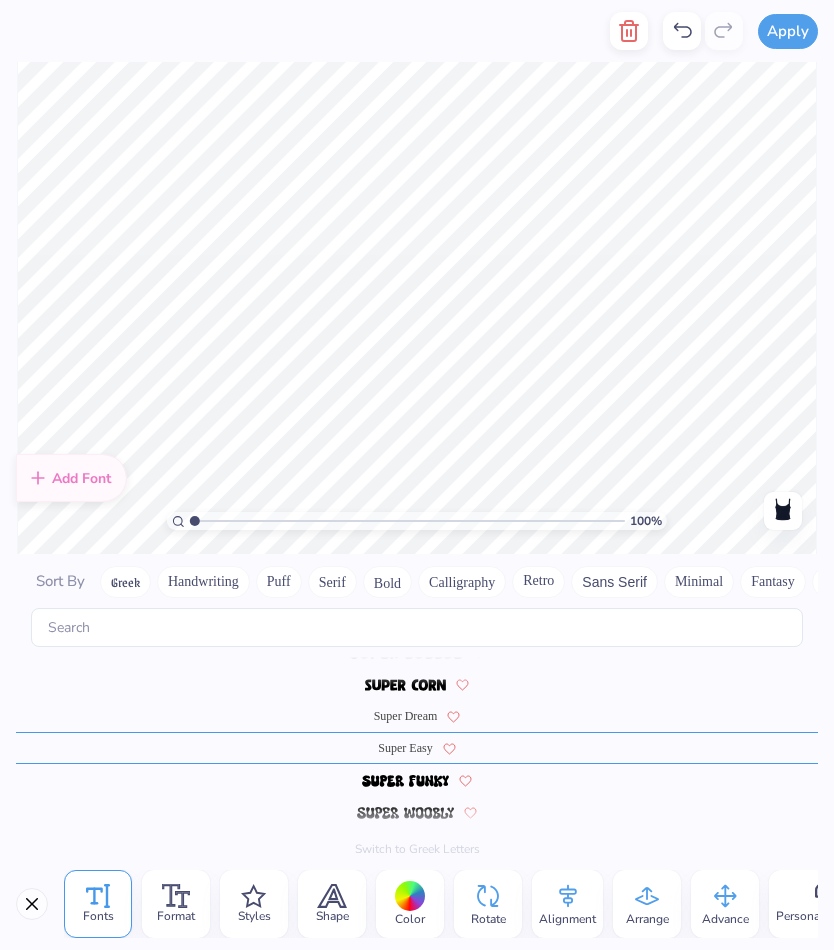 scroll, scrollTop: 8747, scrollLeft: 0, axis: vertical 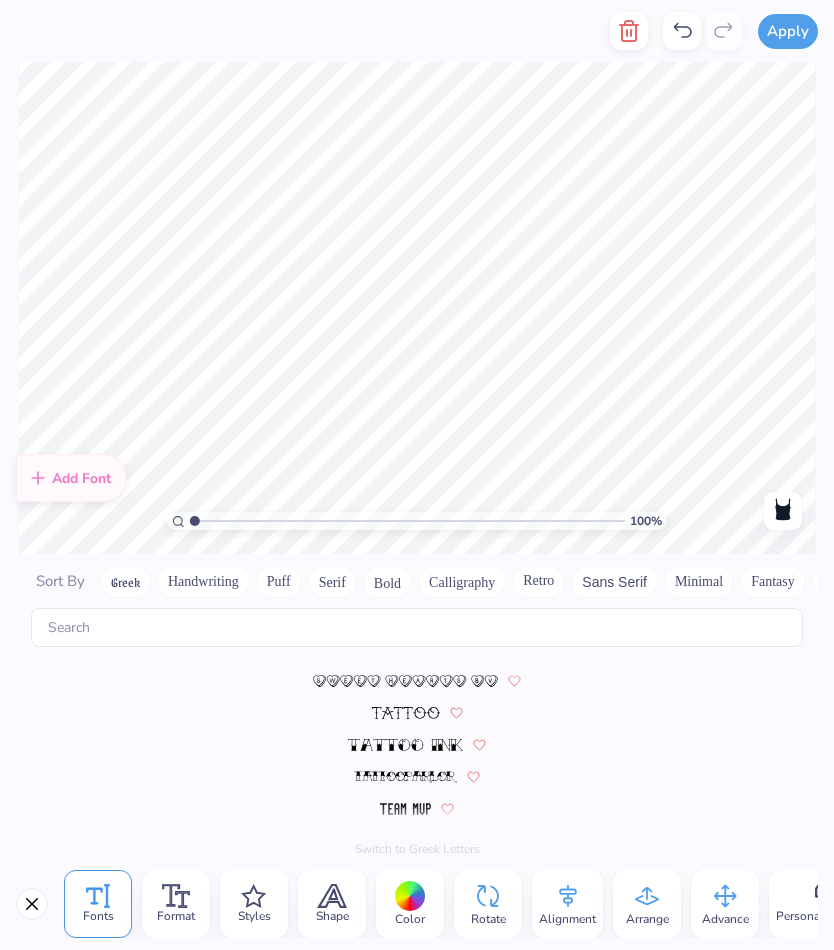 type on "W" 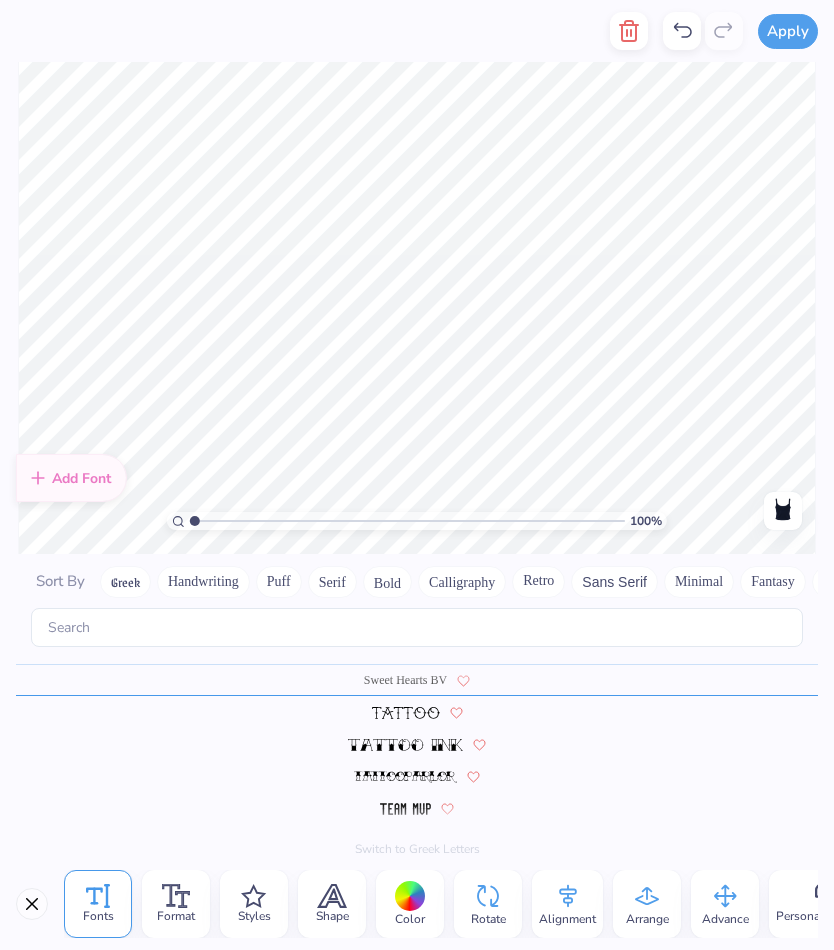scroll, scrollTop: 8826, scrollLeft: 0, axis: vertical 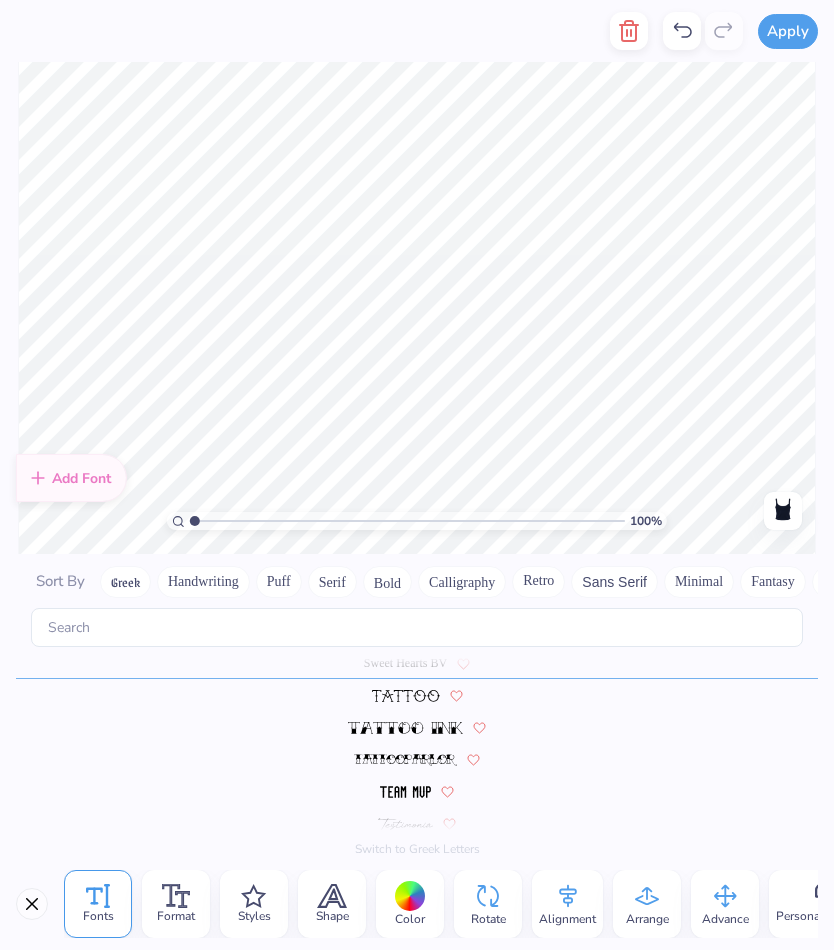 type on "WLA" 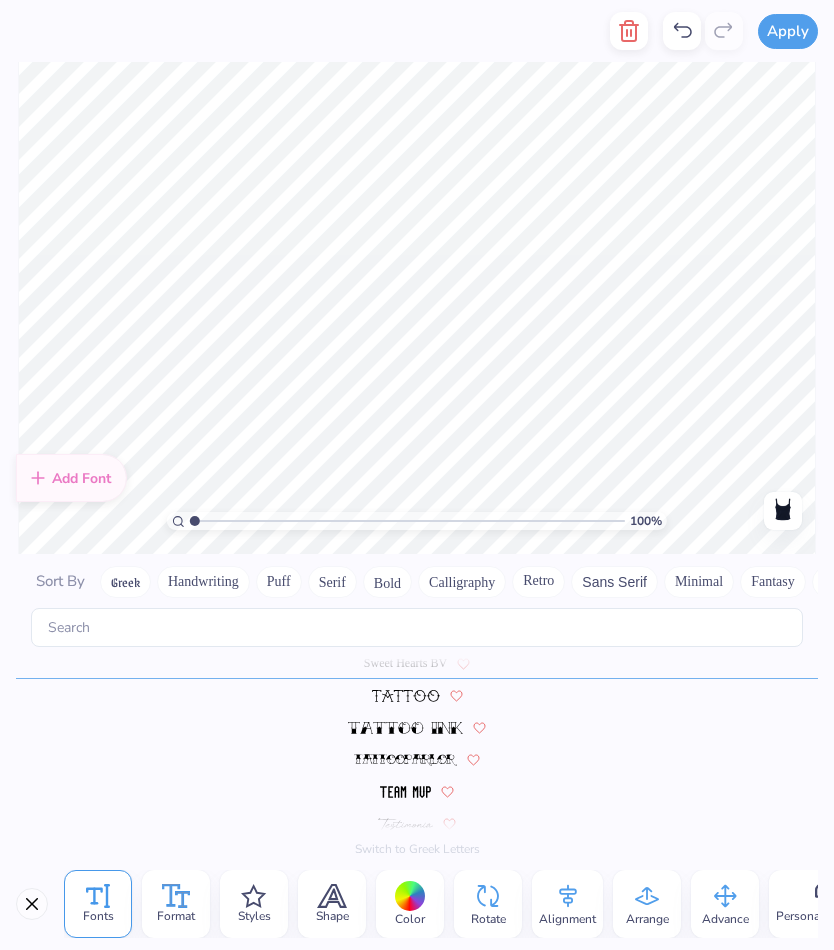 click 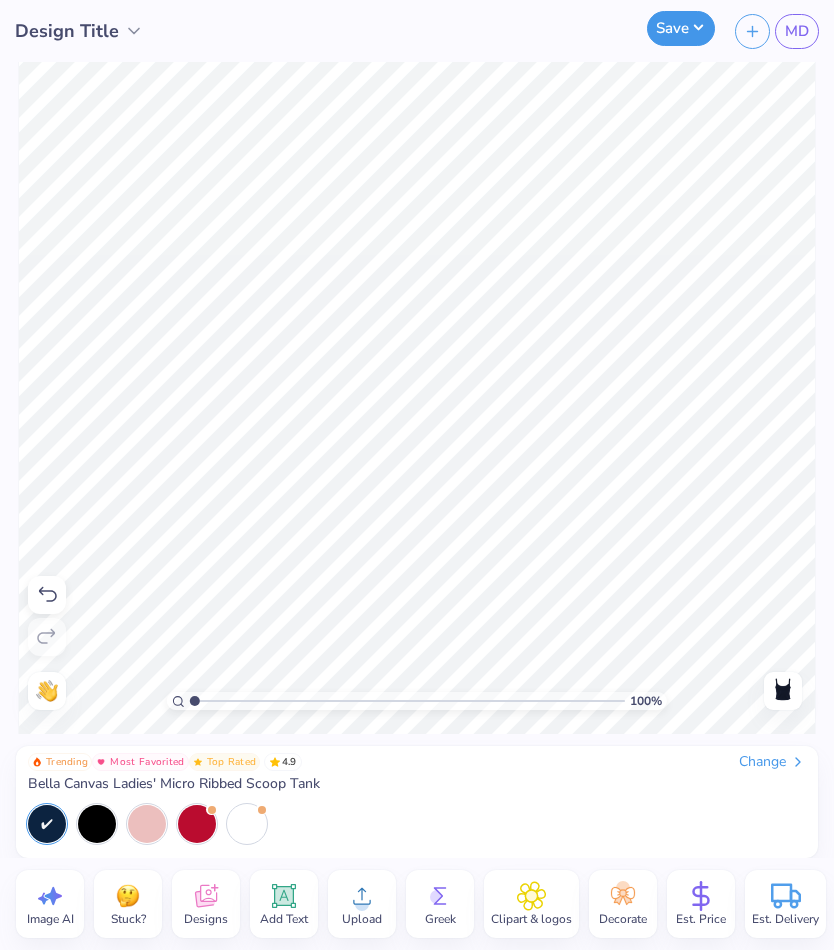 click on "Save" at bounding box center (681, 28) 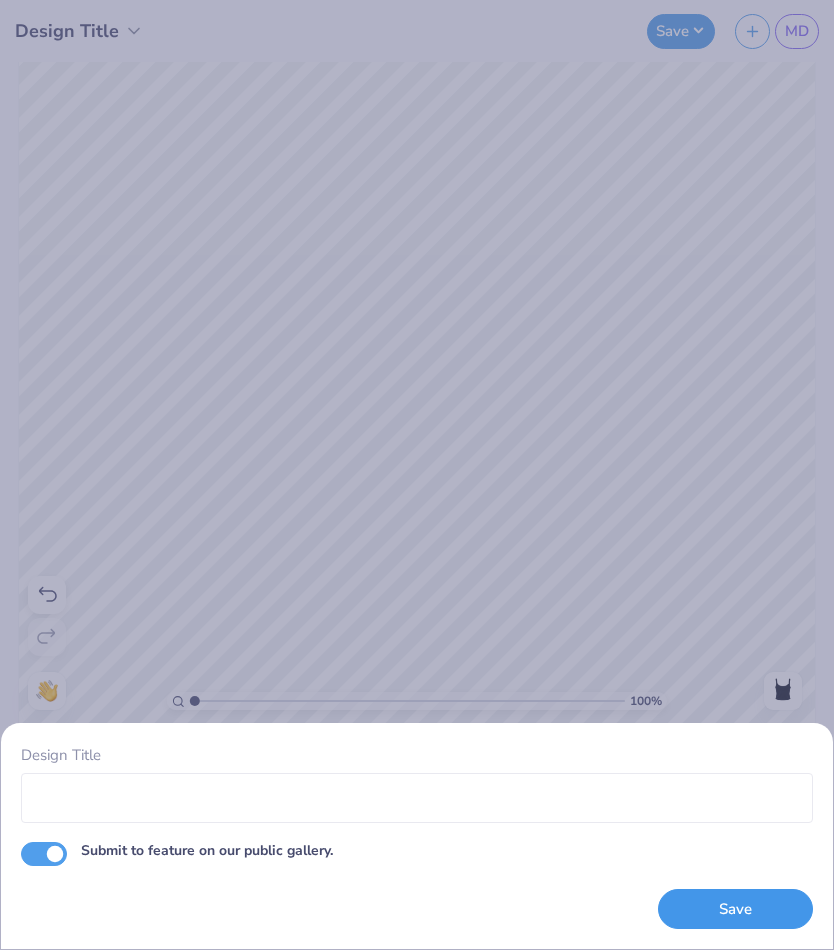 click on "Save" at bounding box center [735, 909] 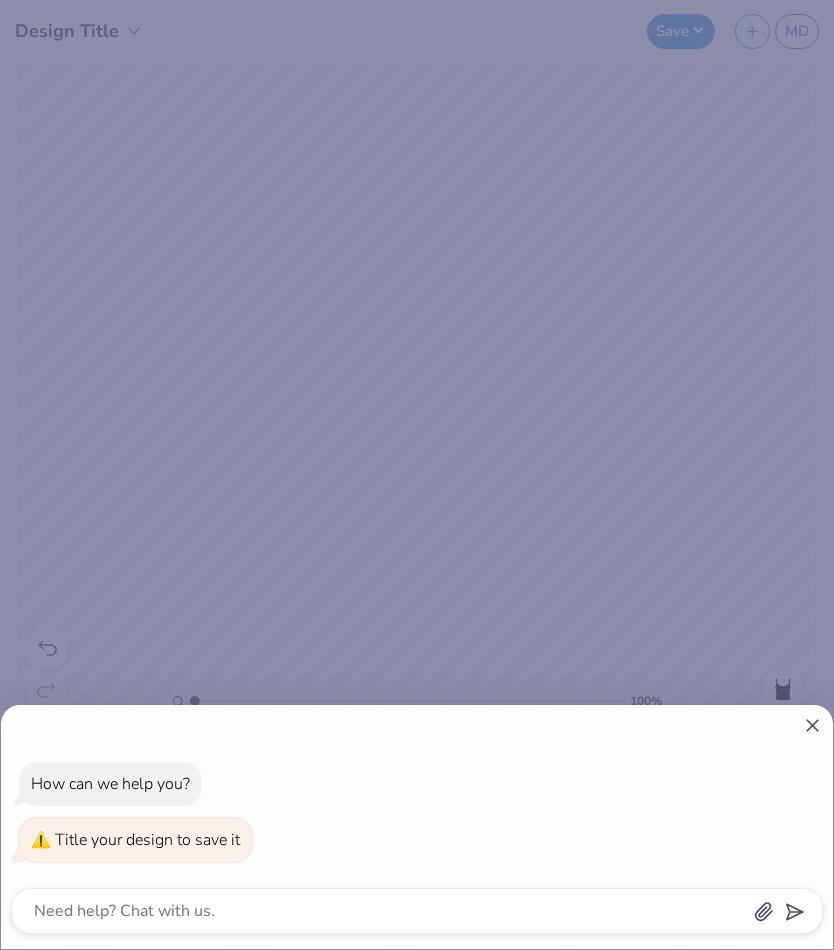 click 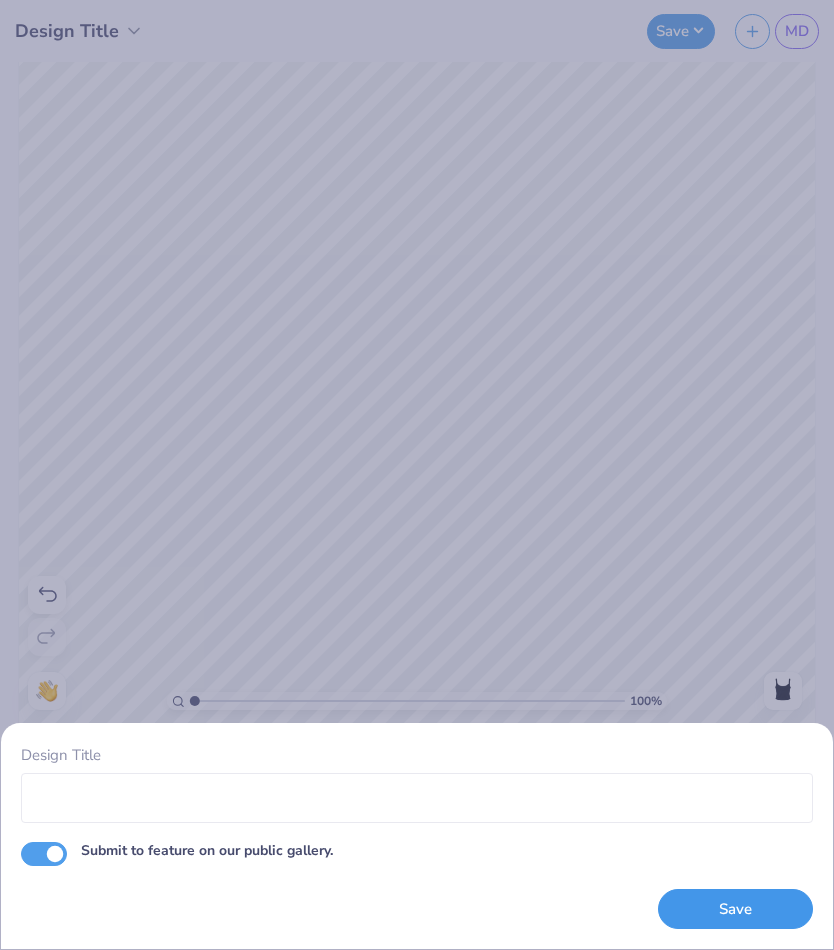 click on "Save" at bounding box center (735, 909) 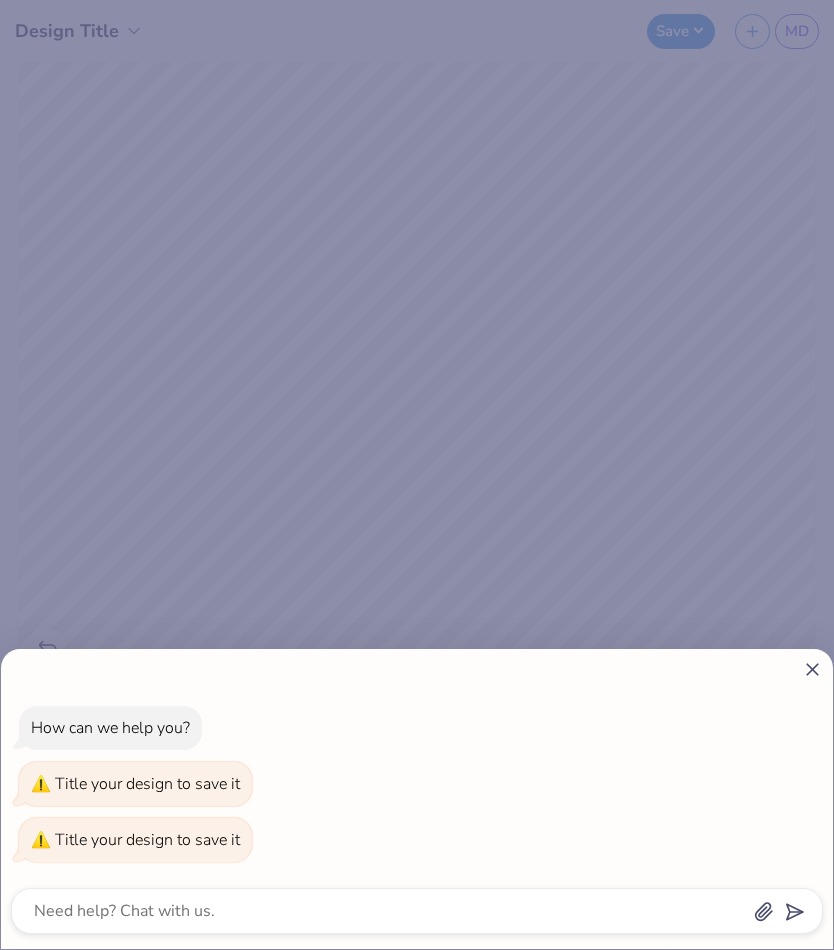 click 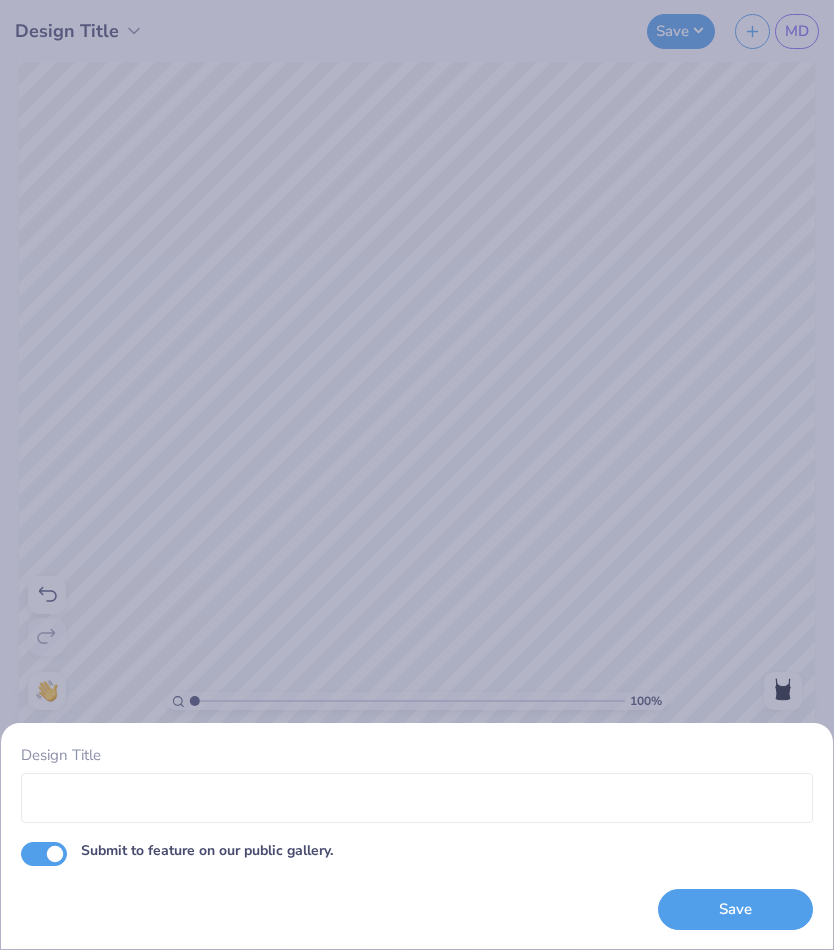 click on "Design Title Submit to feature on our public gallery. Save" at bounding box center [417, 475] 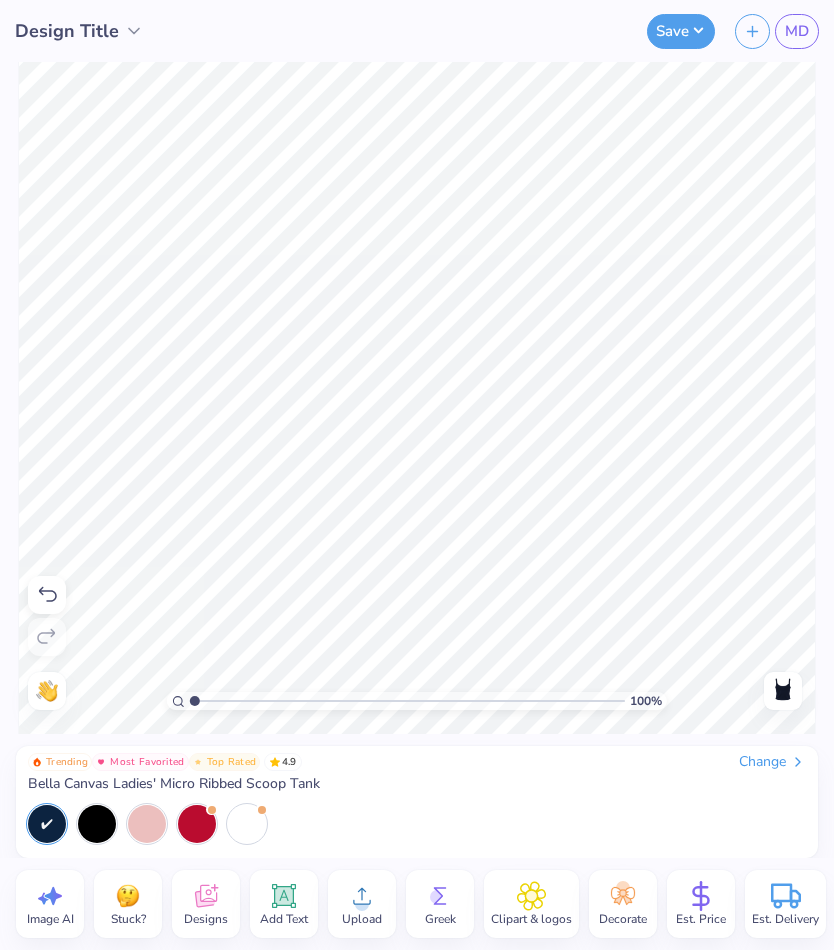 click on "Design Title" at bounding box center [67, 31] 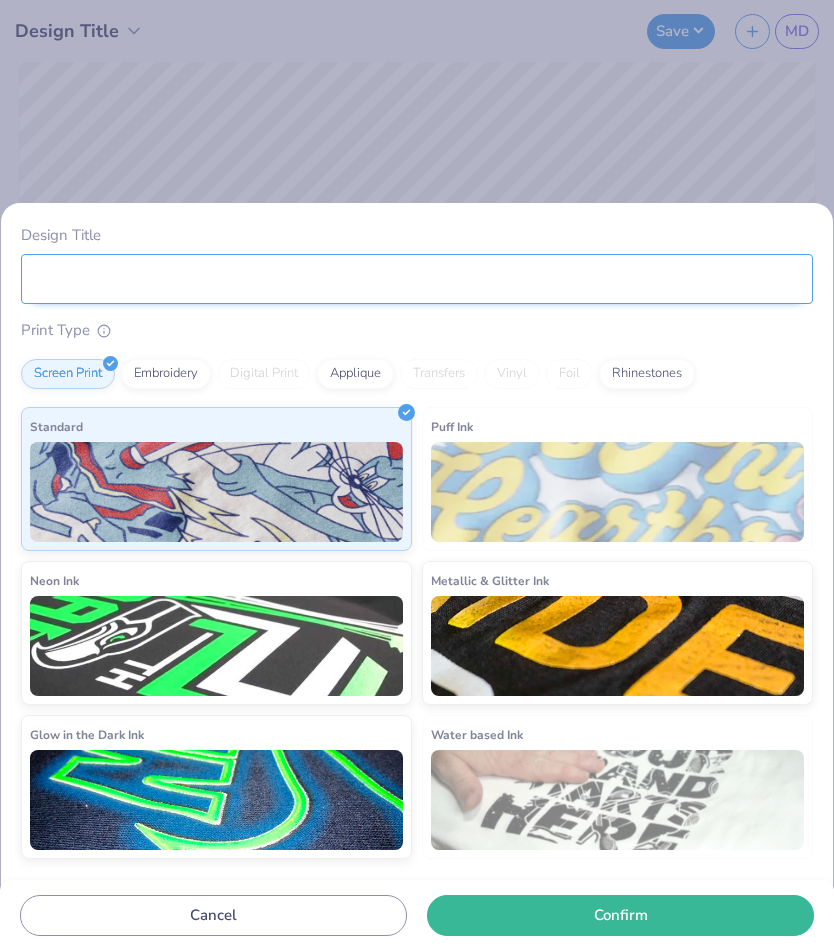 click on "Design Title" at bounding box center (417, 279) 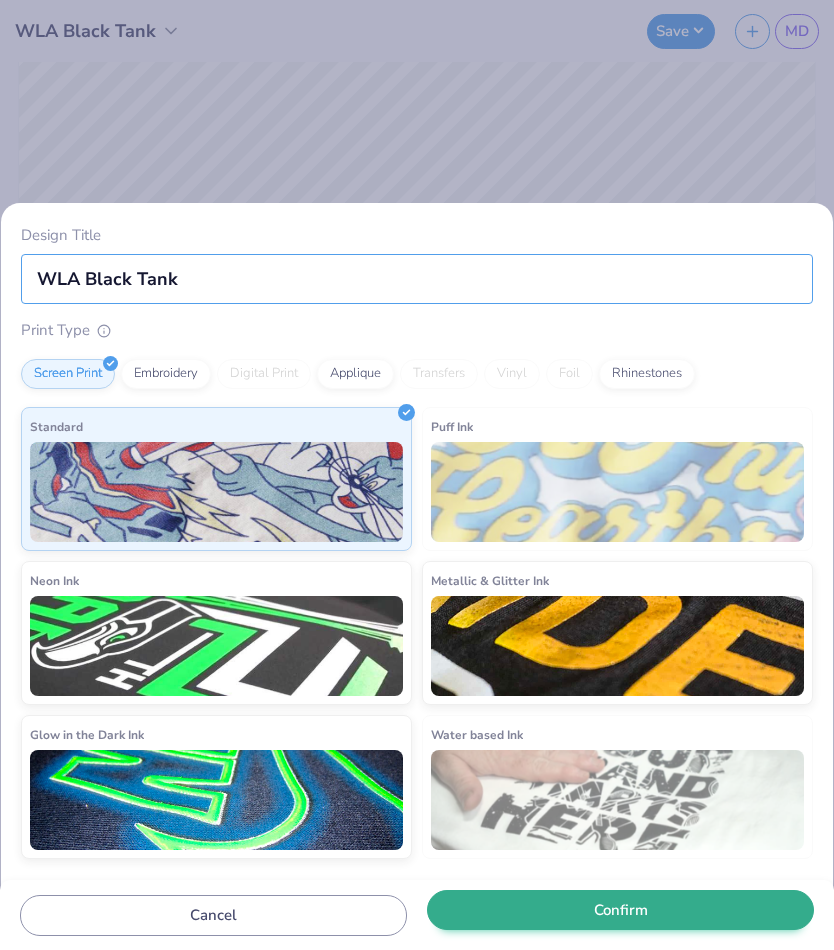 type on "WLA Black Tank" 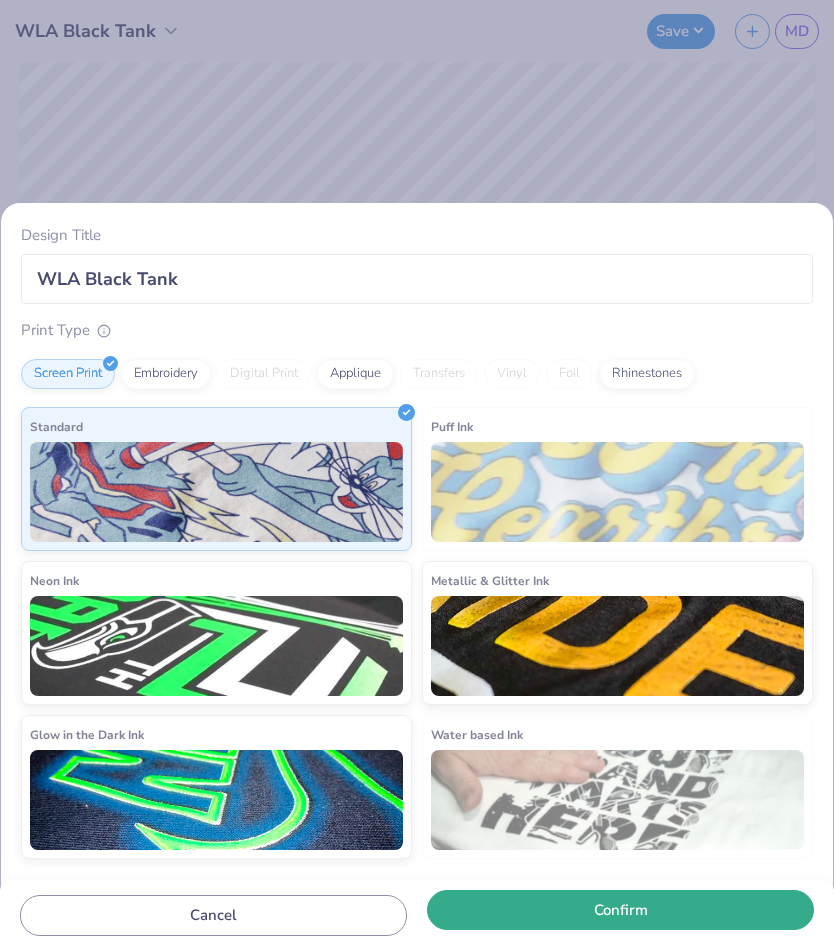 click on "Cancel Confirm" at bounding box center (417, 915) 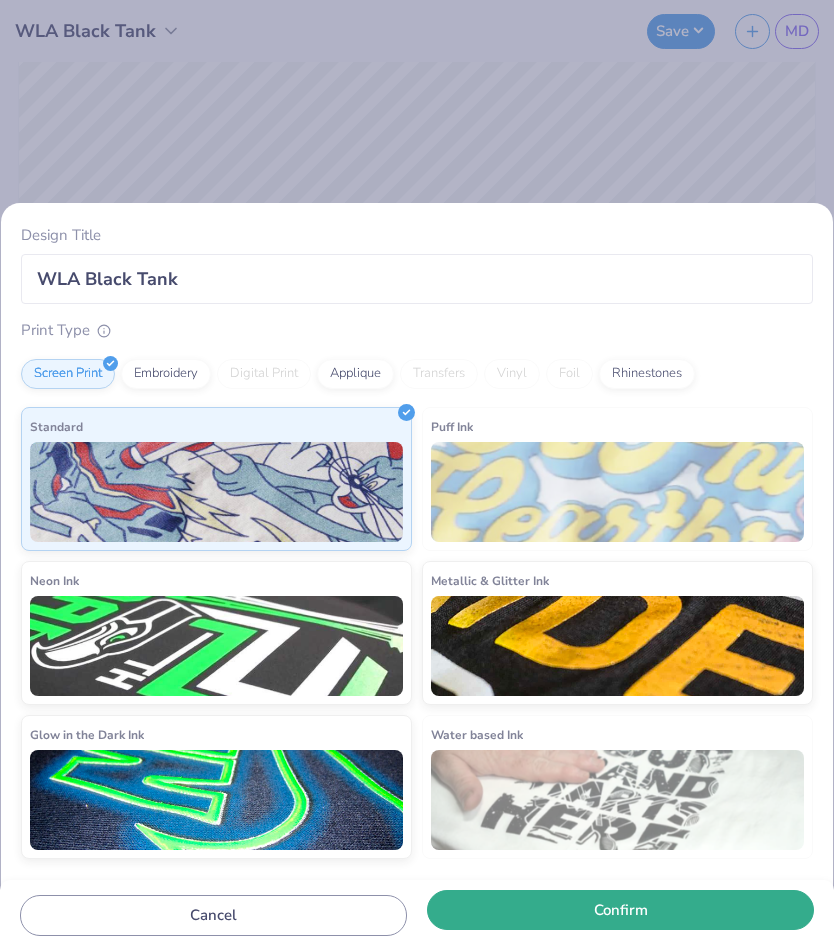 click on "Confirm" at bounding box center (620, 910) 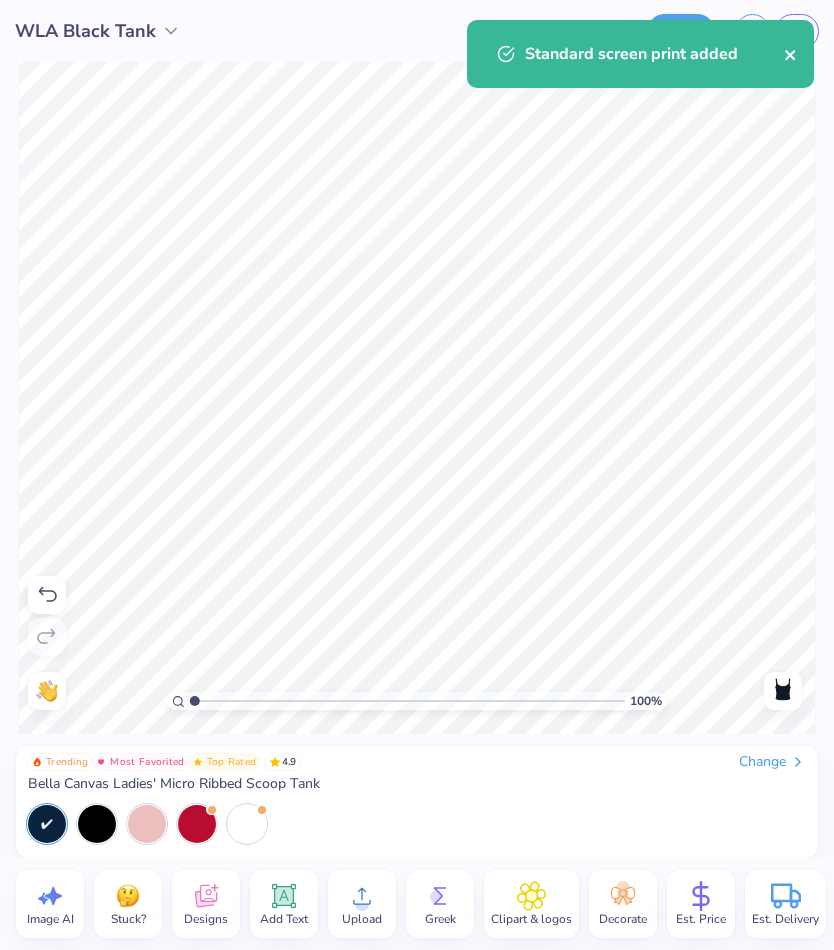 click 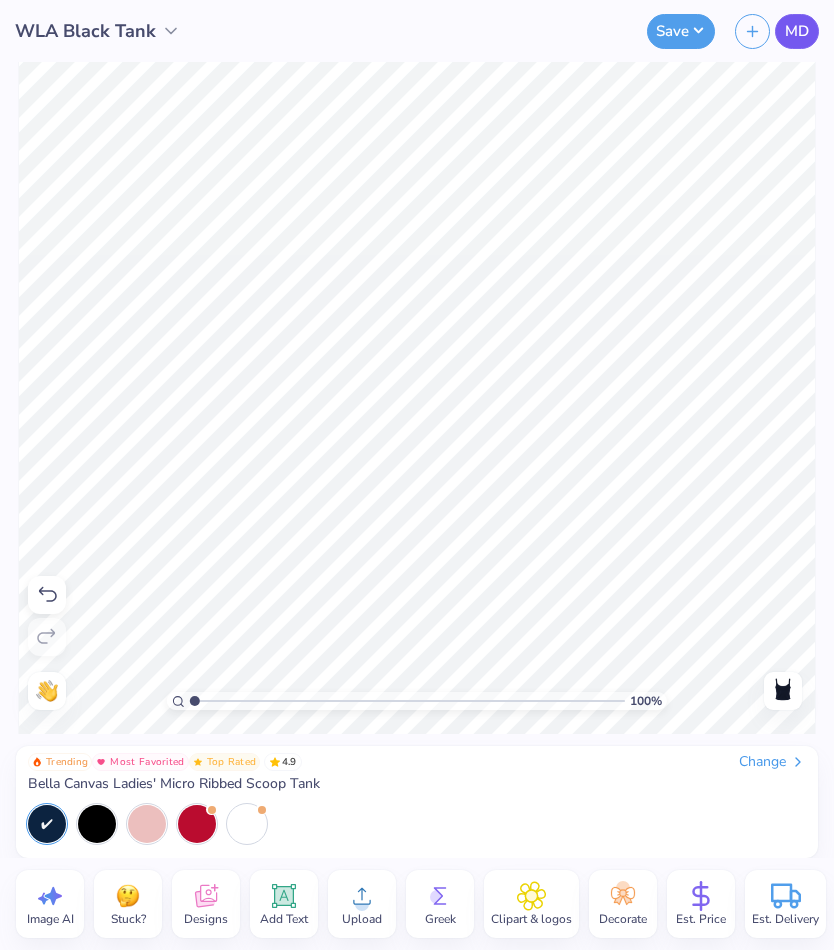 click on "MD" at bounding box center [797, 31] 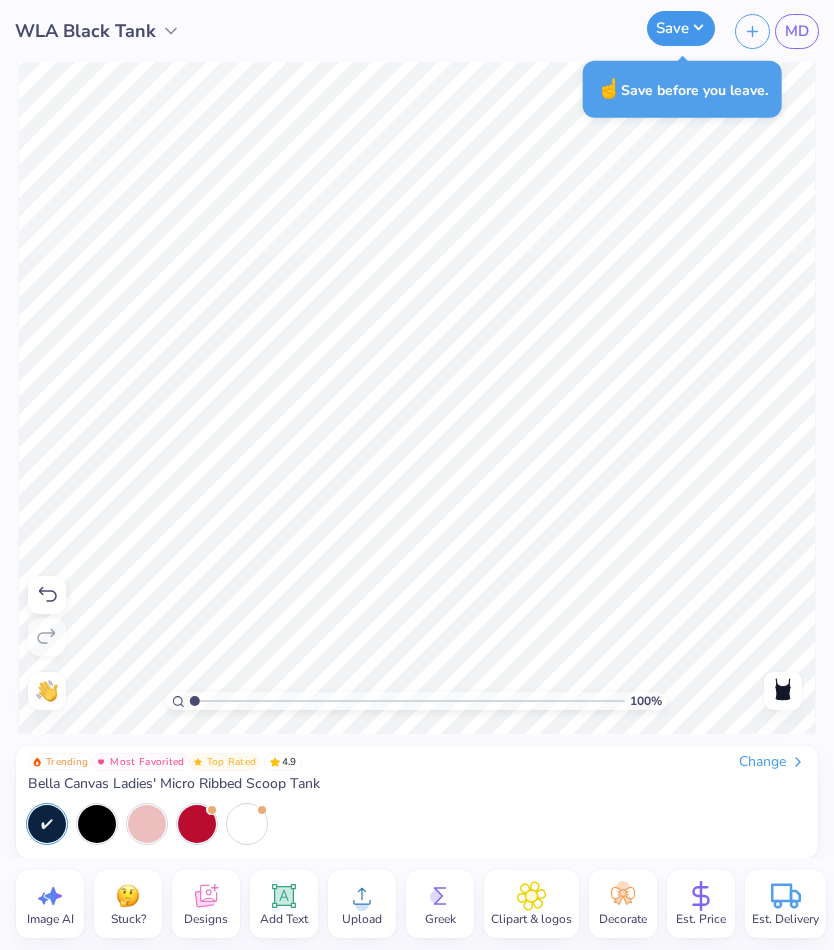 click on "Save" at bounding box center (681, 28) 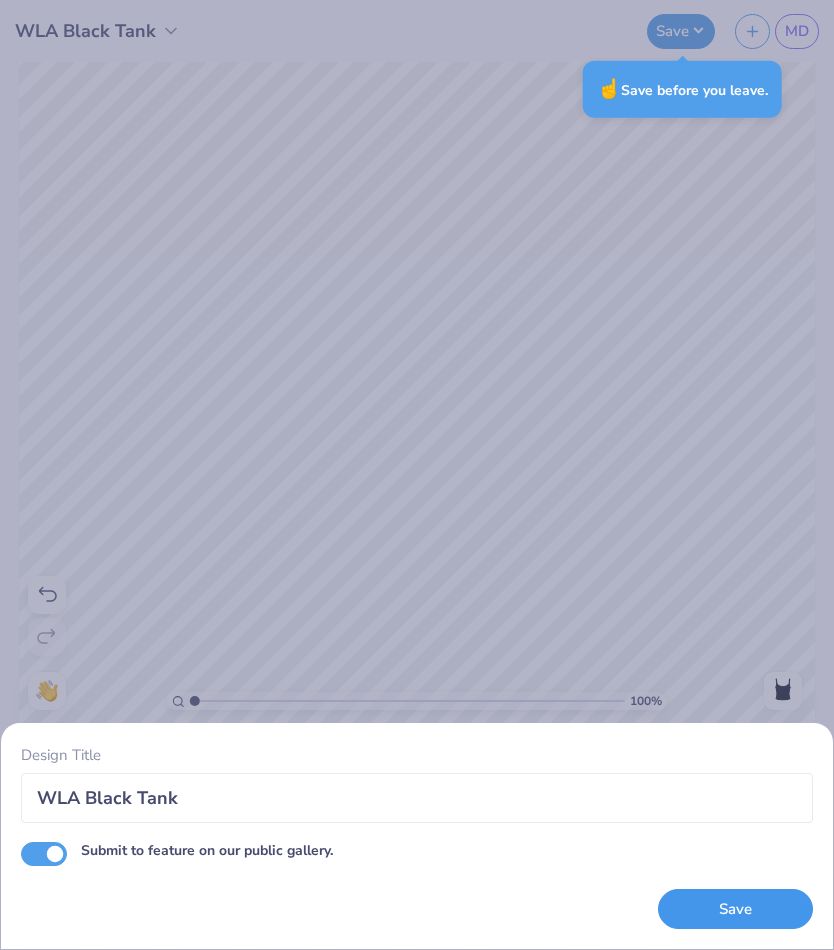 click on "Save" at bounding box center (735, 909) 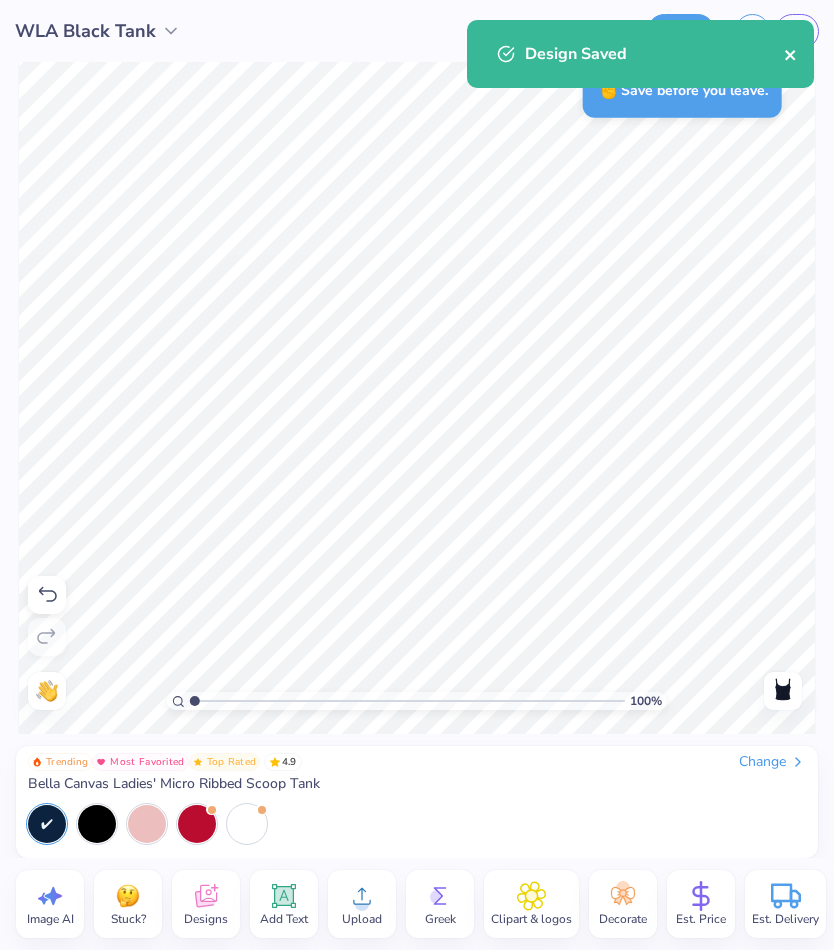 click 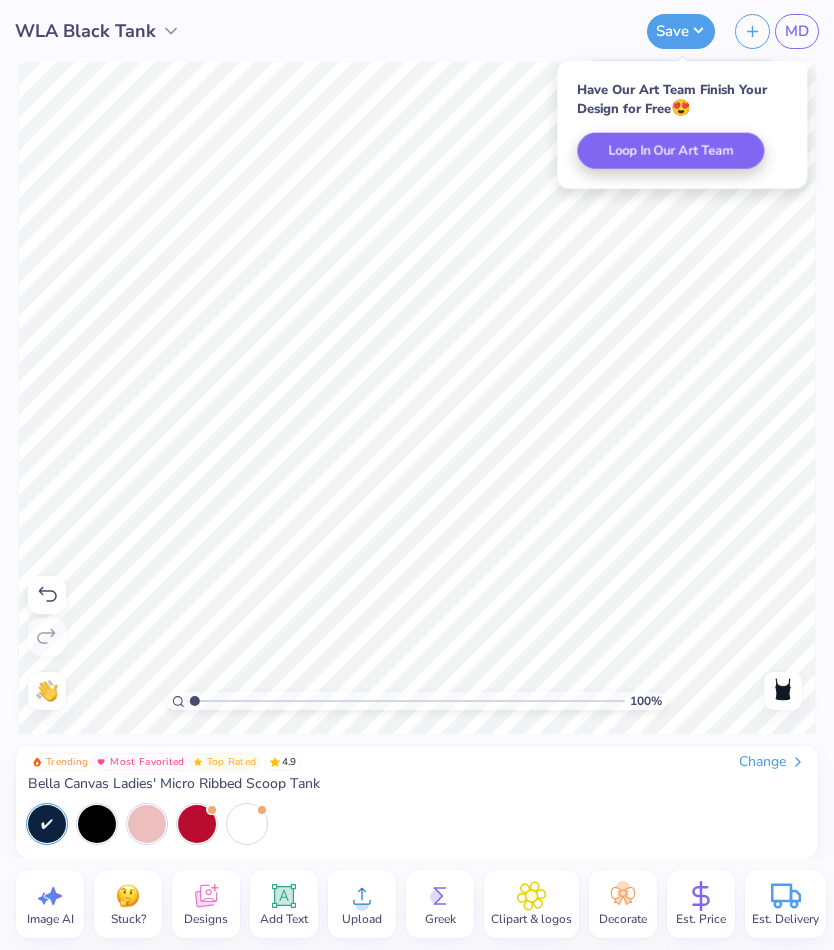 click on "MD" at bounding box center (797, 31) 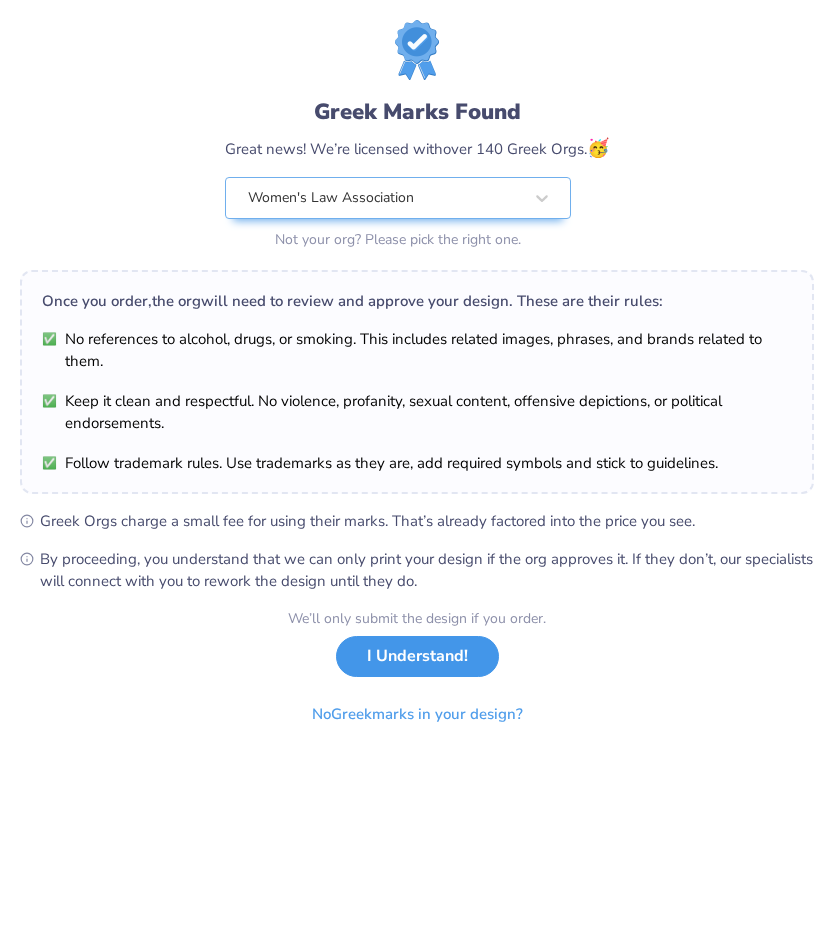 click on "I Understand!" at bounding box center (417, 656) 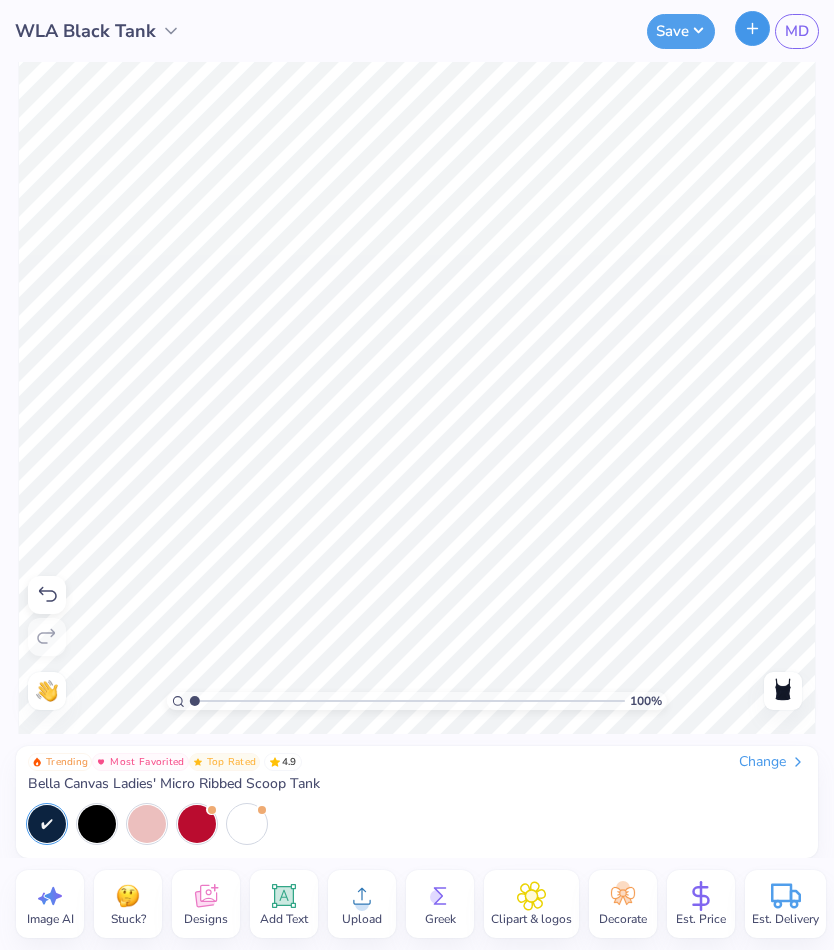 click 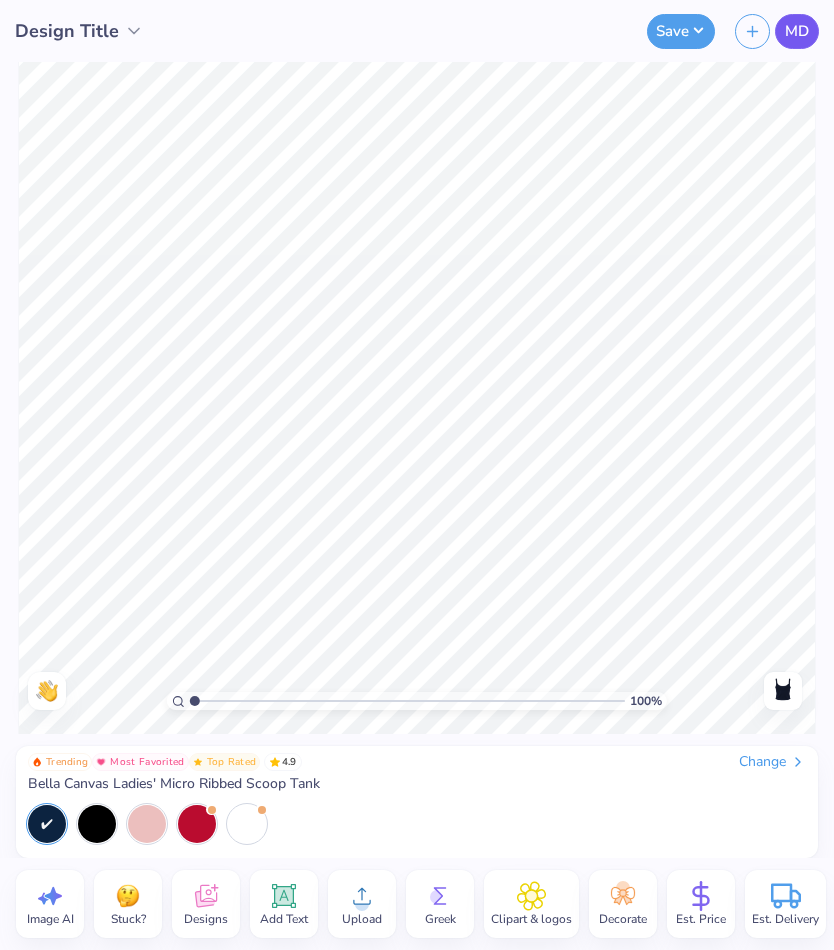 click on "MD" at bounding box center (797, 31) 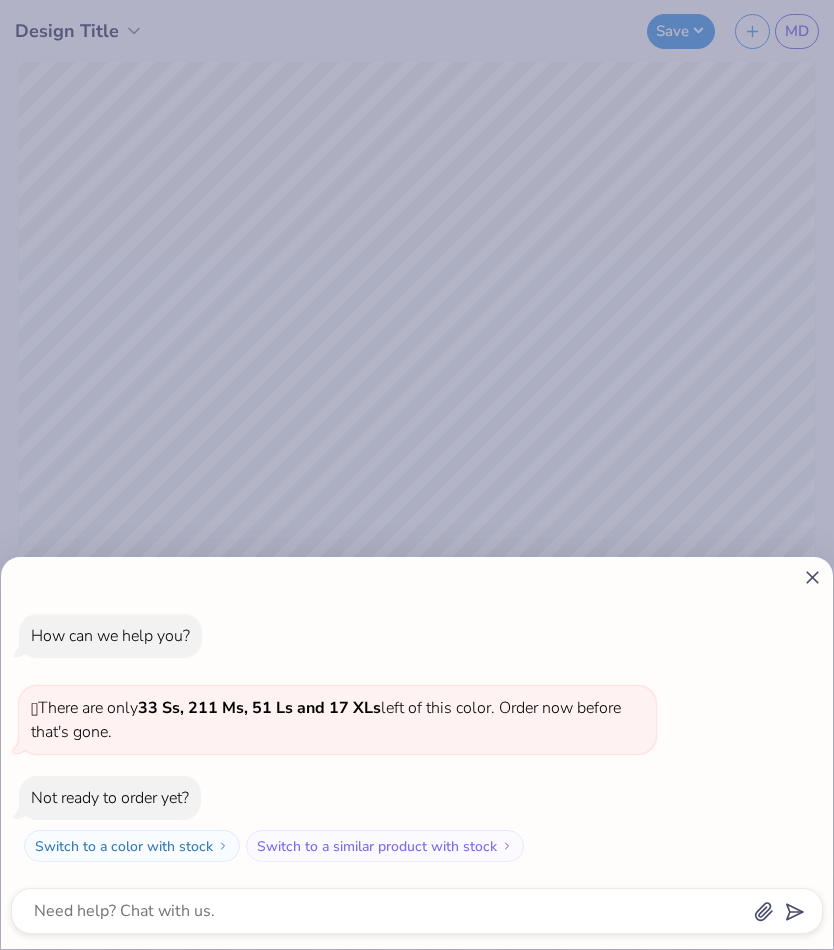 scroll, scrollTop: 0, scrollLeft: 0, axis: both 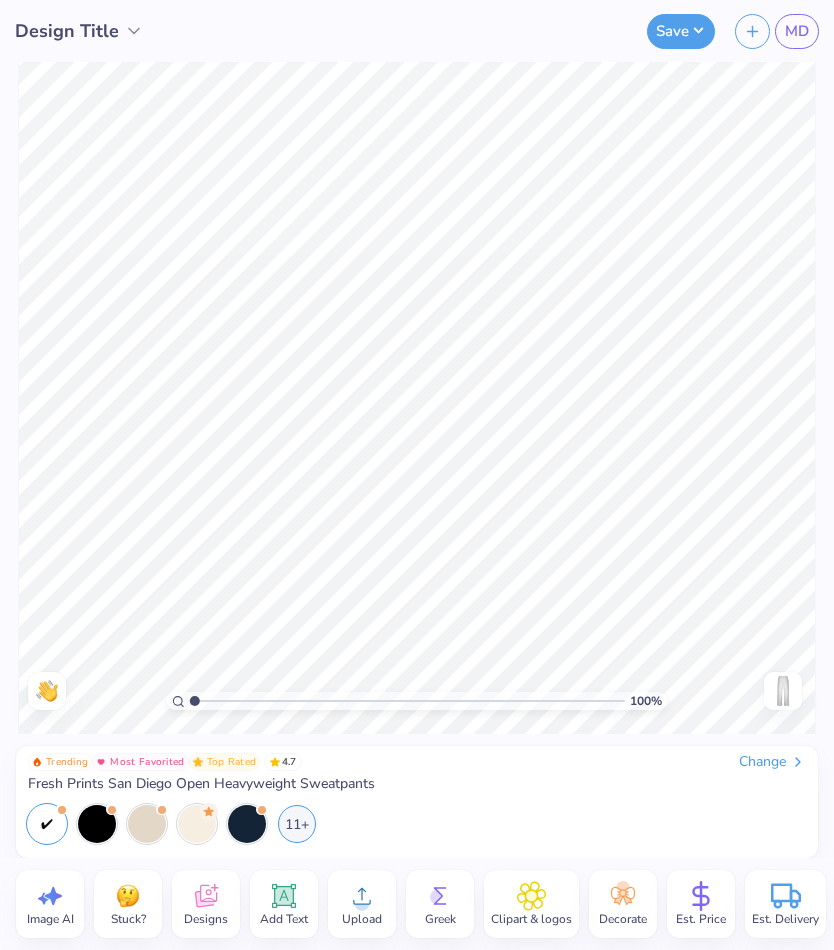 click on "Add Text" at bounding box center (284, 904) 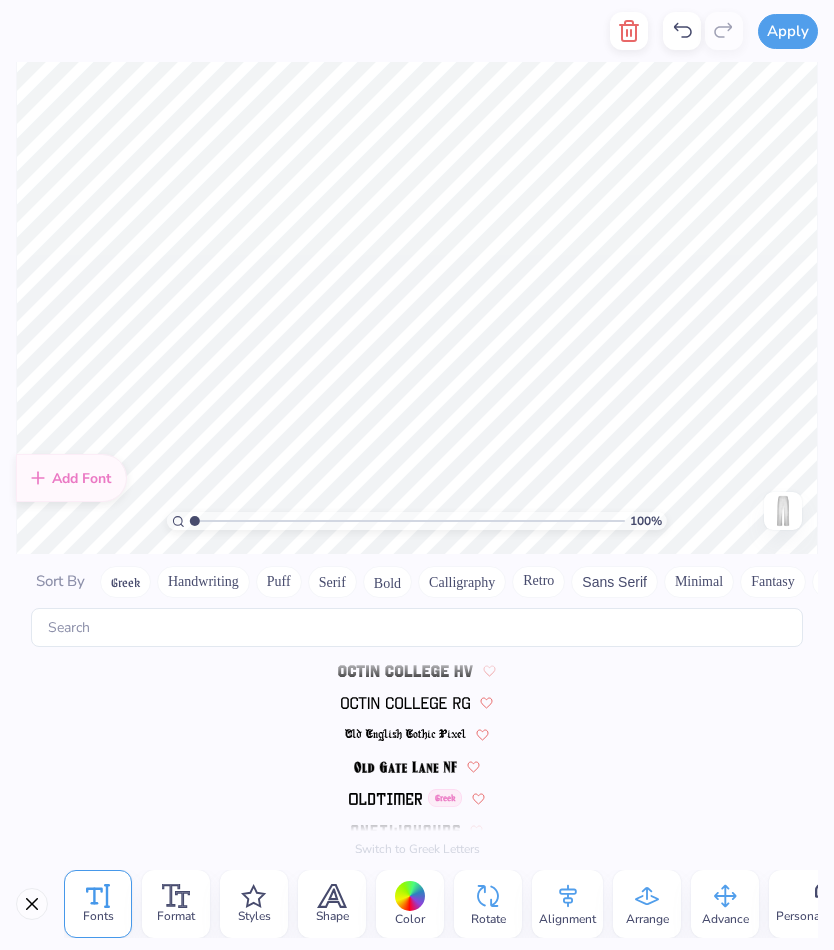 scroll, scrollTop: 8715, scrollLeft: 0, axis: vertical 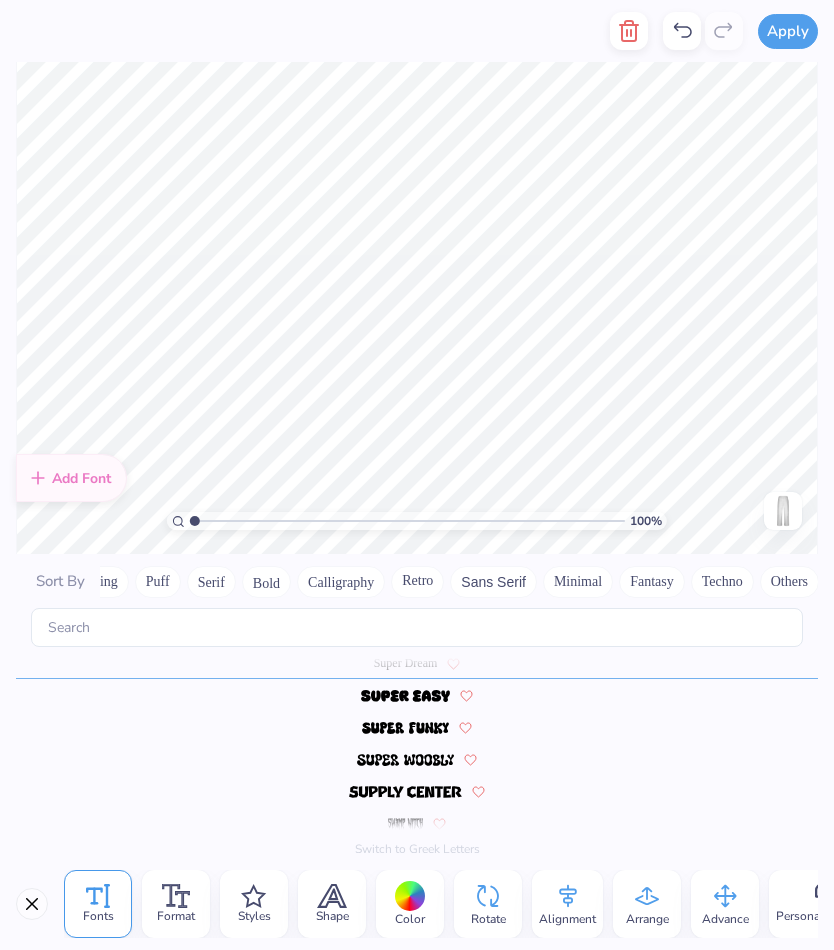 click on "Fantasy" at bounding box center (652, 582) 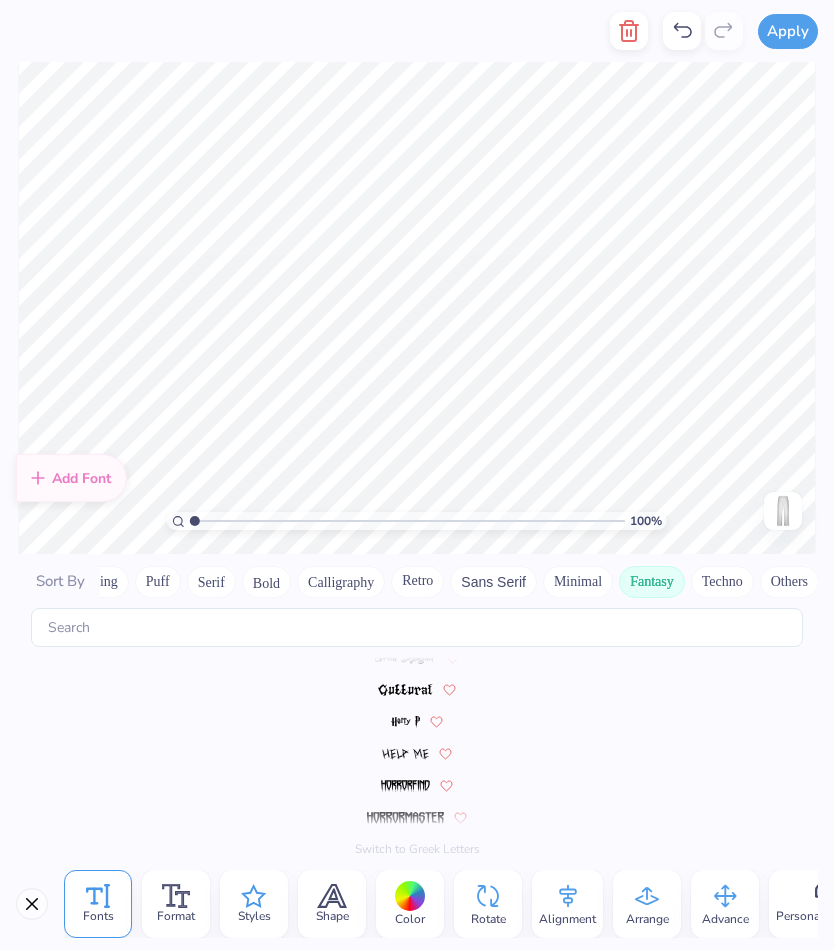 scroll, scrollTop: 0, scrollLeft: 0, axis: both 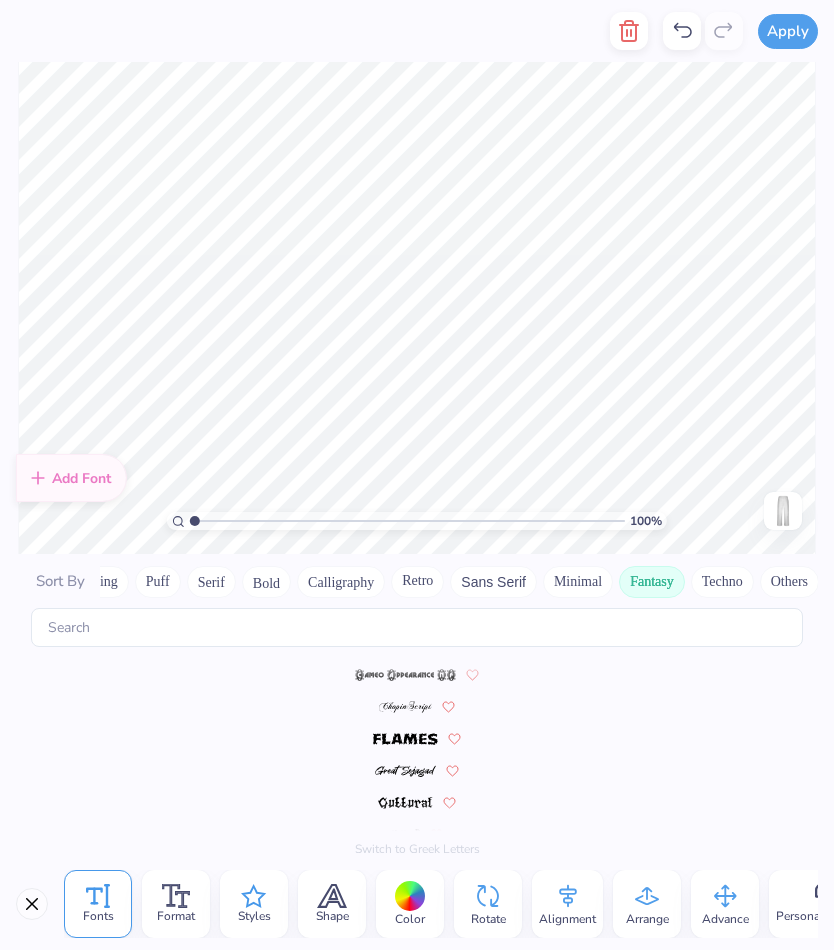click 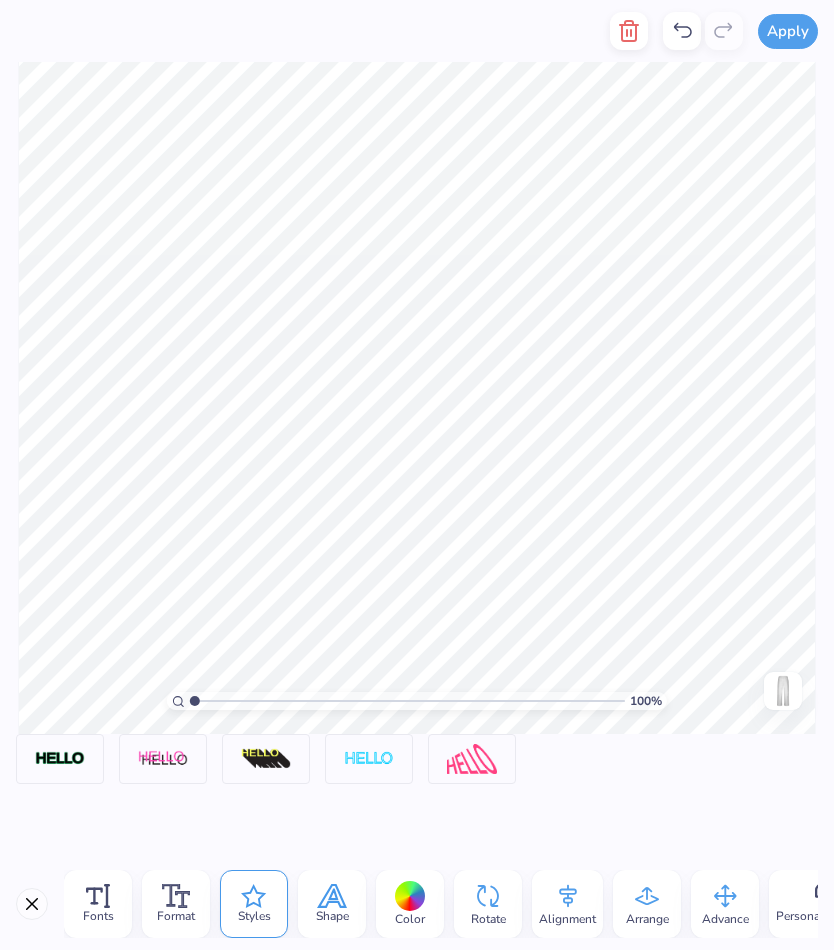click on "Shape" at bounding box center [332, 916] 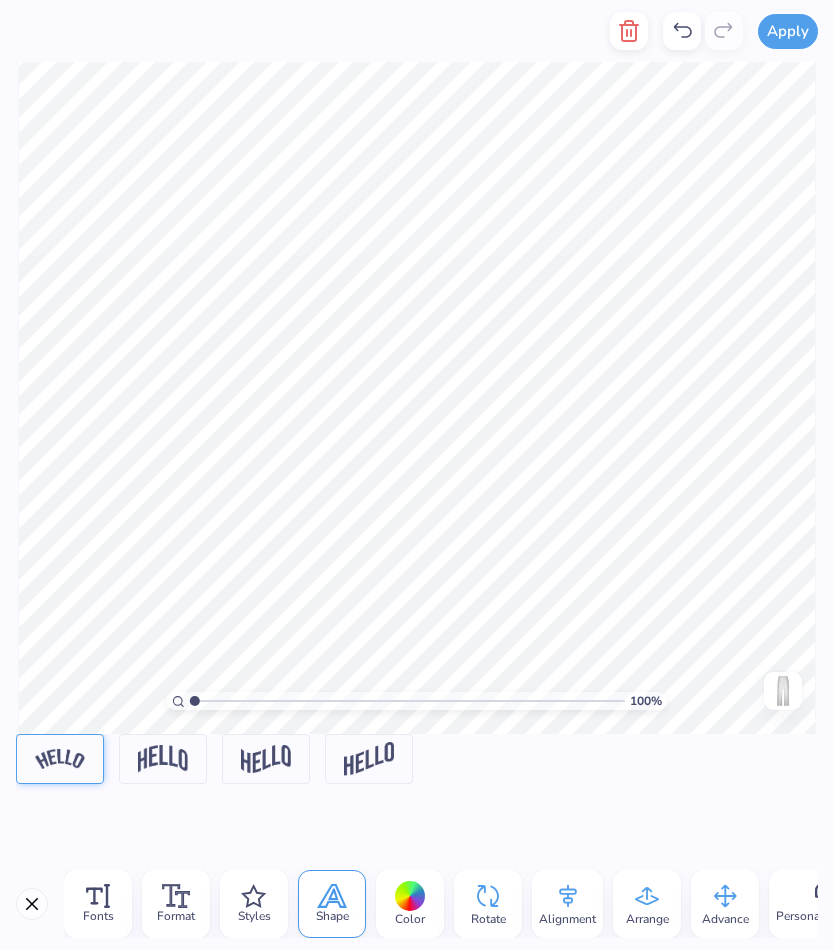 click at bounding box center (60, 759) 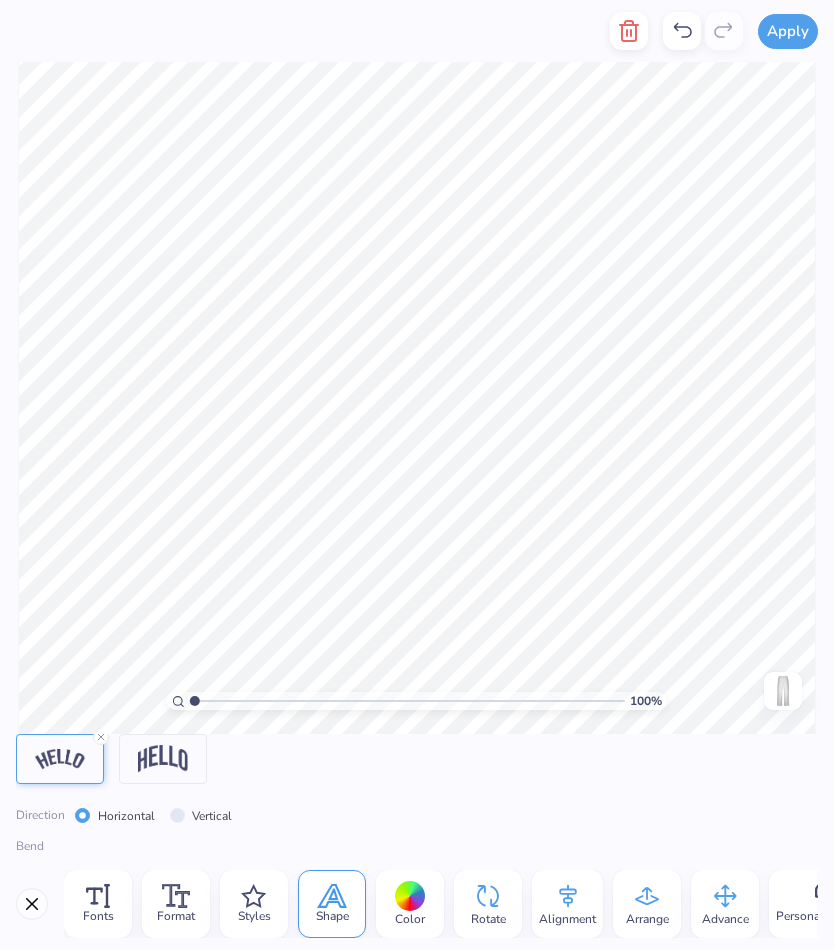 type on "T" 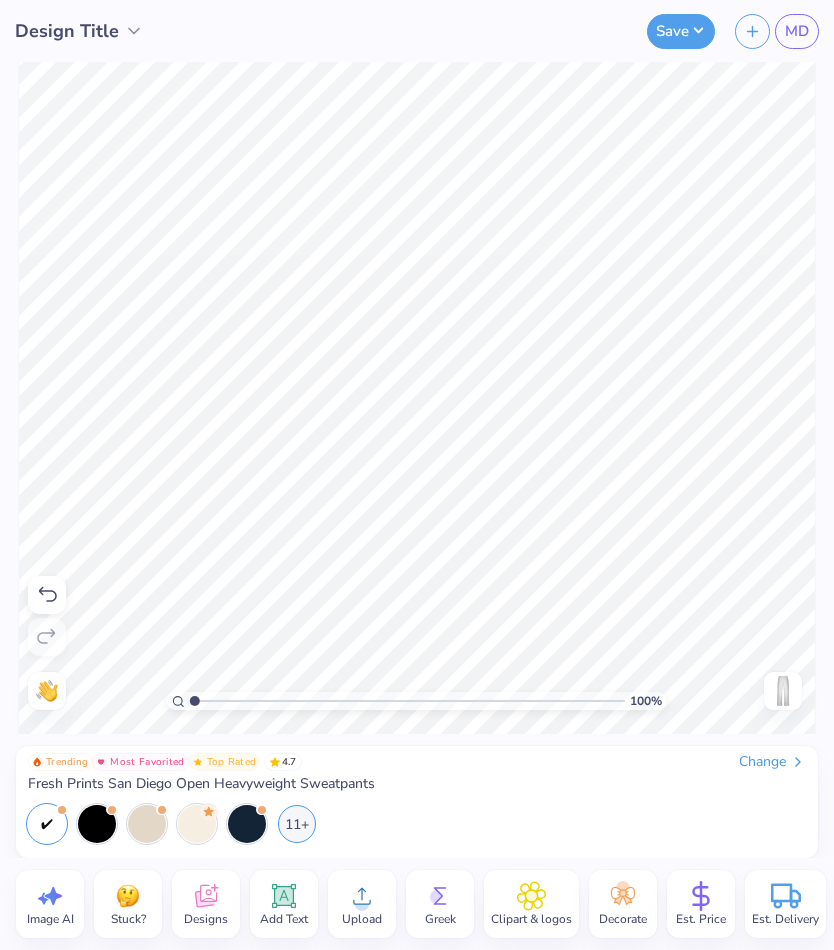 click on "Add Text" at bounding box center (284, 904) 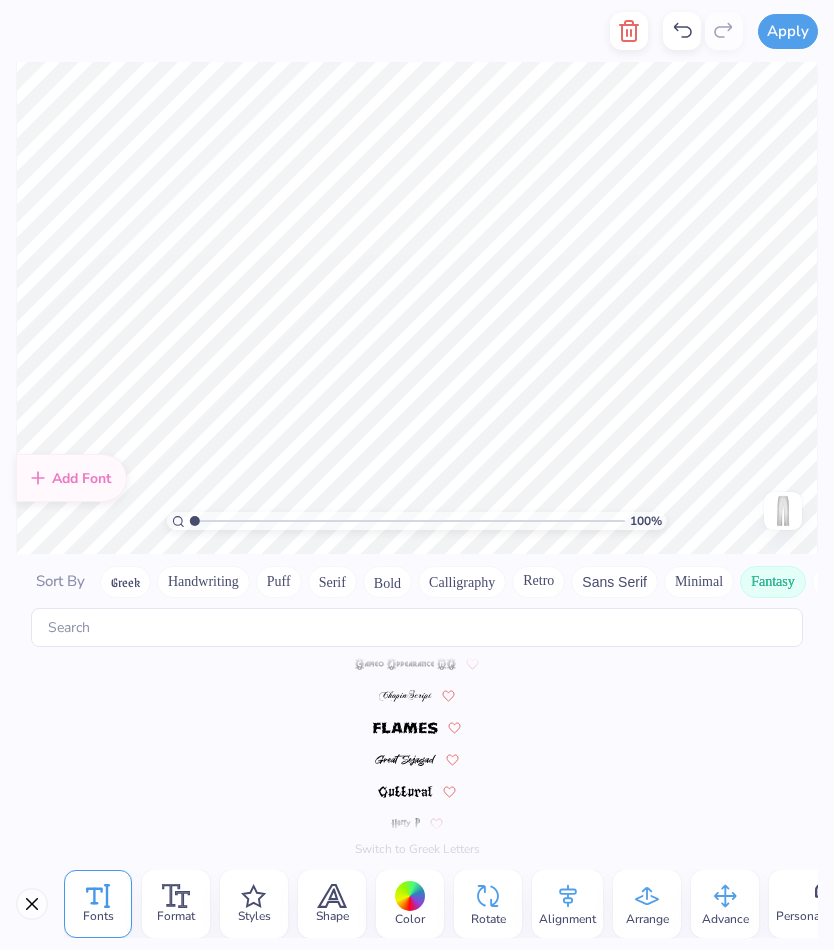 scroll, scrollTop: 0, scrollLeft: 0, axis: both 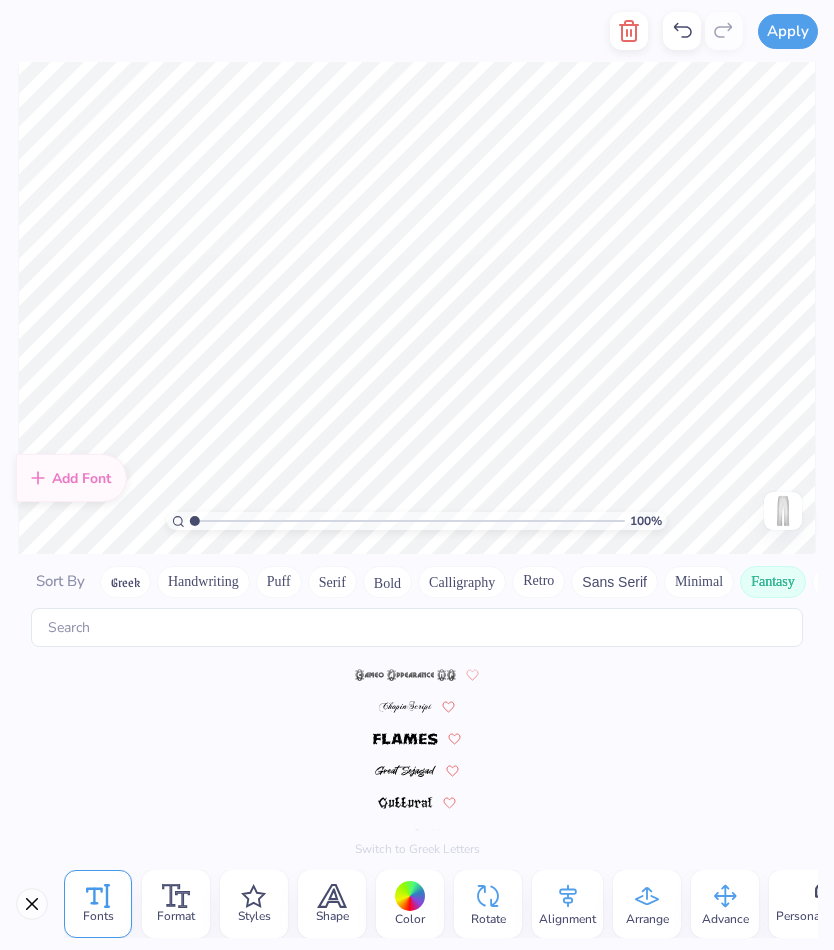 click at bounding box center [405, 738] 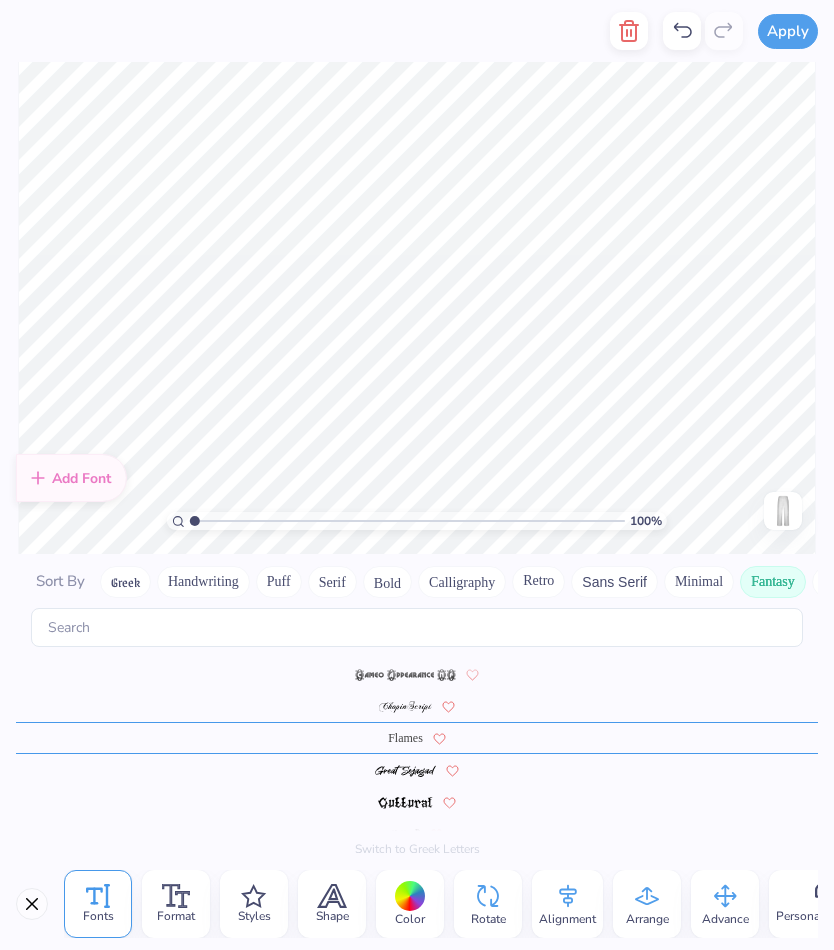 type on "T" 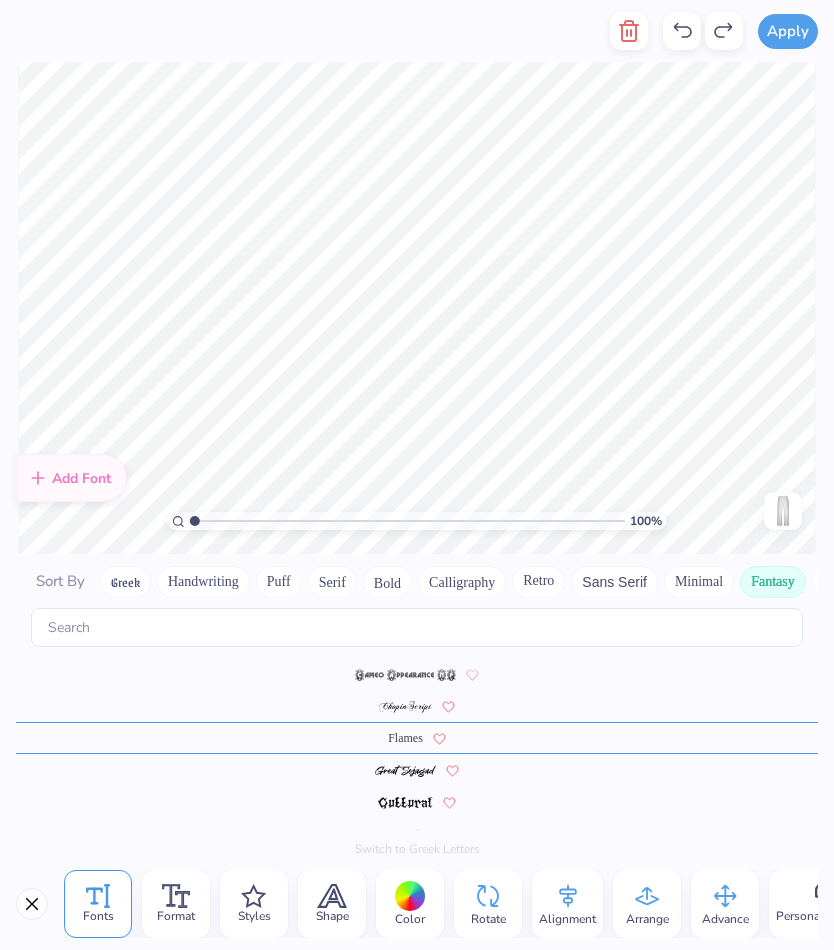 click 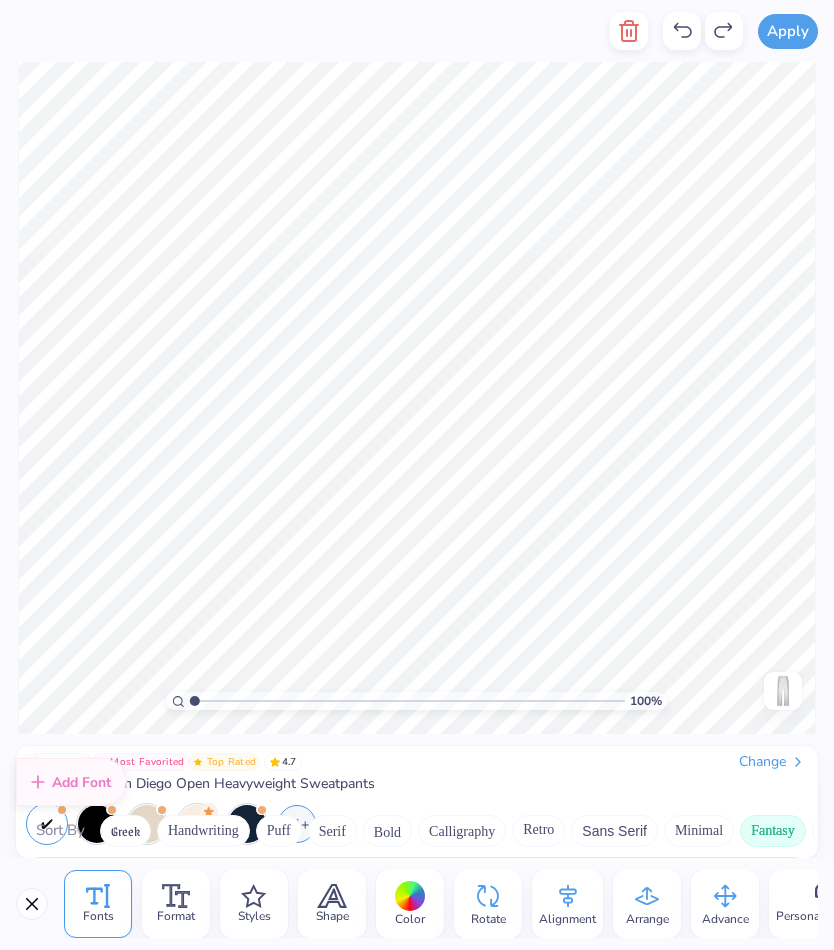 click 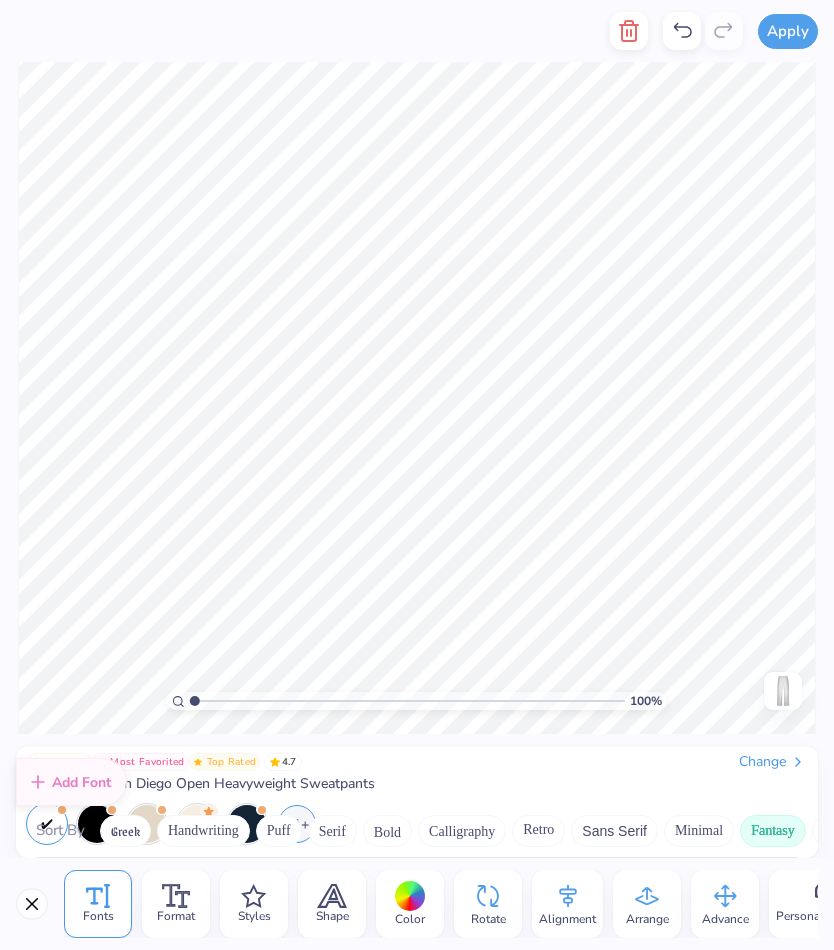 scroll, scrollTop: 11, scrollLeft: 0, axis: vertical 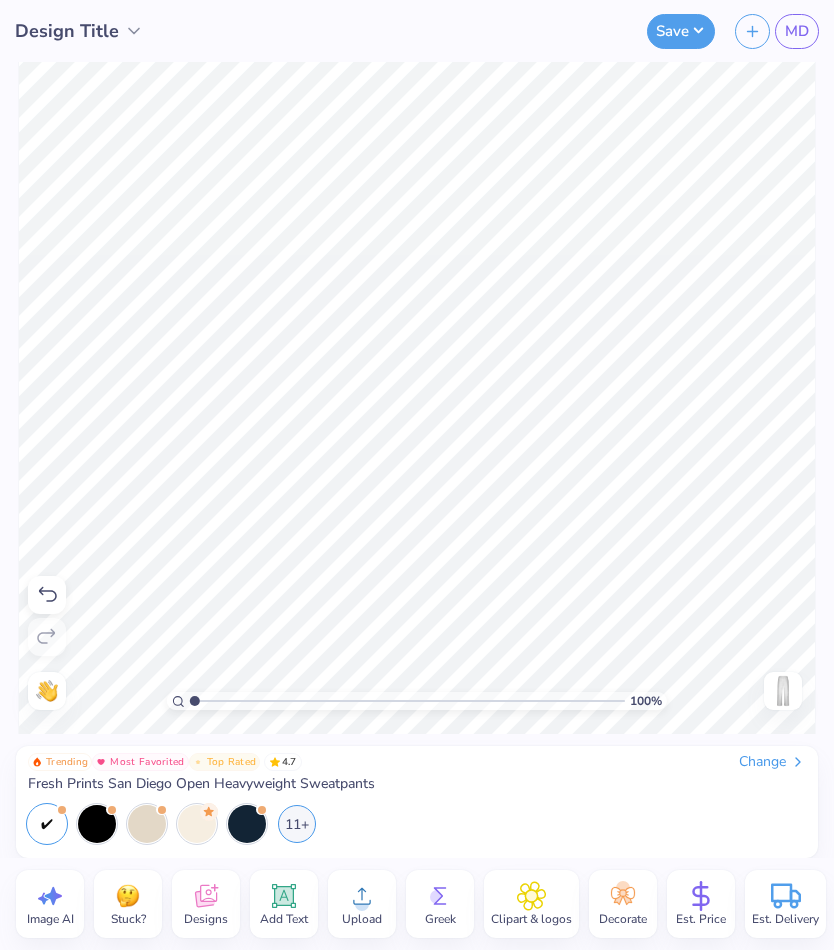 click 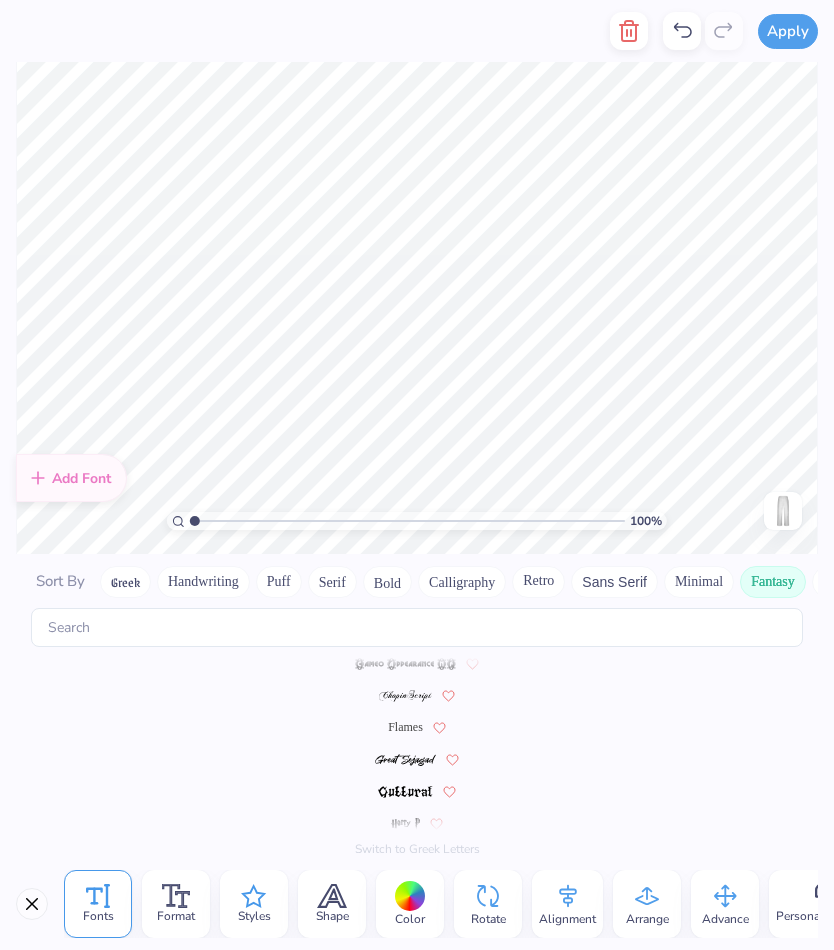 scroll, scrollTop: 0, scrollLeft: 0, axis: both 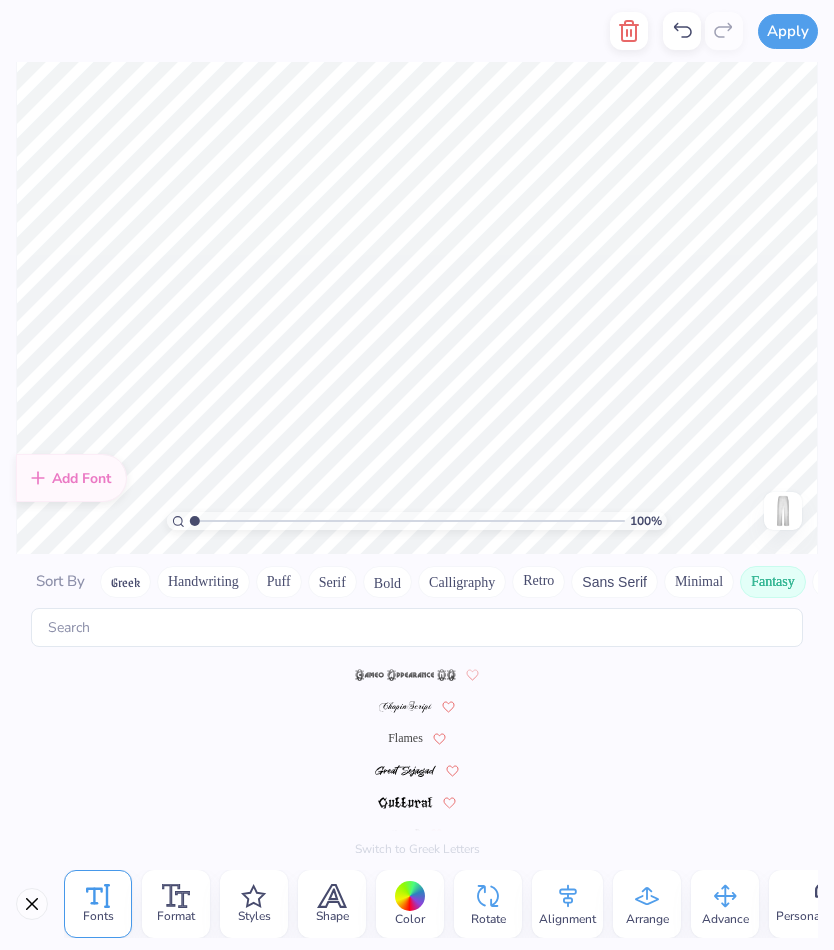 click on "Puff" at bounding box center (279, 582) 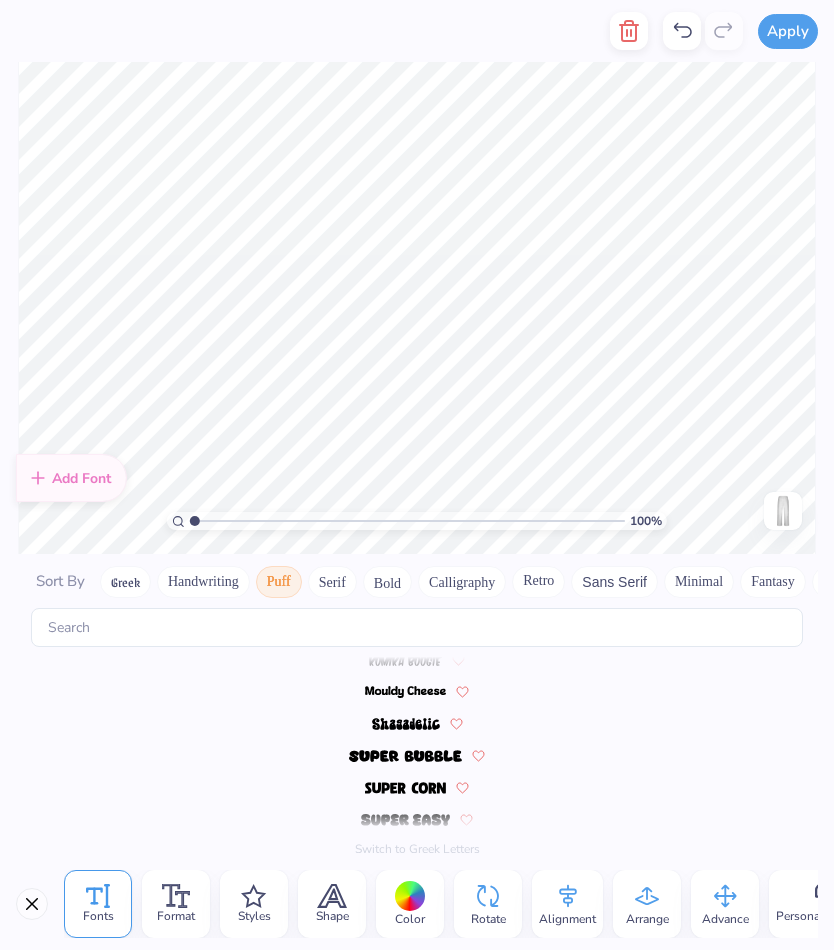 scroll, scrollTop: 282, scrollLeft: 0, axis: vertical 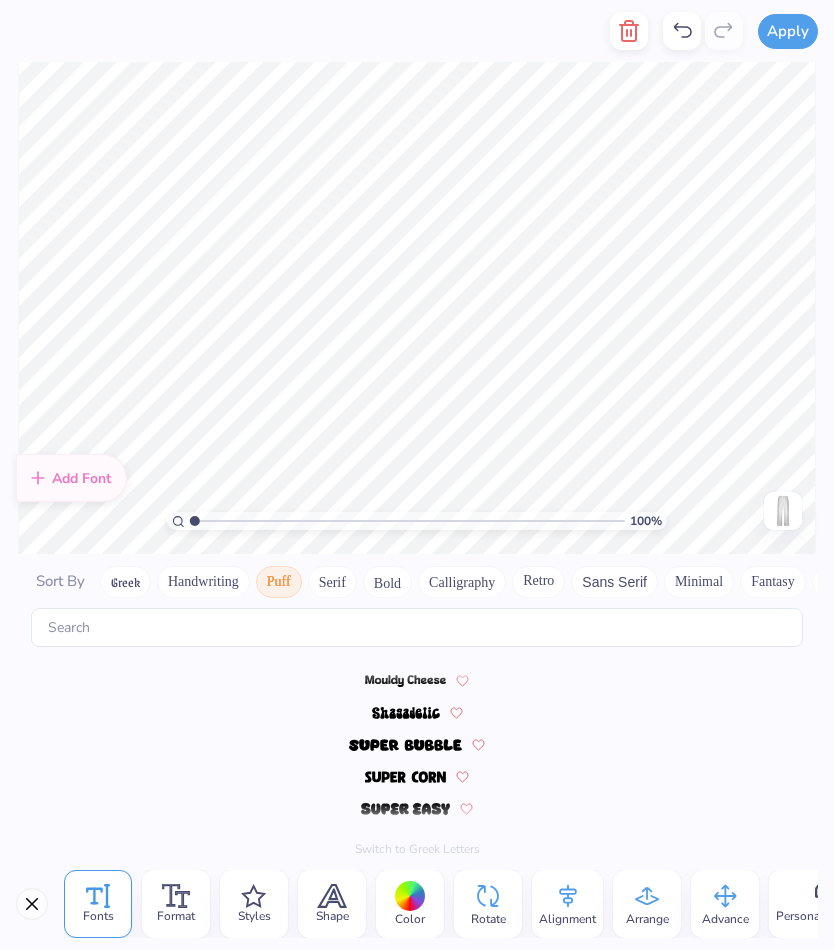 click at bounding box center [405, 745] 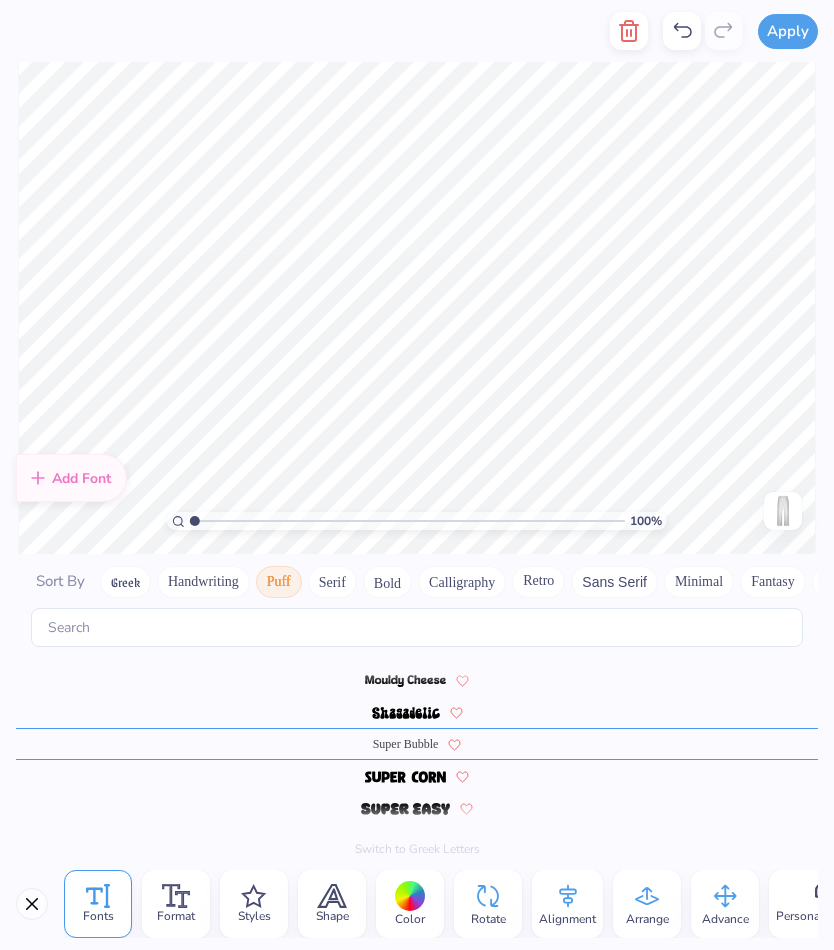 scroll, scrollTop: 16, scrollLeft: 3, axis: both 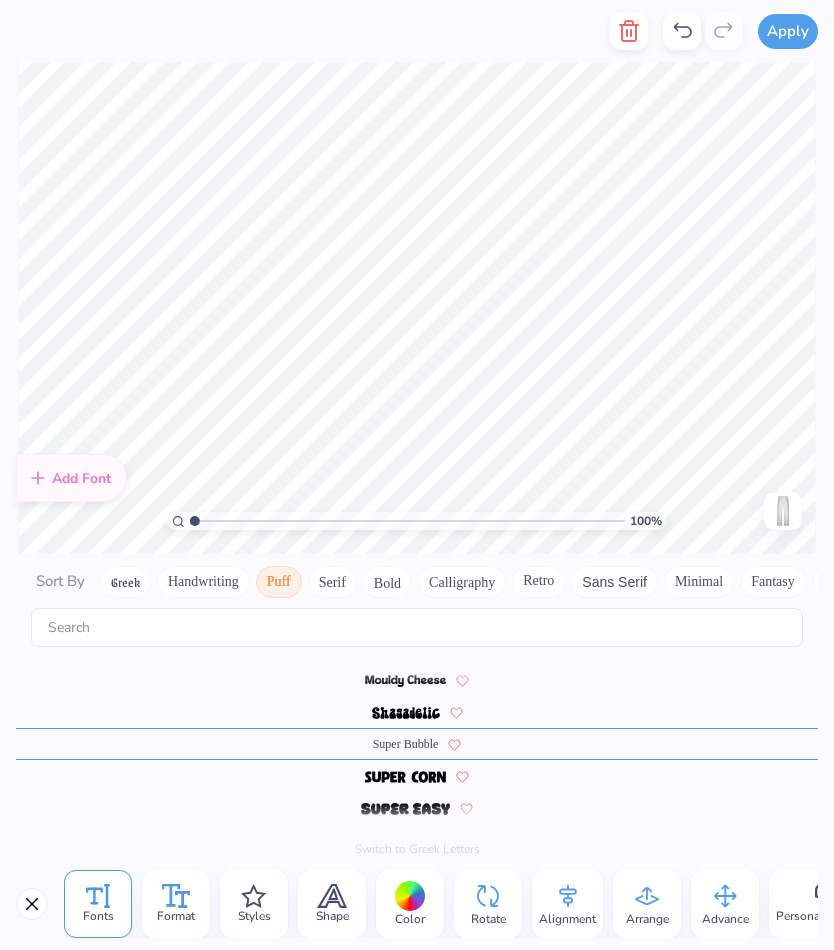 click on "Format" at bounding box center [176, 904] 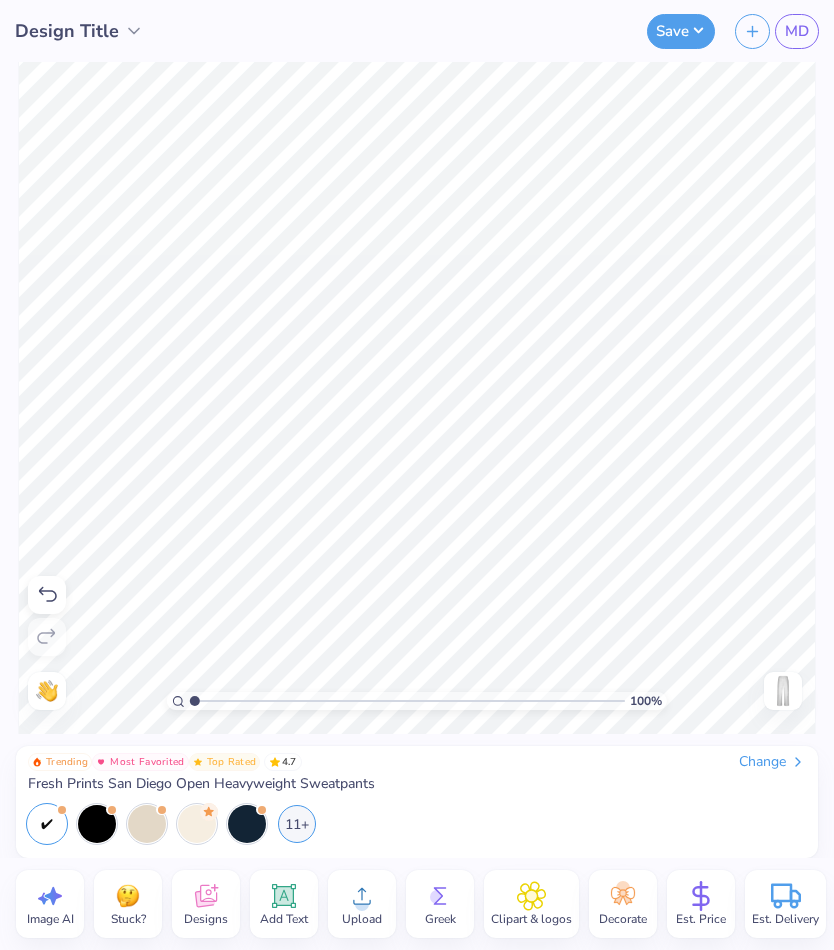 type on "1.01579573700546" 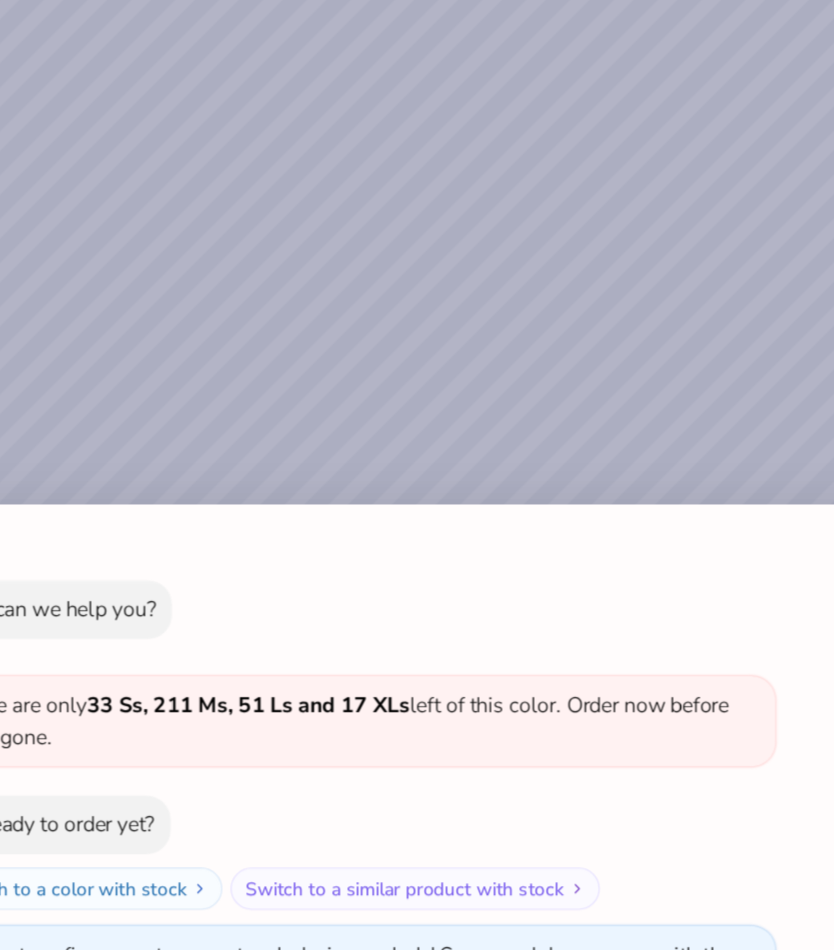 click on "How can we help you? 🫣 There are only  33 Ss, 211 Ms, 51 Ls and 17 XLs  left of this color. Order now before that's gone. Not ready to order yet? Switch to a color with stock Switch to a similar product with stock Use two-finger gestures on touch devices or hold Space and drag canvas with the mouse to move the canvas around" at bounding box center (417, 475) 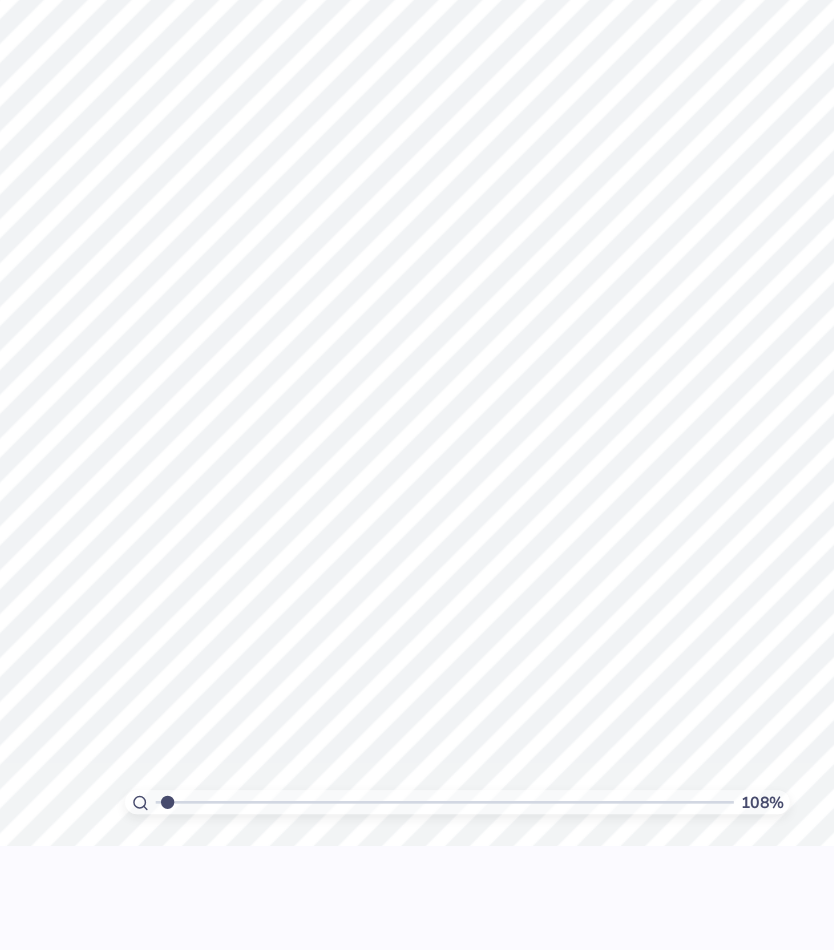 type on "1" 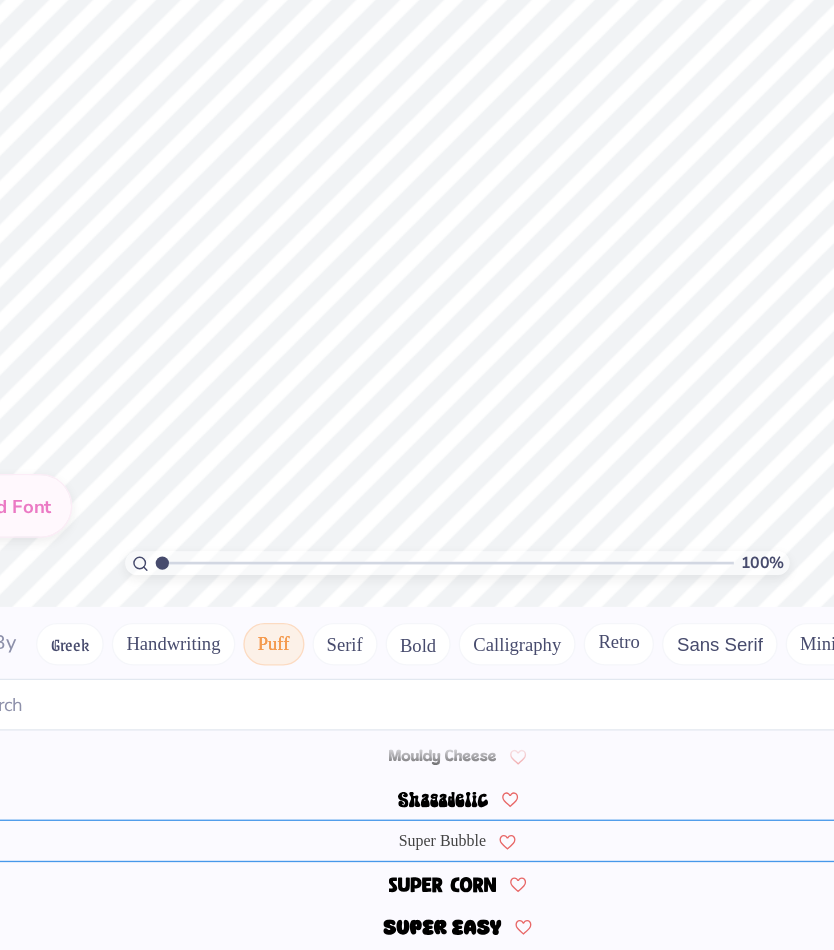 scroll, scrollTop: 308, scrollLeft: 0, axis: vertical 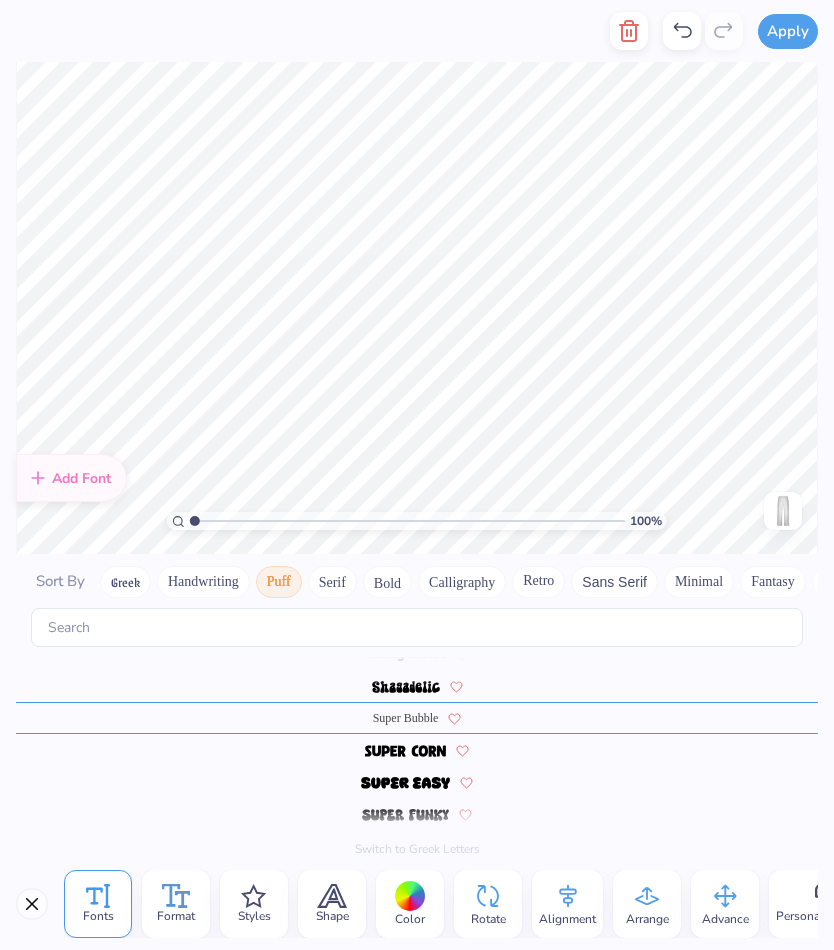 click on "Format" at bounding box center (176, 916) 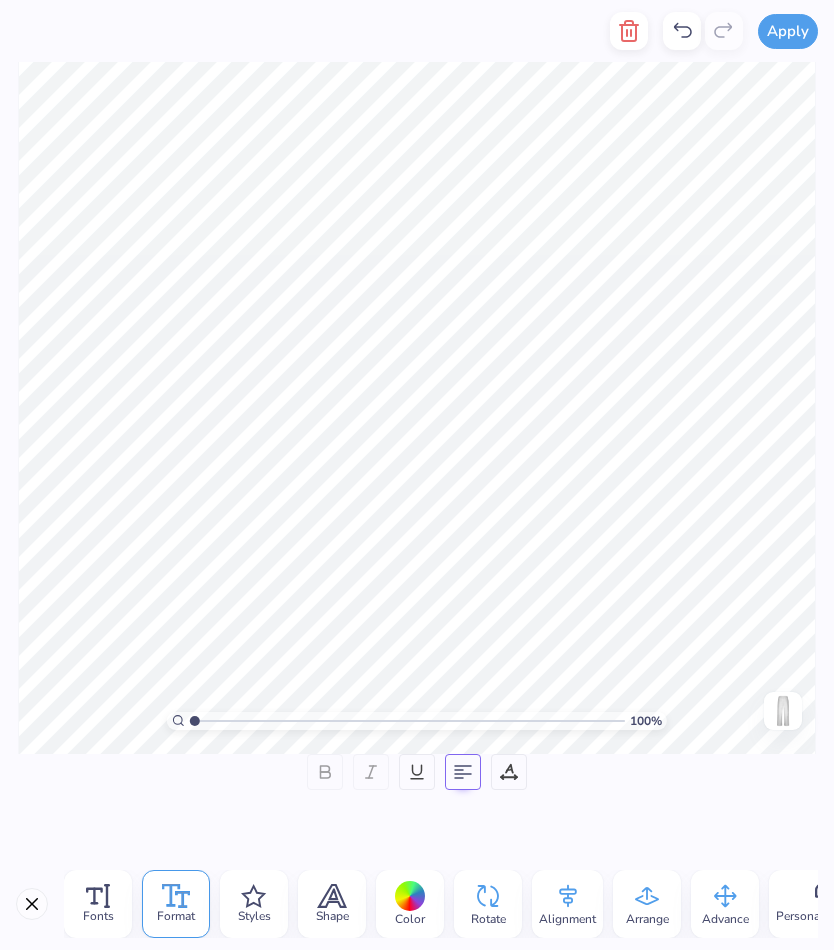 click 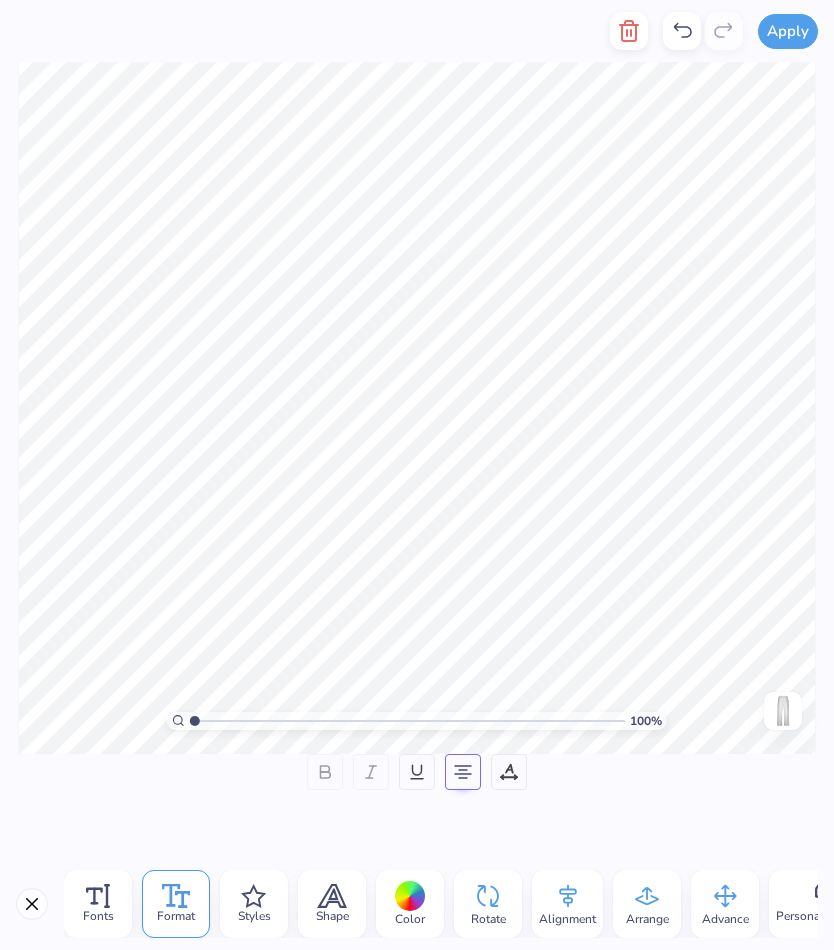 click on "Color" at bounding box center [410, 904] 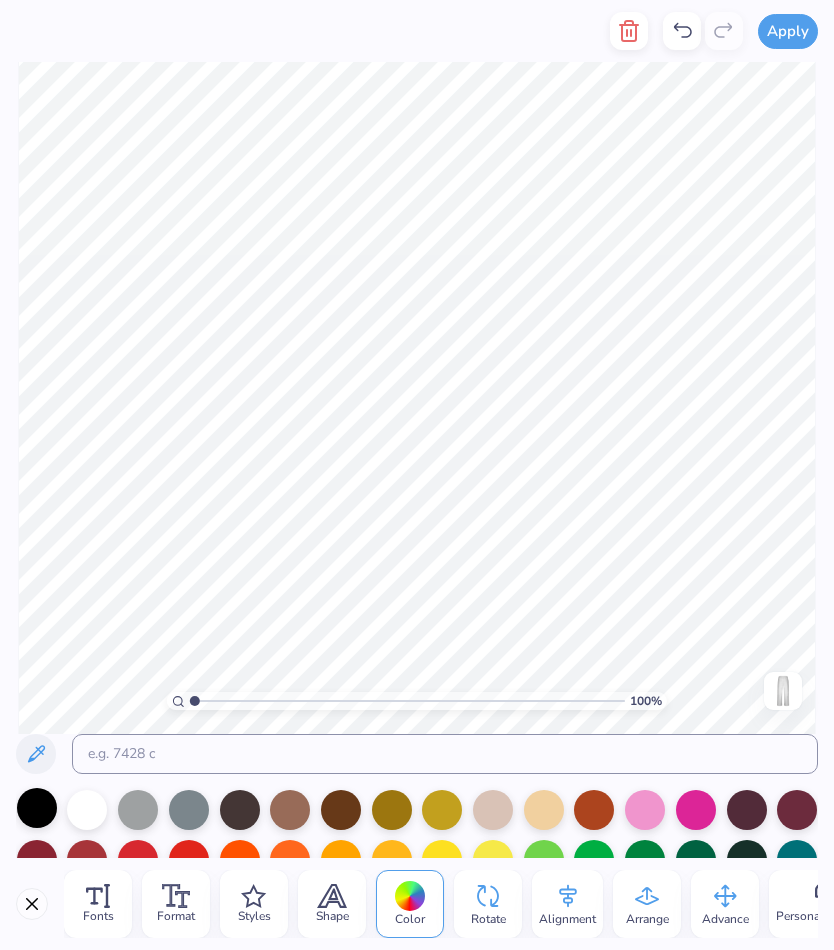 click at bounding box center [37, 808] 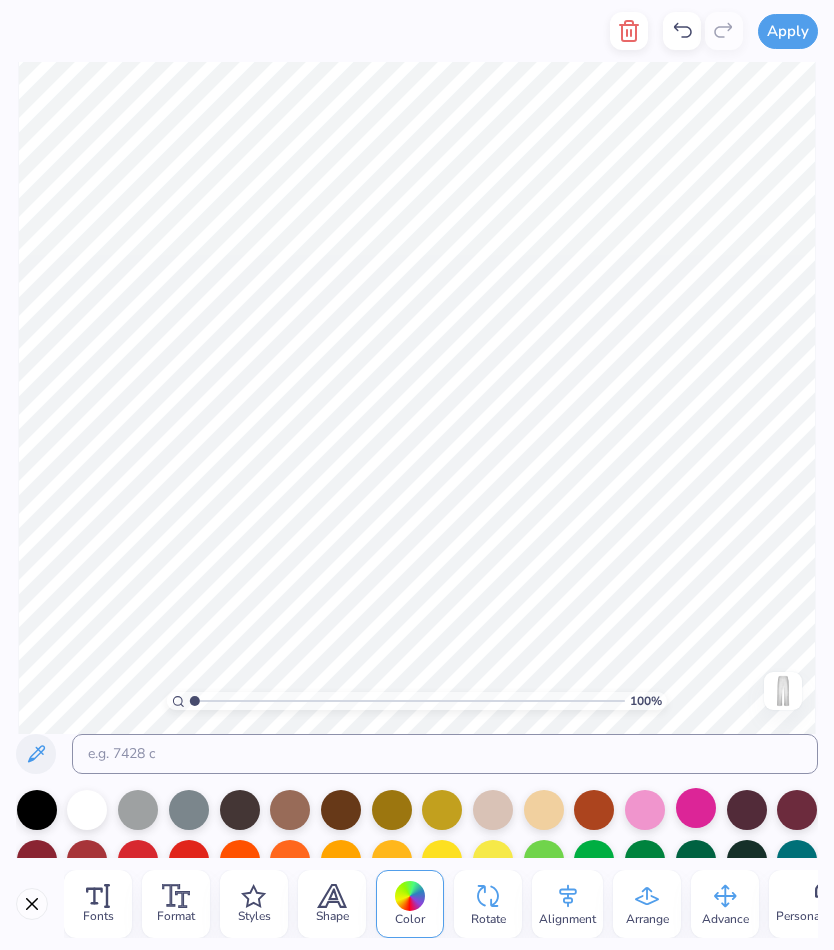 click at bounding box center [696, 808] 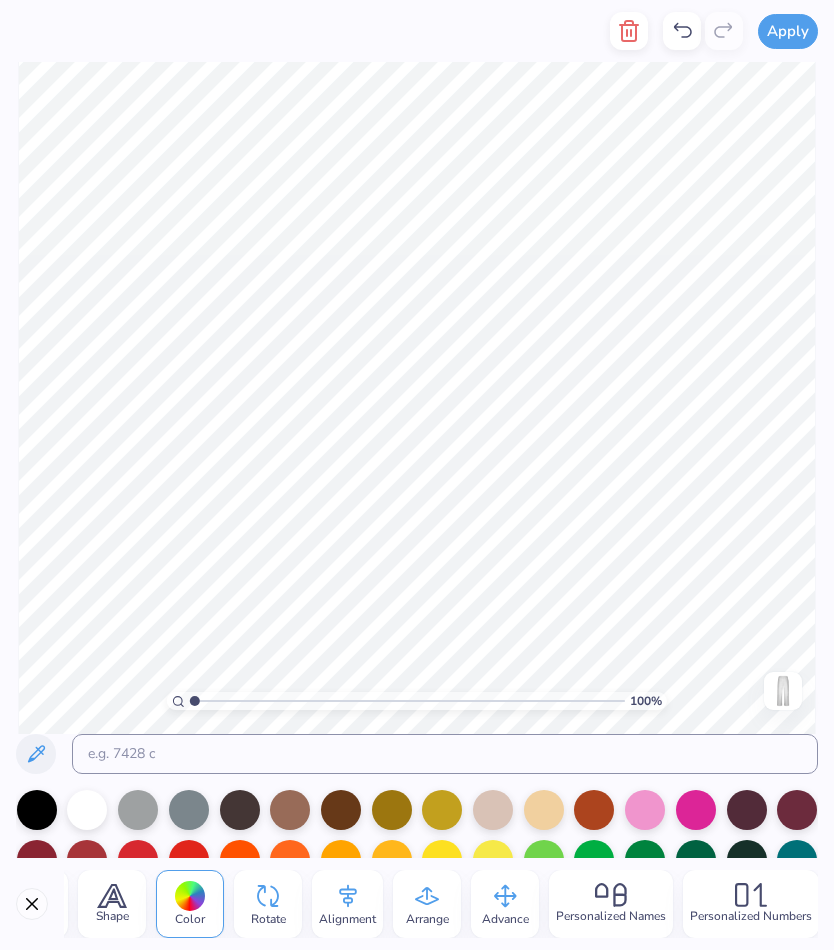 scroll, scrollTop: 0, scrollLeft: 0, axis: both 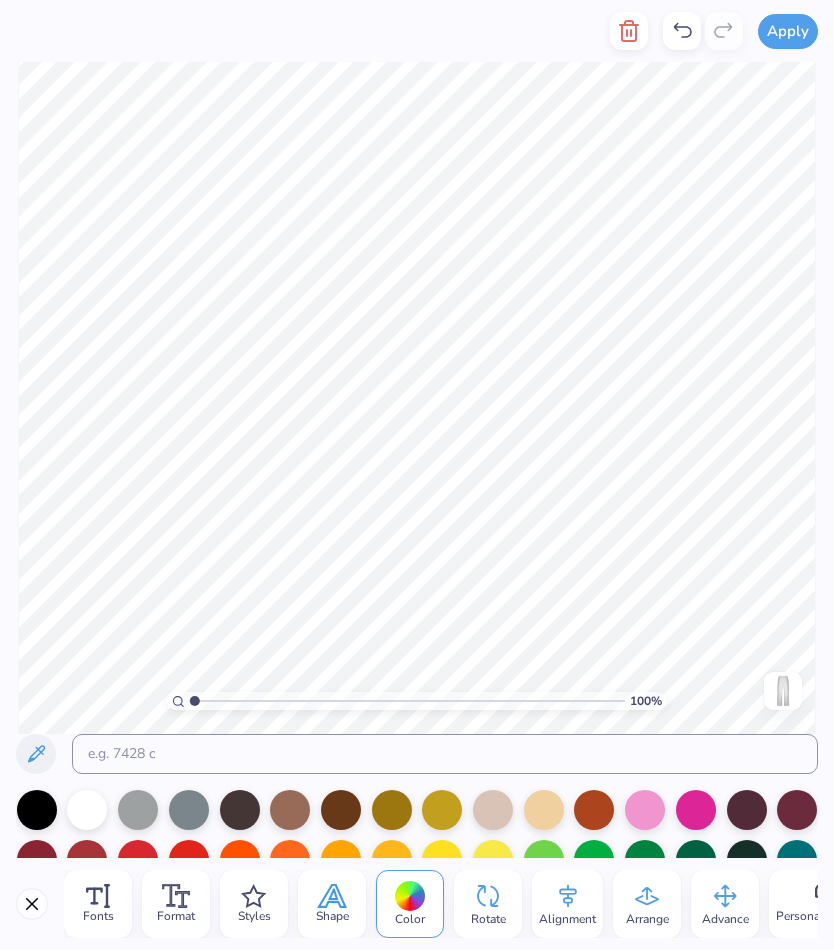 click on "Shape" at bounding box center (332, 916) 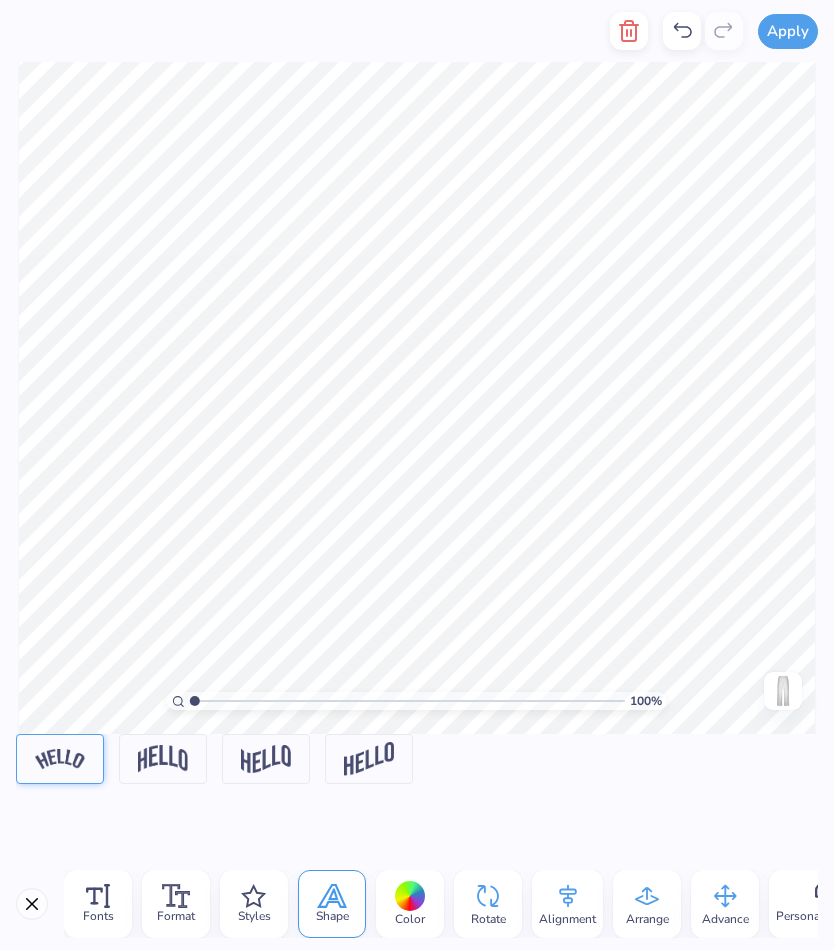 click at bounding box center (60, 759) 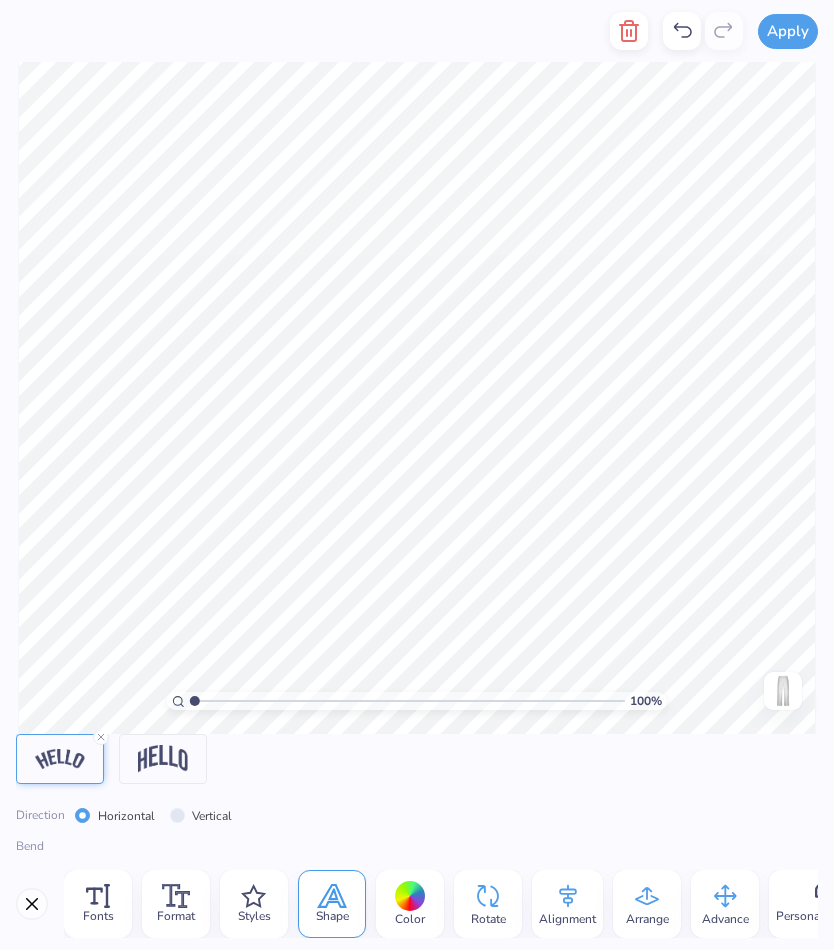 click at bounding box center [60, 759] 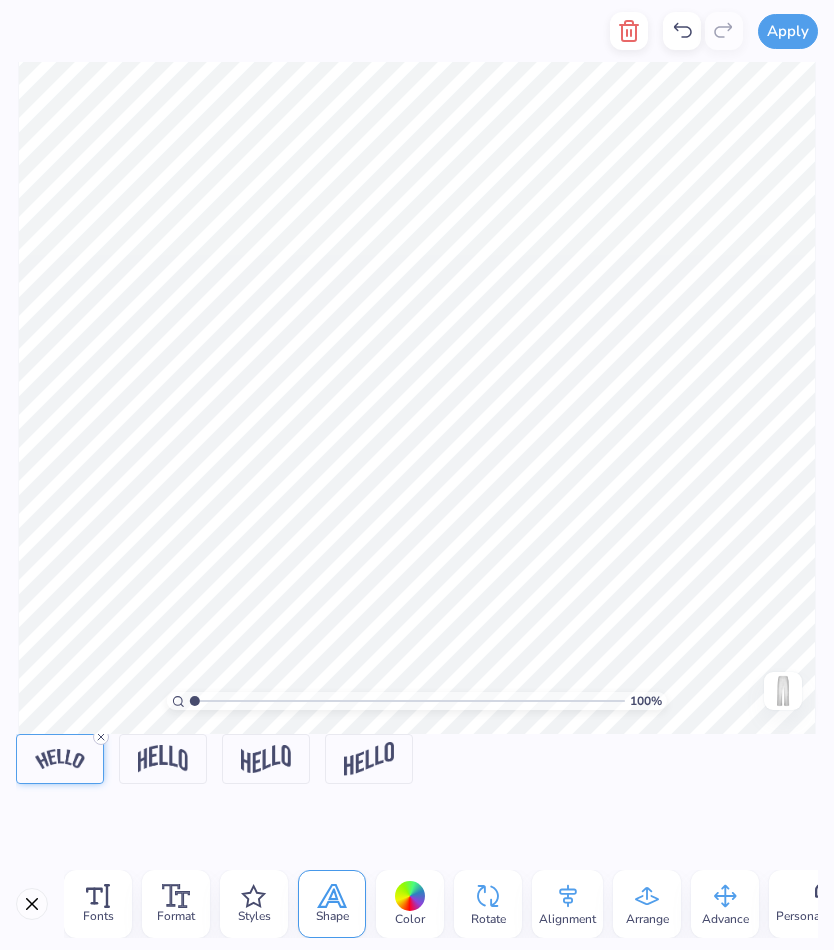 click 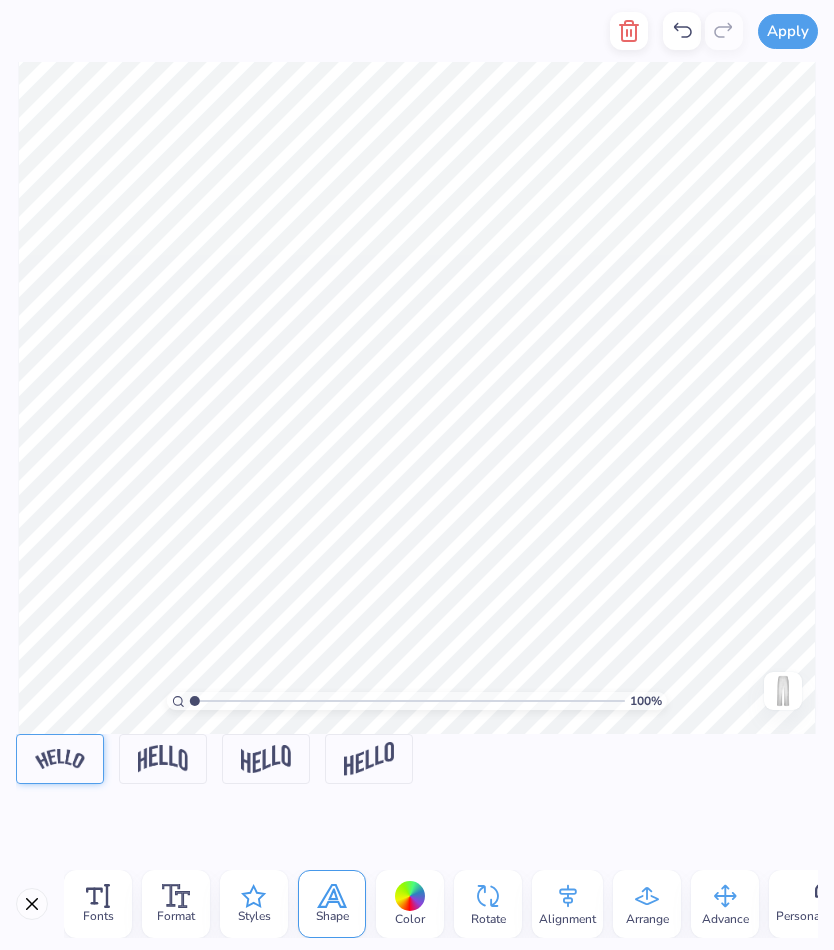 click on "Styles" at bounding box center [254, 916] 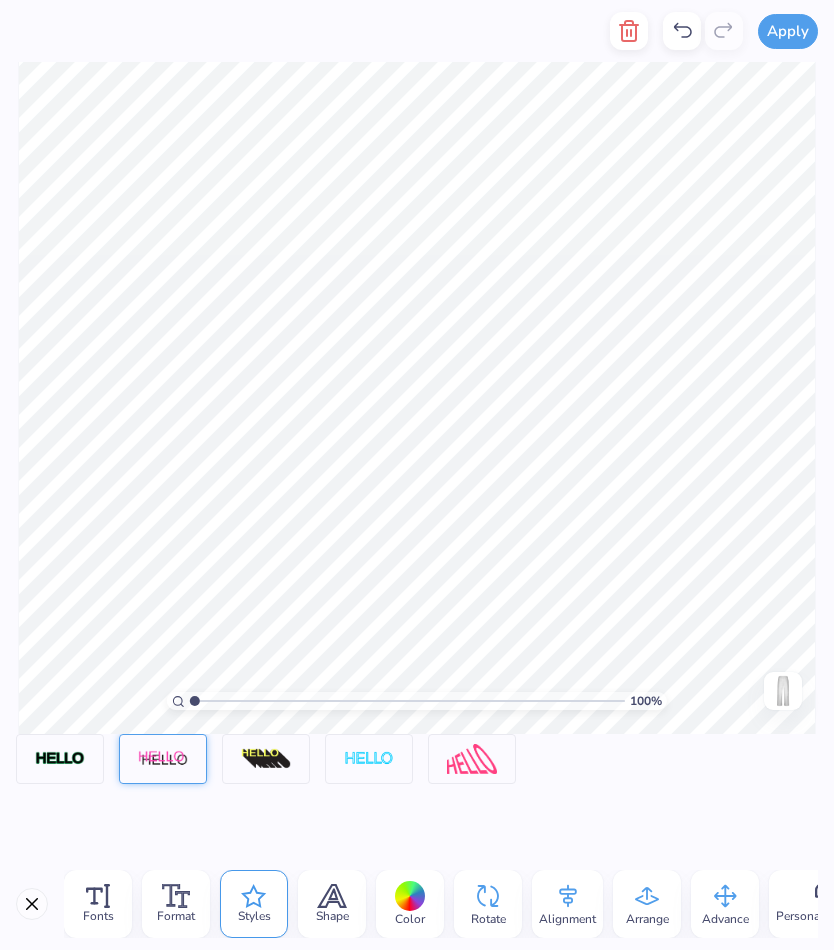 click at bounding box center [163, 759] 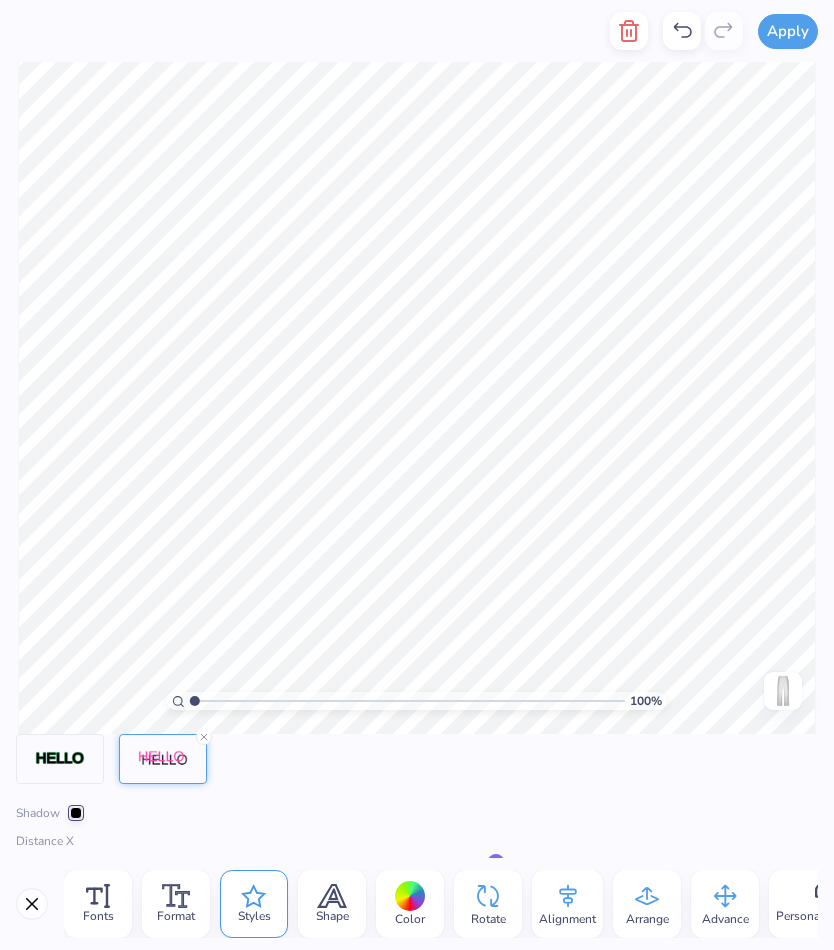 click 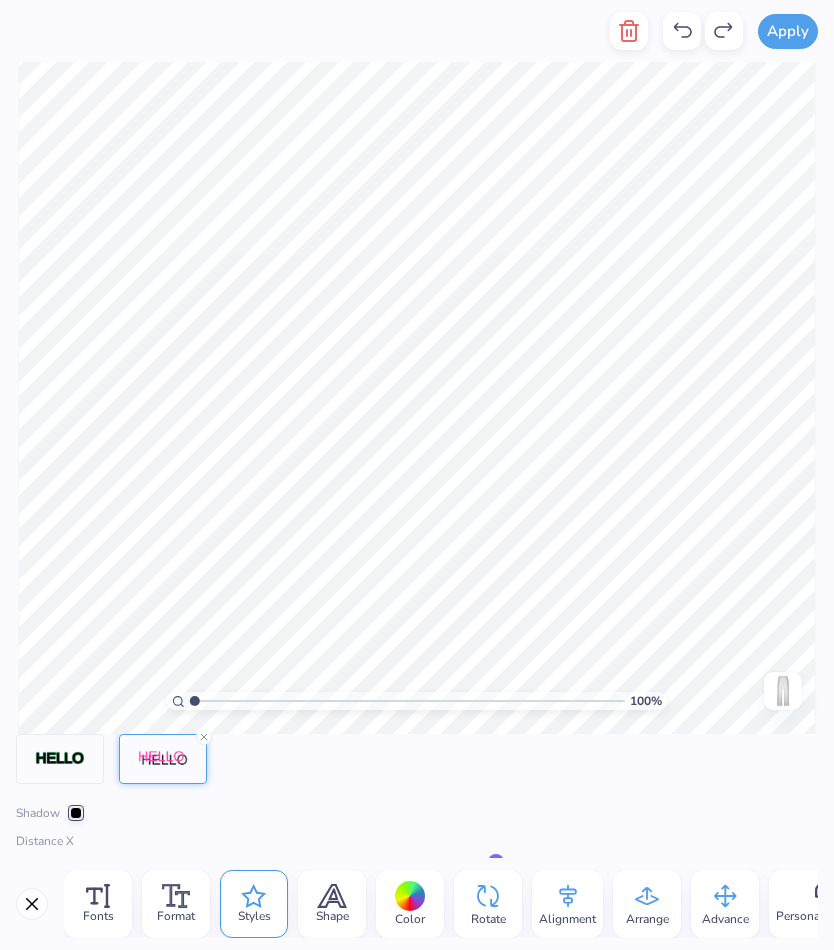click 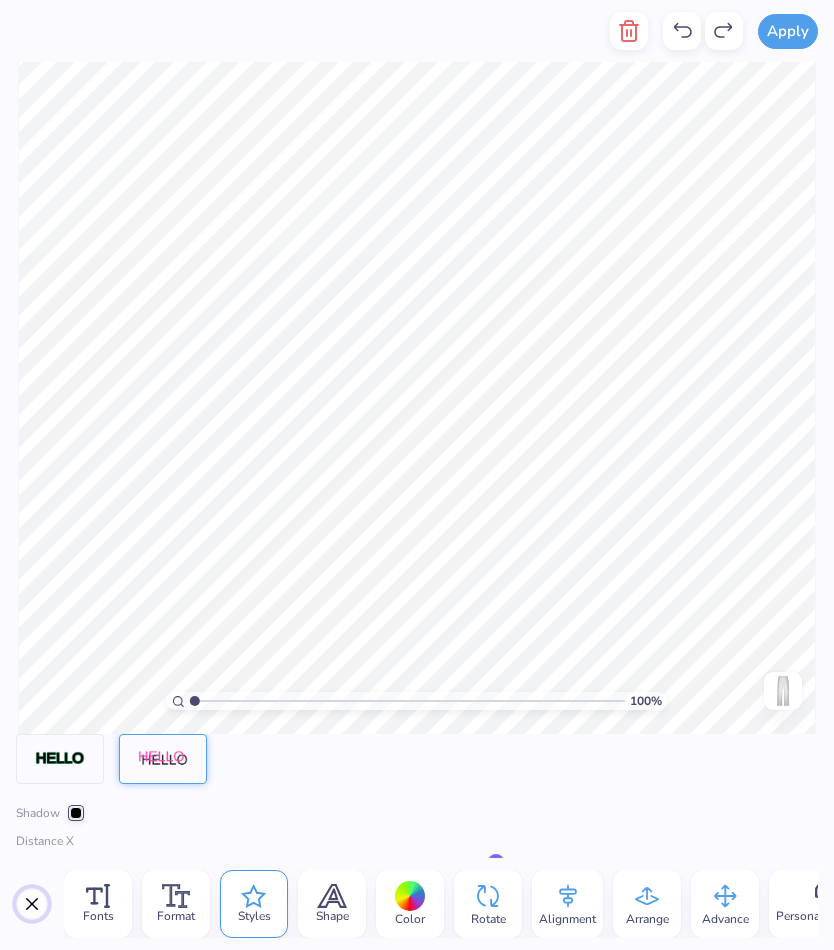 click at bounding box center (32, 904) 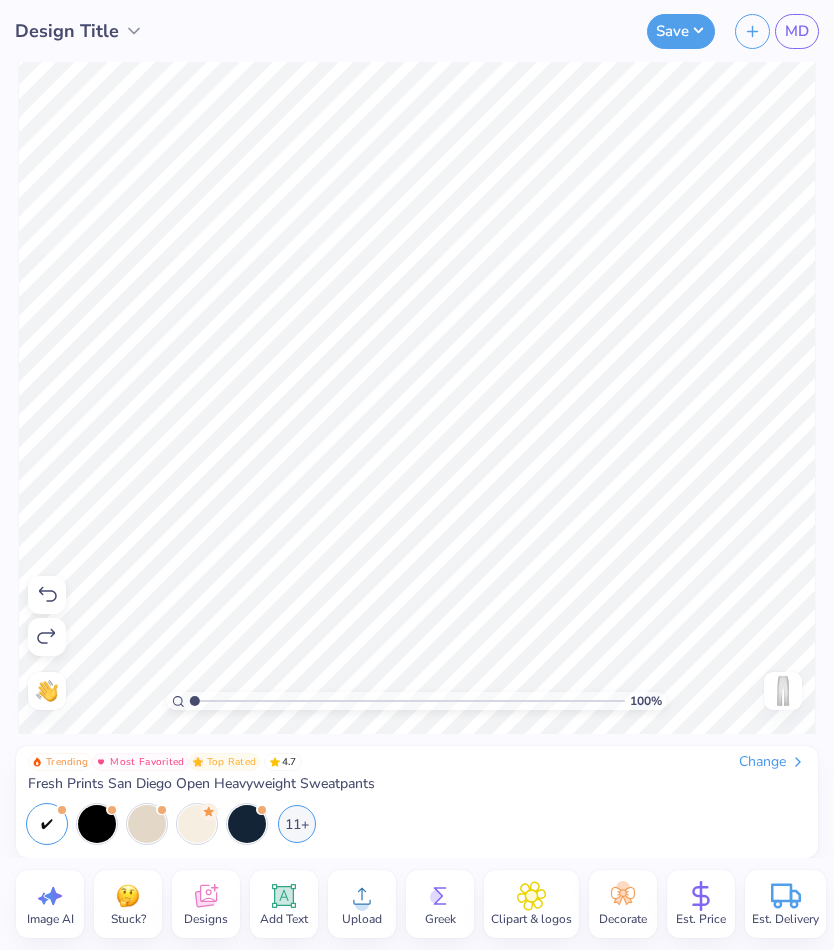 click 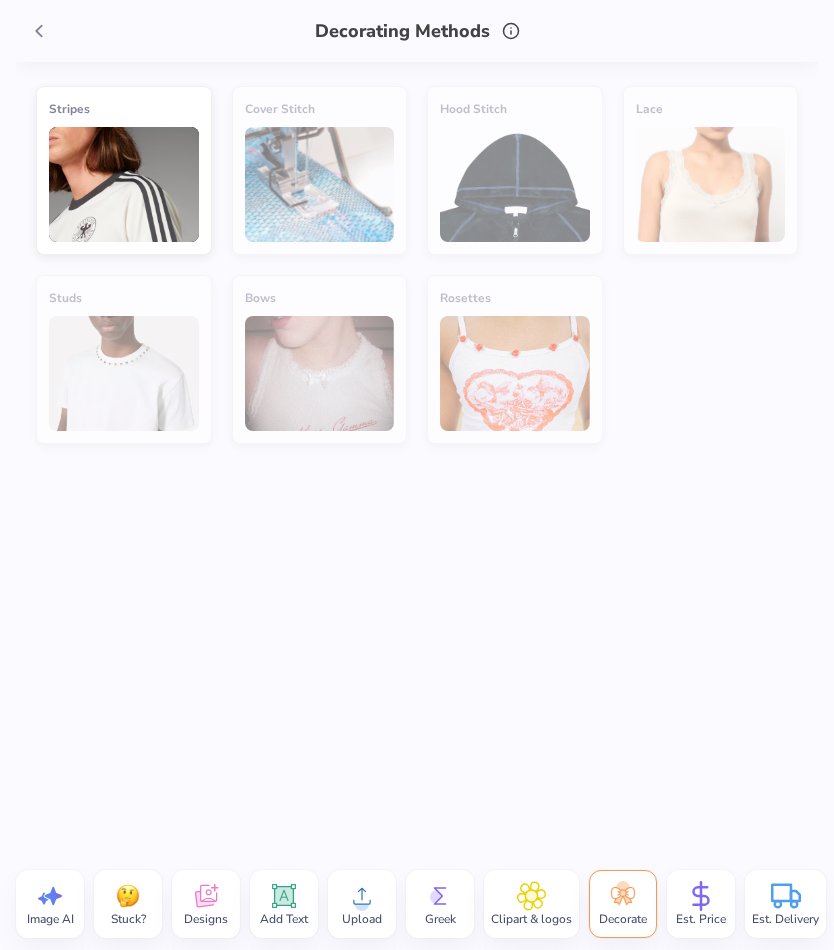 click 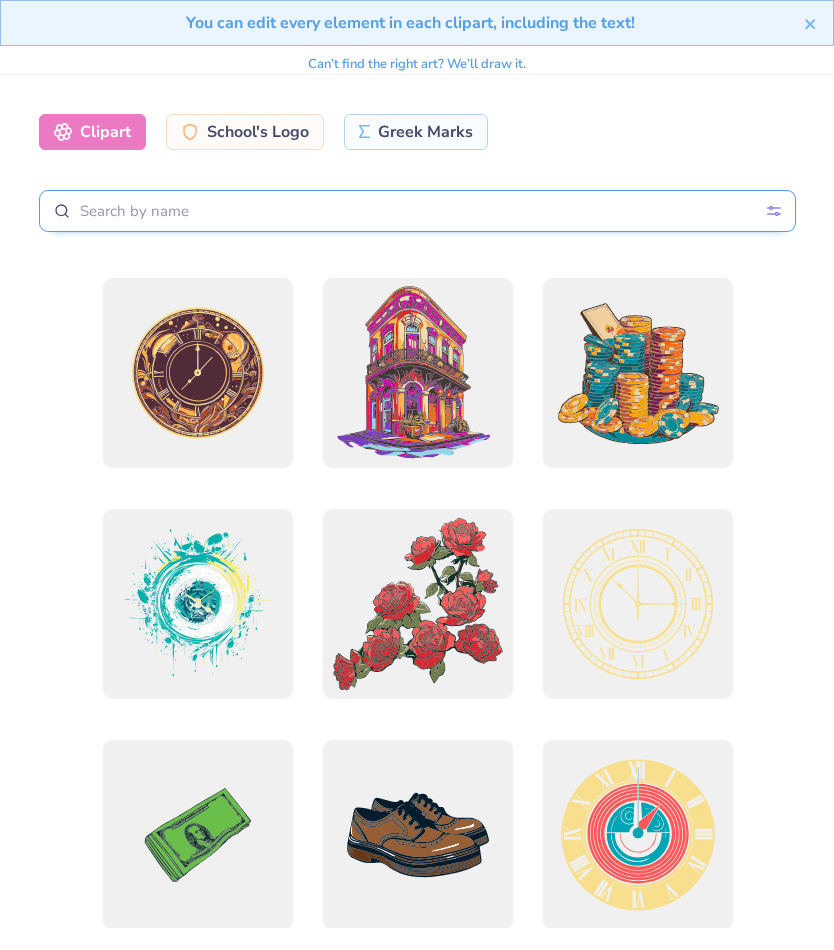 click at bounding box center (417, 211) 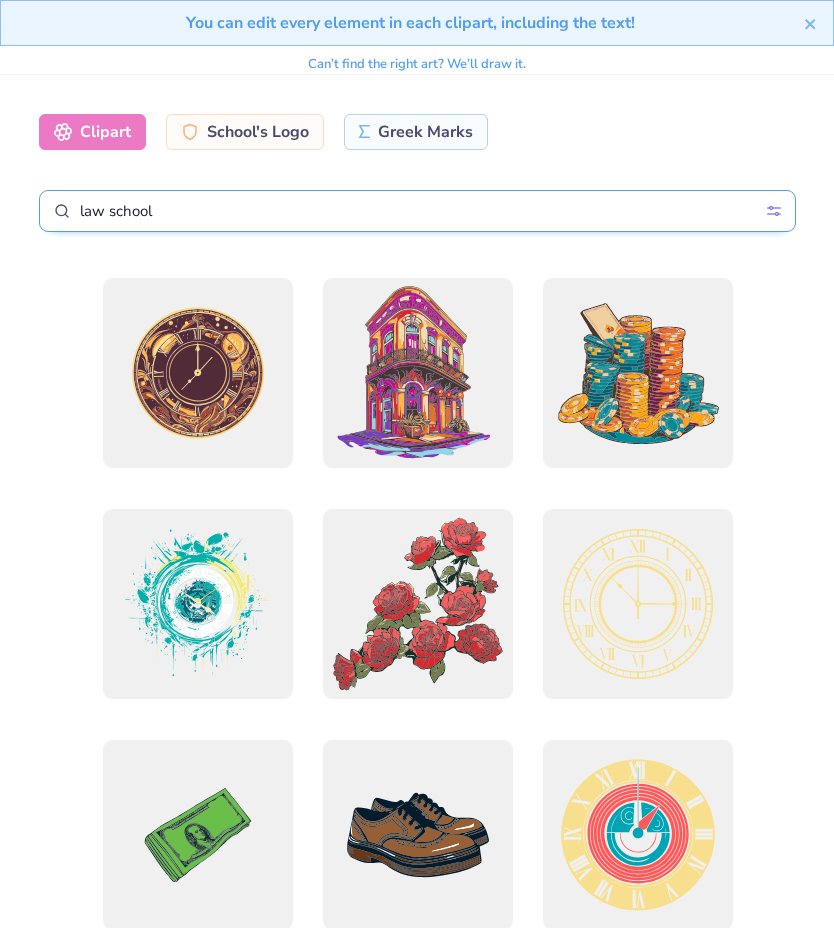 type on "law school" 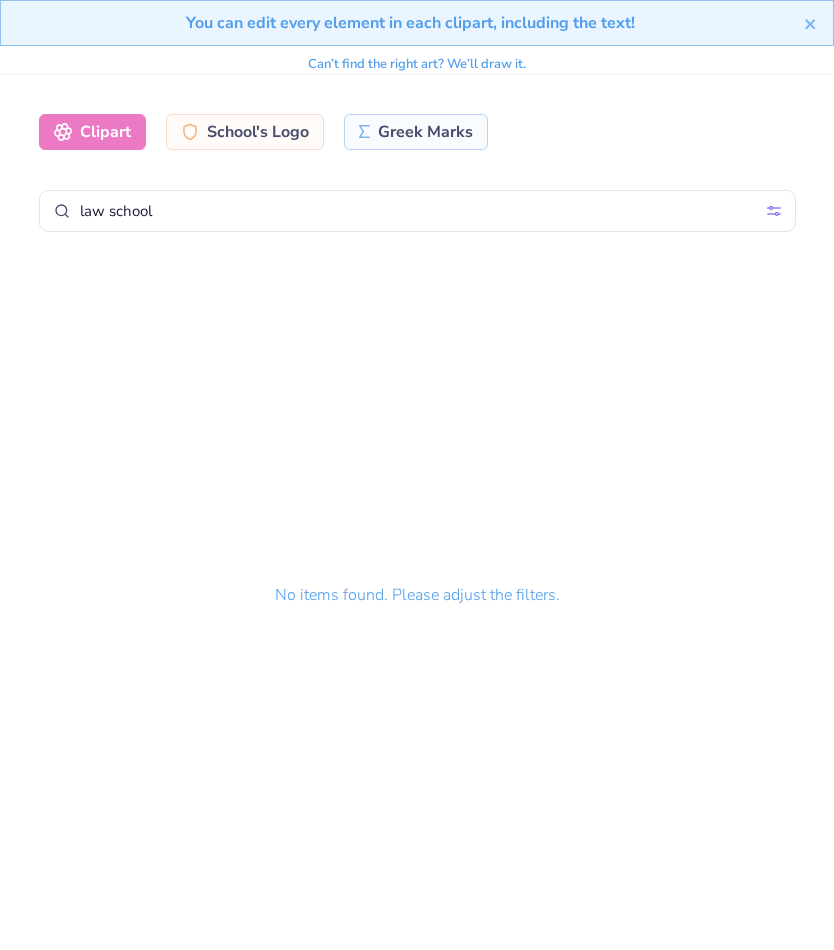 click on "You can edit every element in each clipart, including the text!" at bounding box center (410, 23) 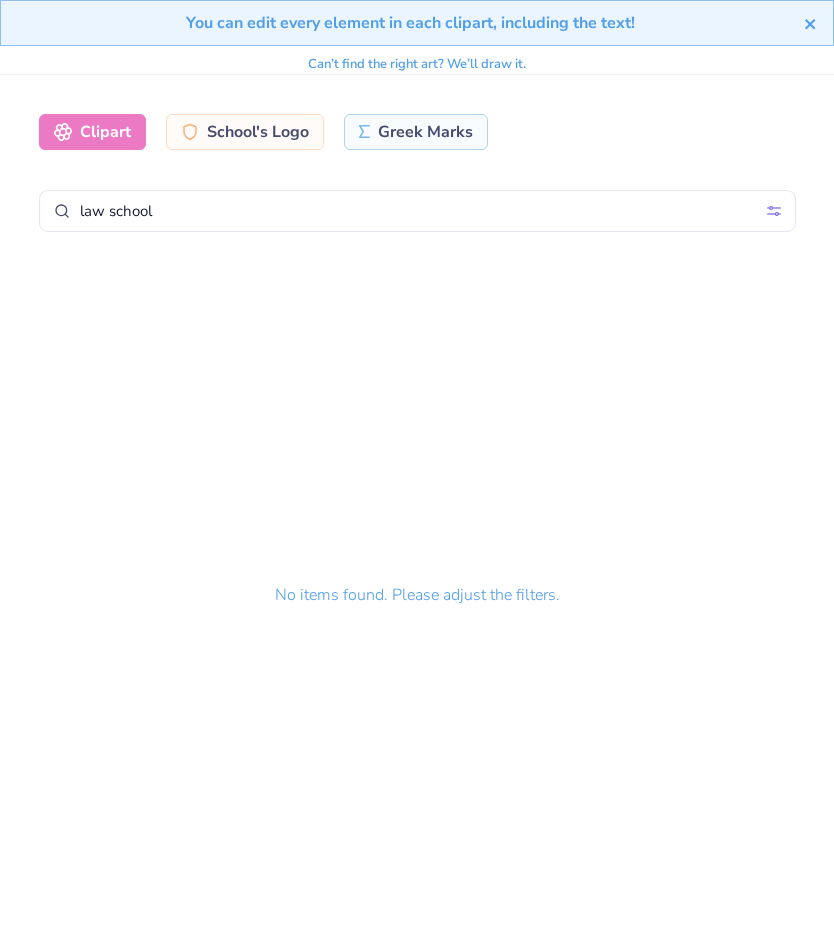 click 